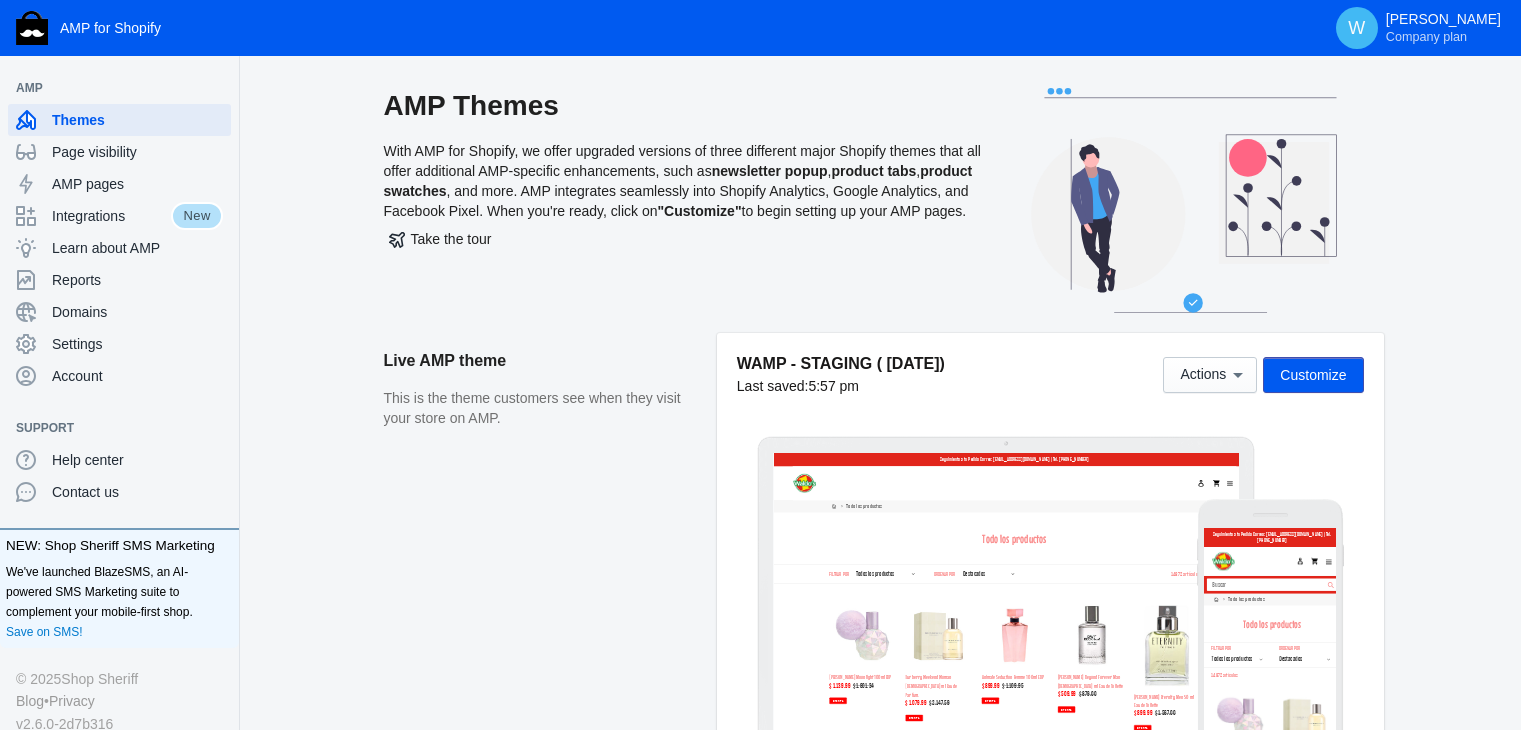 scroll, scrollTop: 572, scrollLeft: 0, axis: vertical 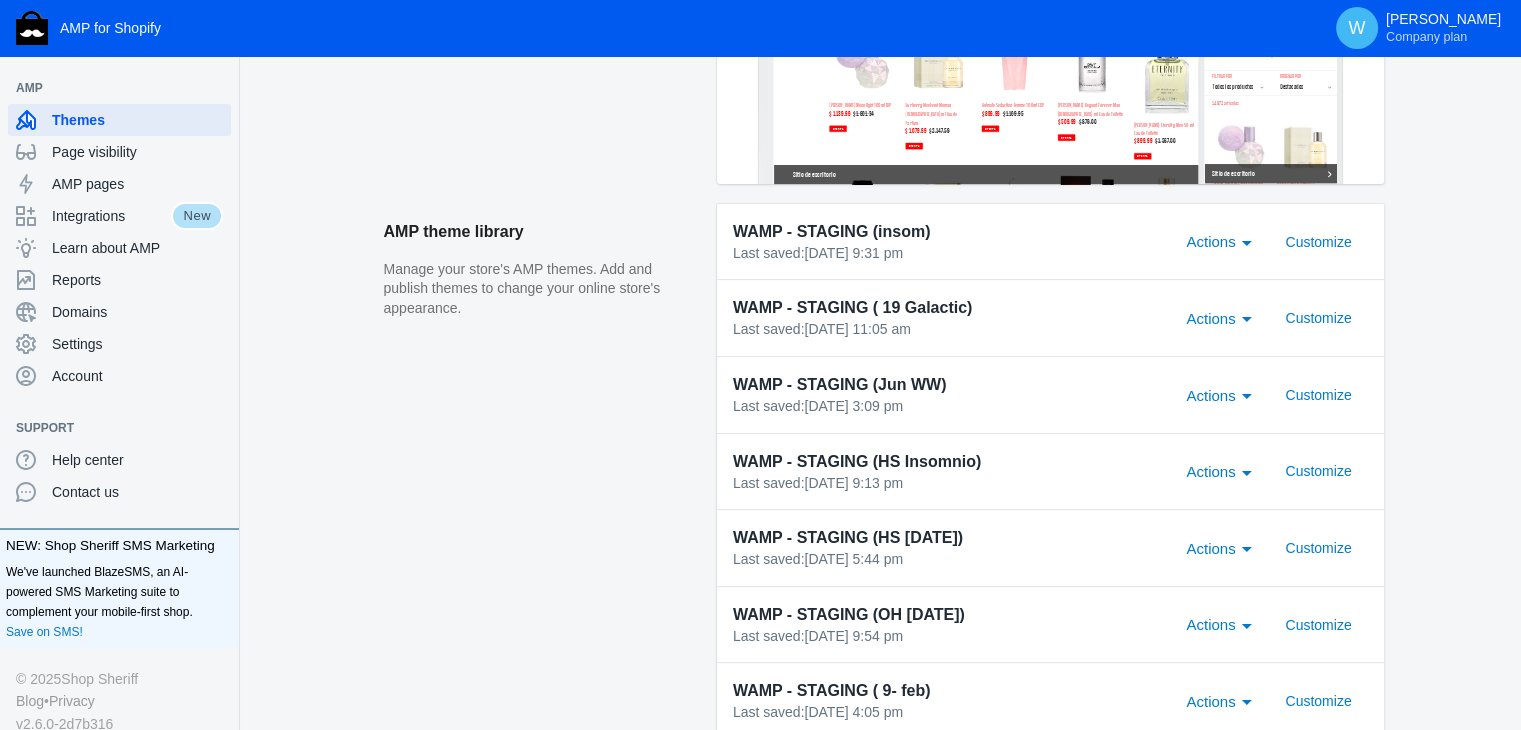 click on "AMP theme library Manage your store's AMP themes. Add and publish themes to change your online store's appearance." 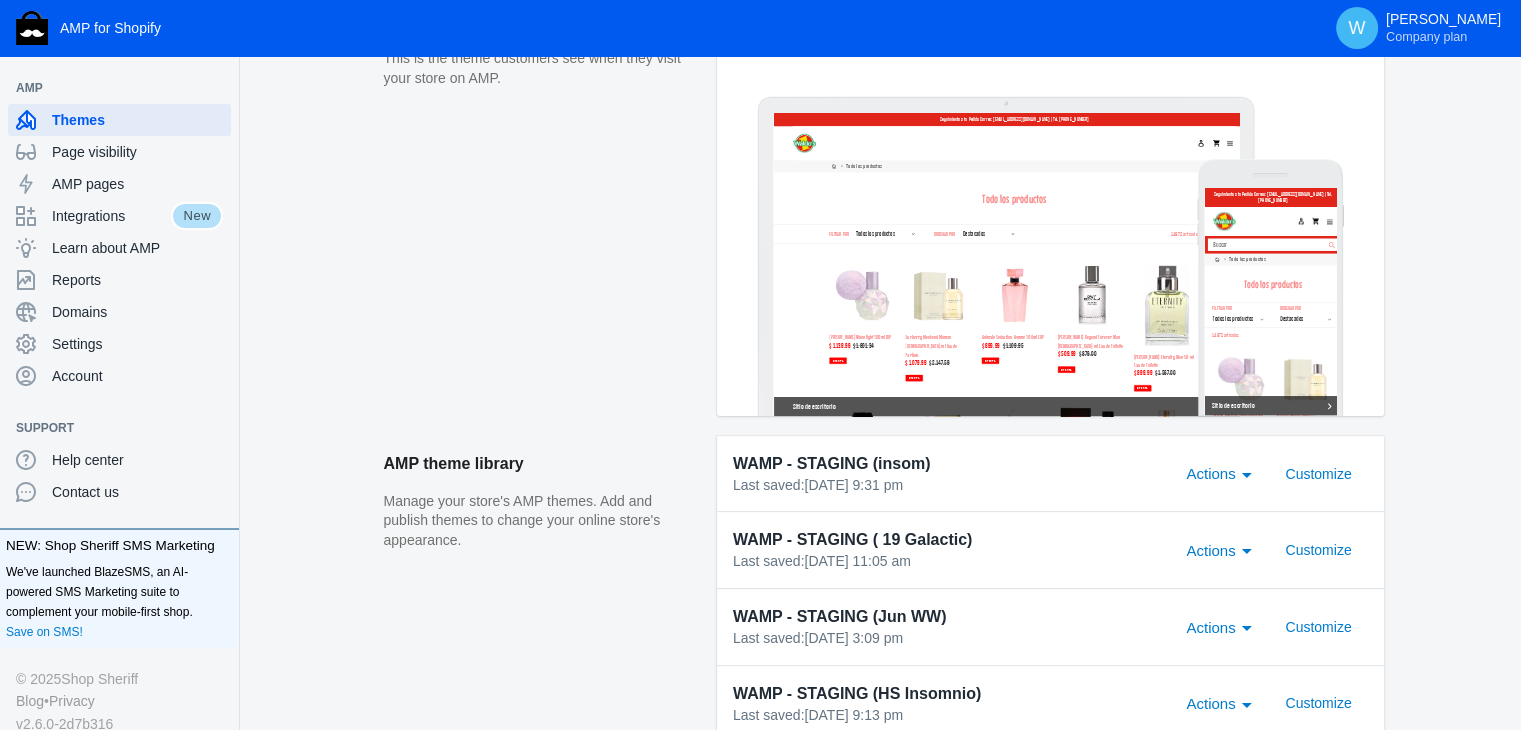 scroll, scrollTop: 468, scrollLeft: 0, axis: vertical 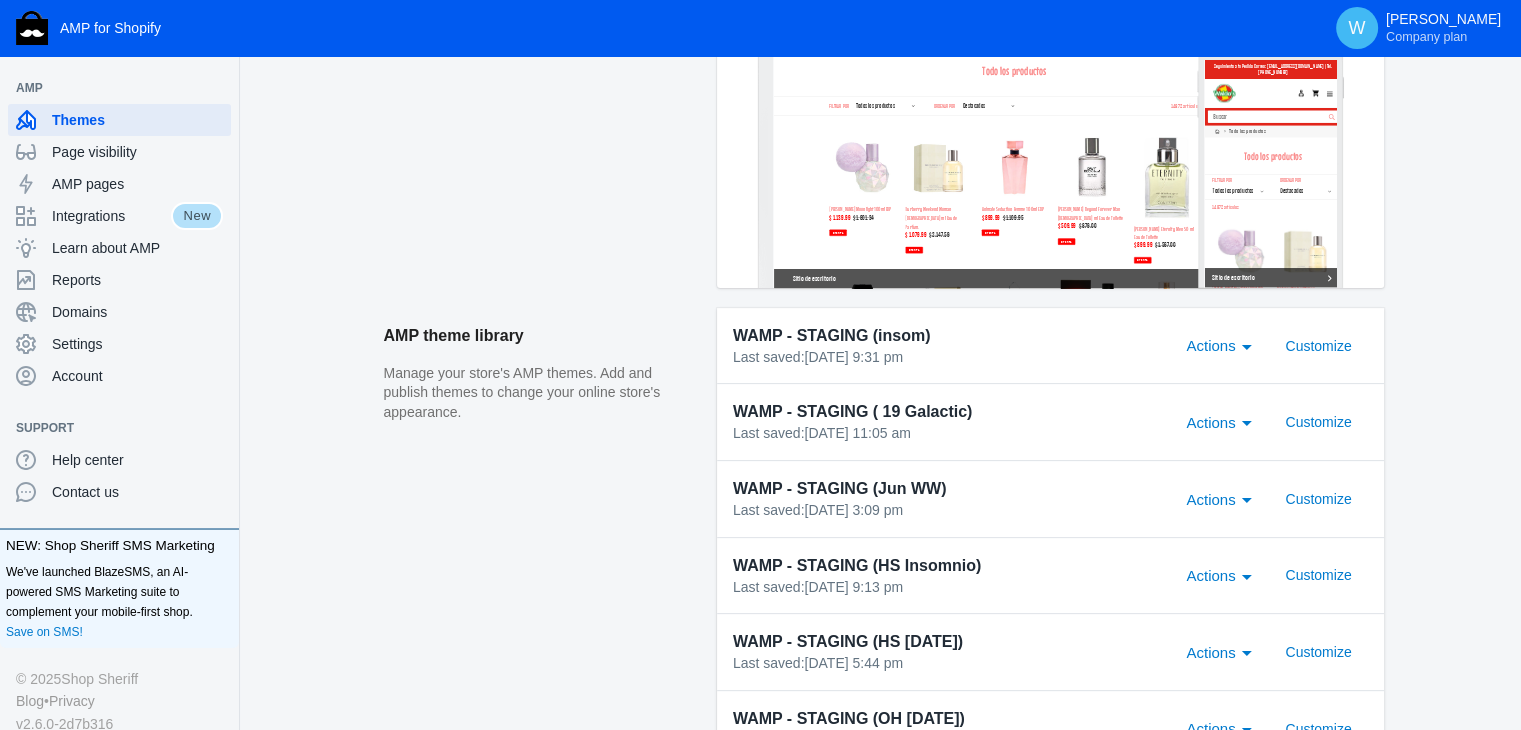 click at bounding box center (1247, 422) 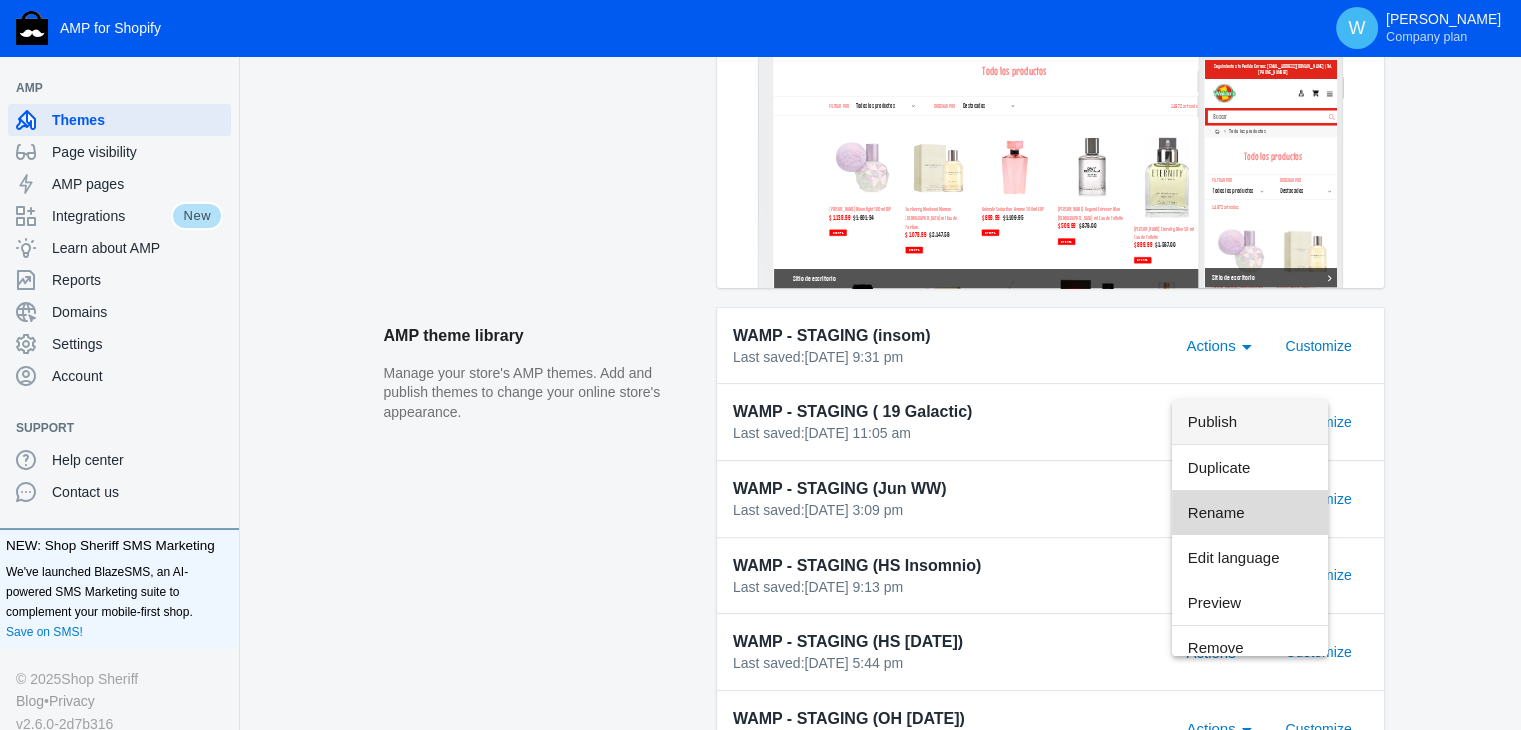 click on "Rename" at bounding box center (1250, 512) 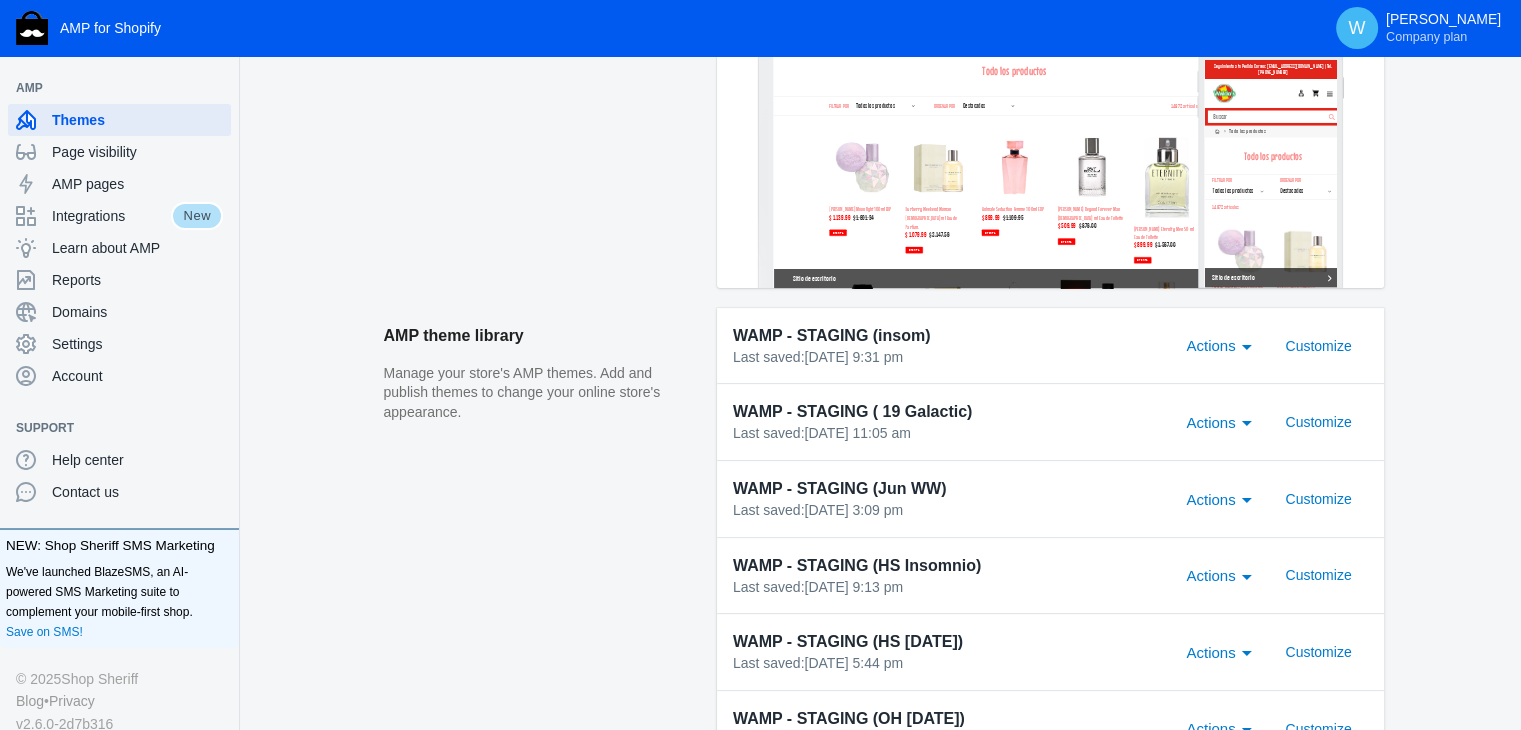 scroll, scrollTop: 0, scrollLeft: 0, axis: both 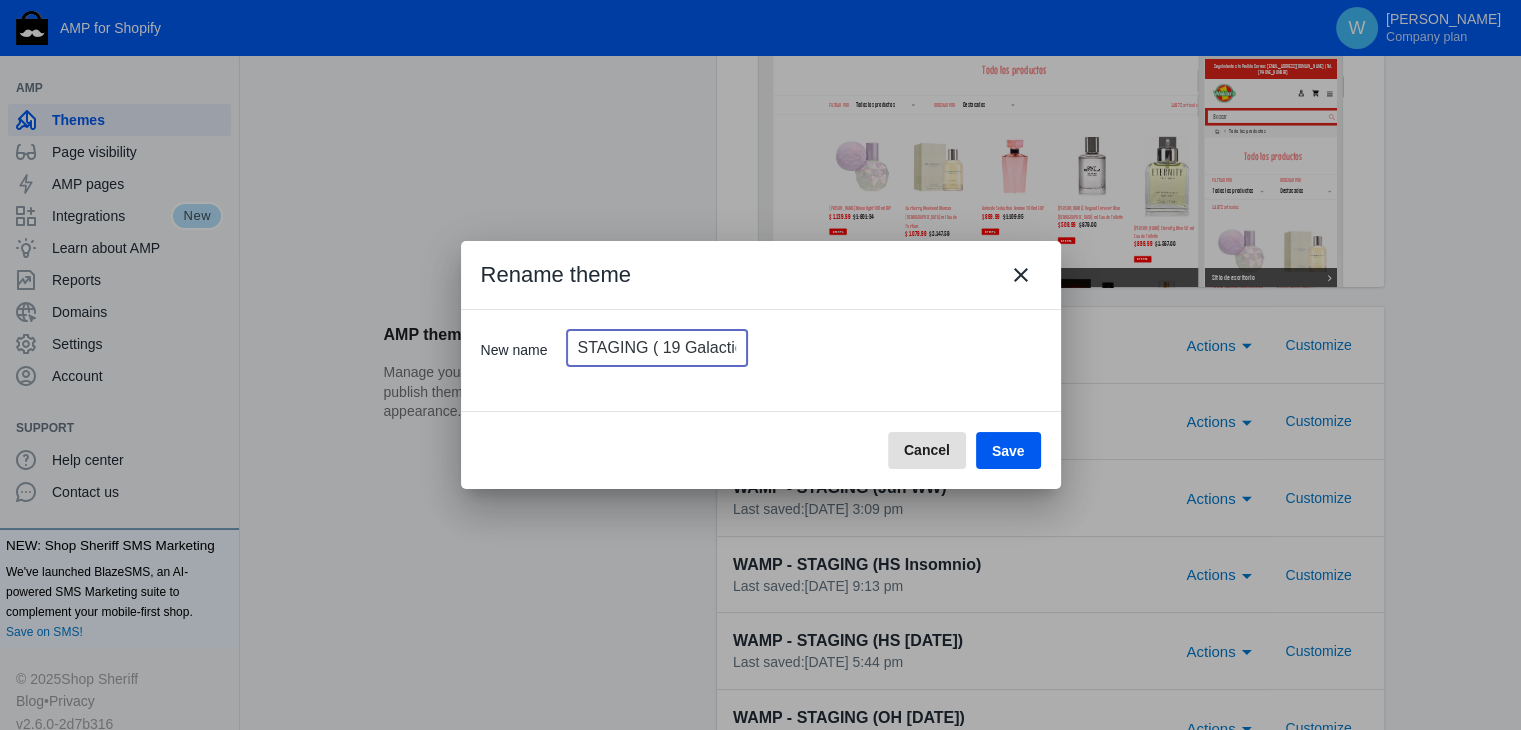 click on "WAMP - STAGING ( 19 Galactic)" at bounding box center (657, 348) 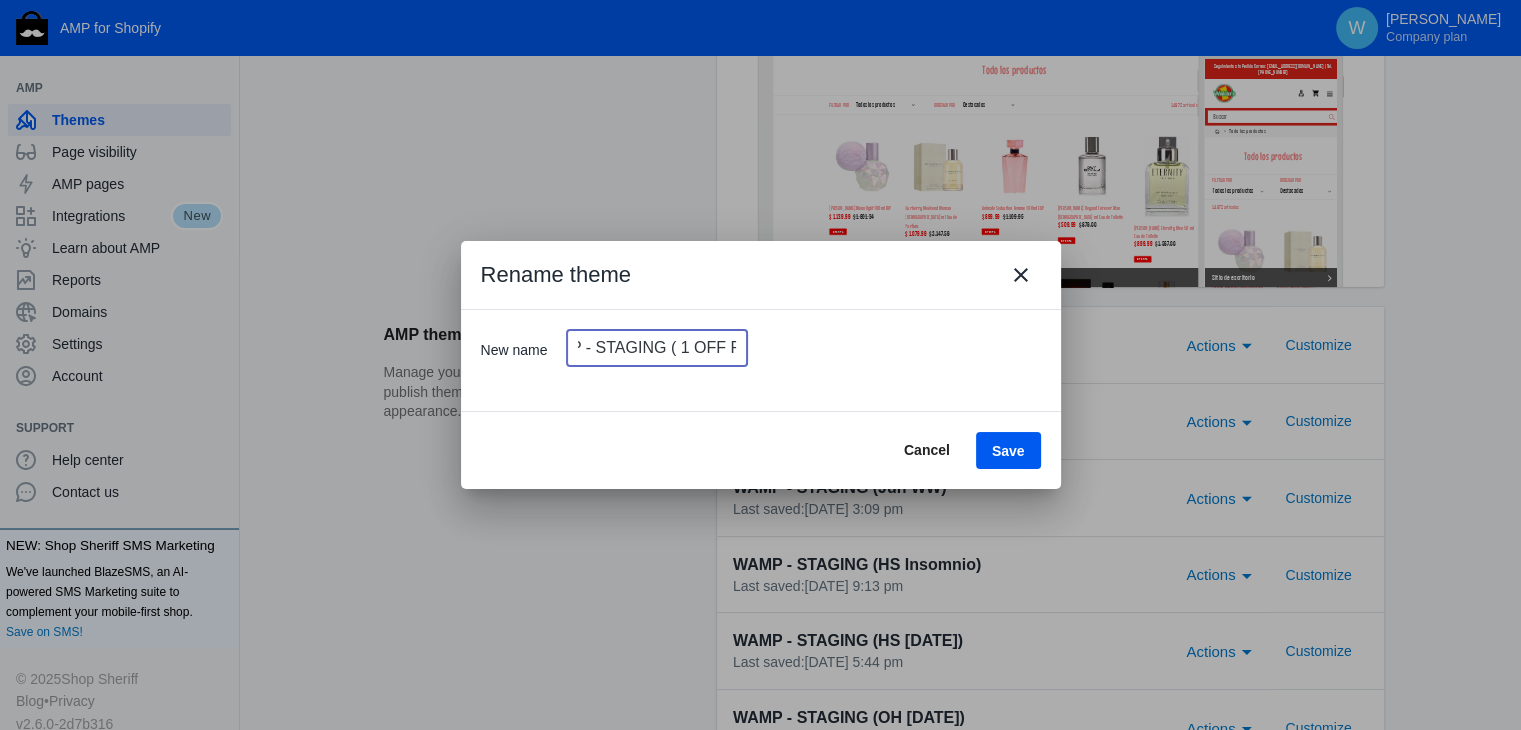 scroll, scrollTop: 0, scrollLeft: 56, axis: horizontal 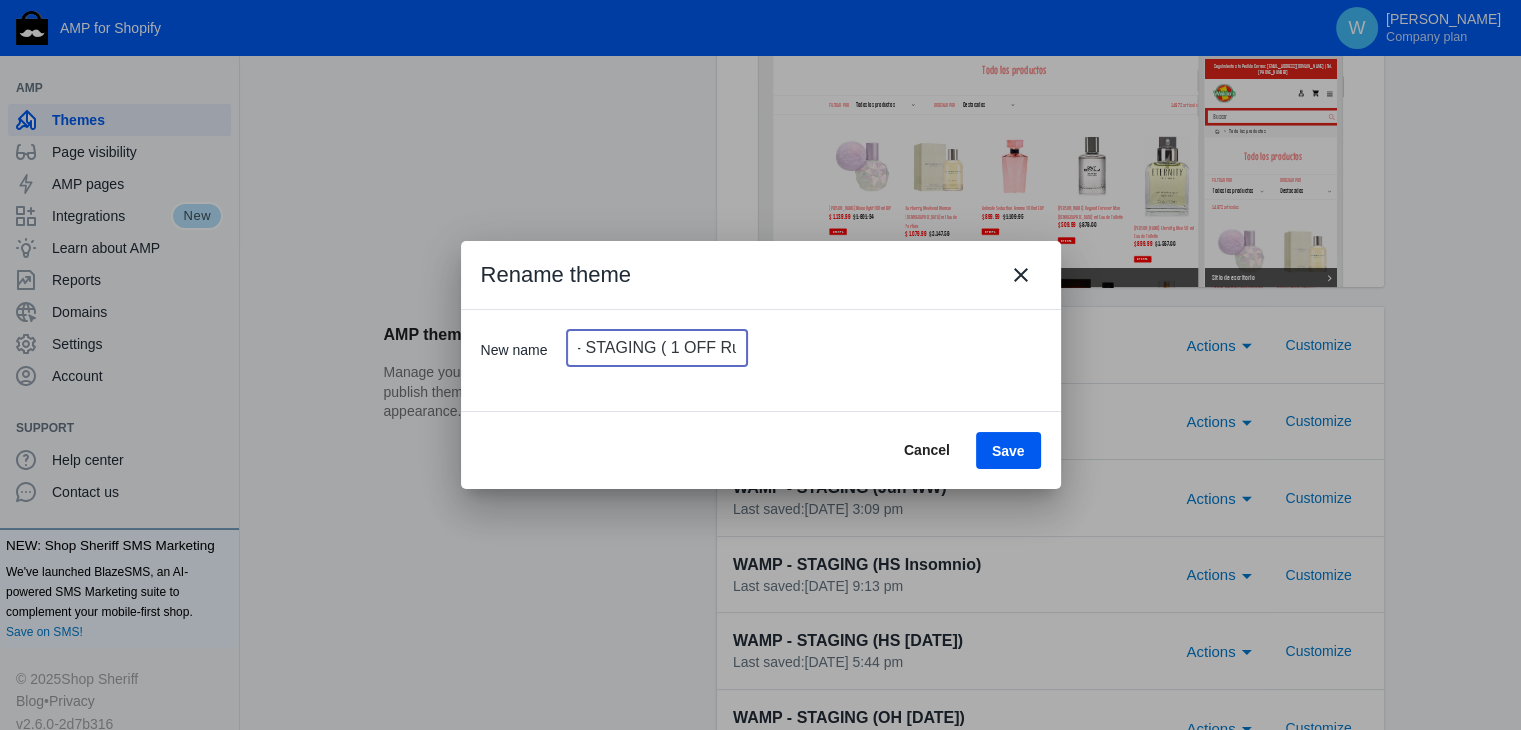 type on "WAMP - STAGING ( 1 OFF Rug)" 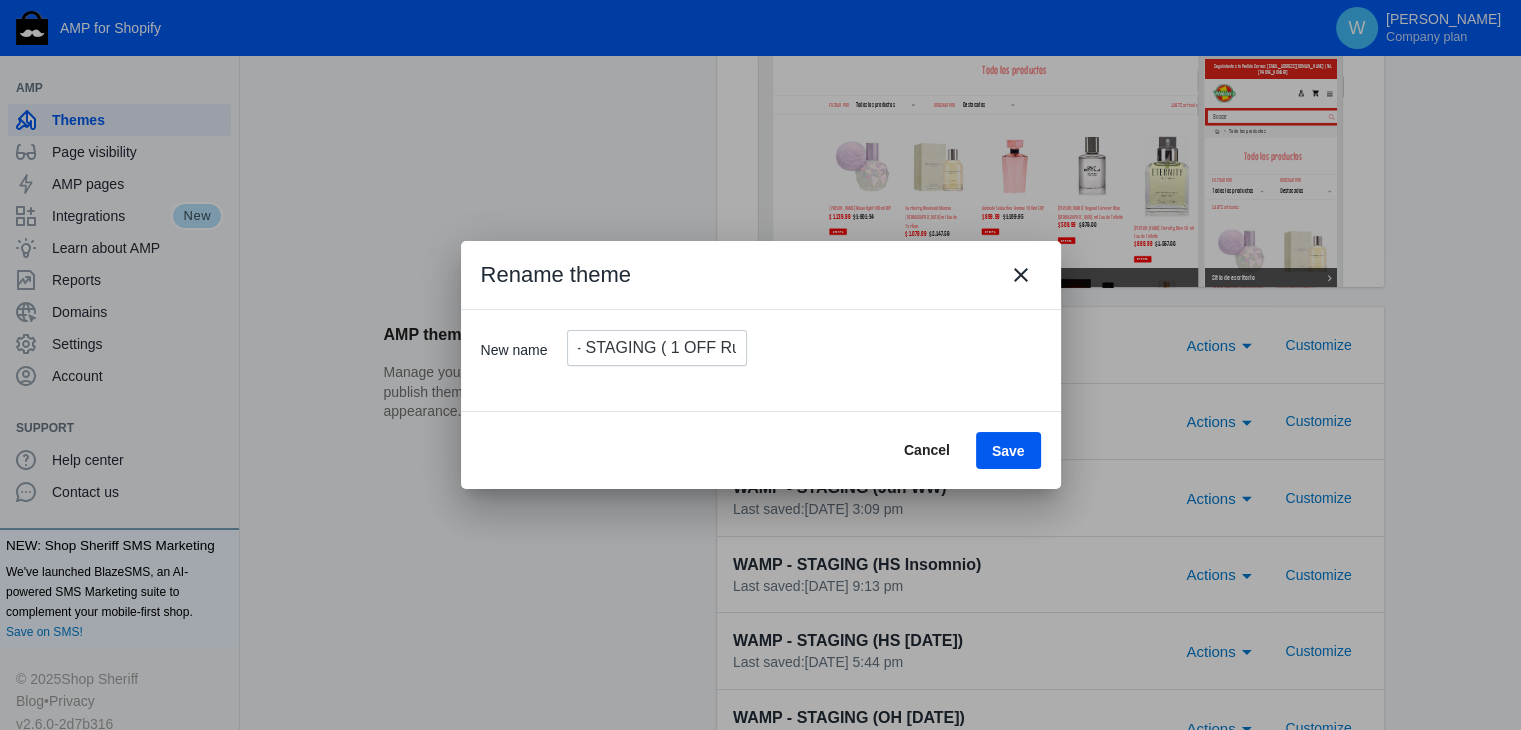 click on "Save" at bounding box center (1008, 451) 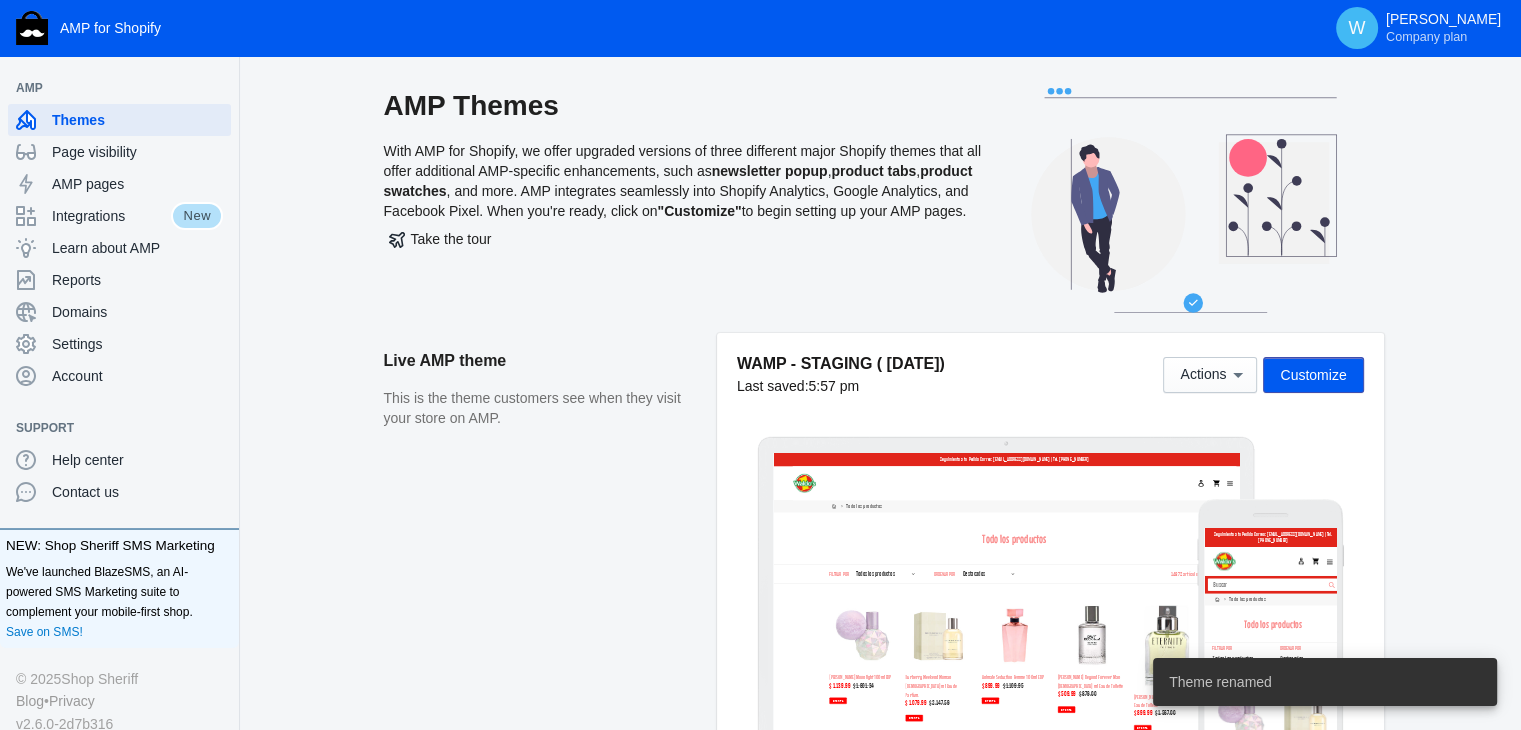 scroll, scrollTop: 468, scrollLeft: 0, axis: vertical 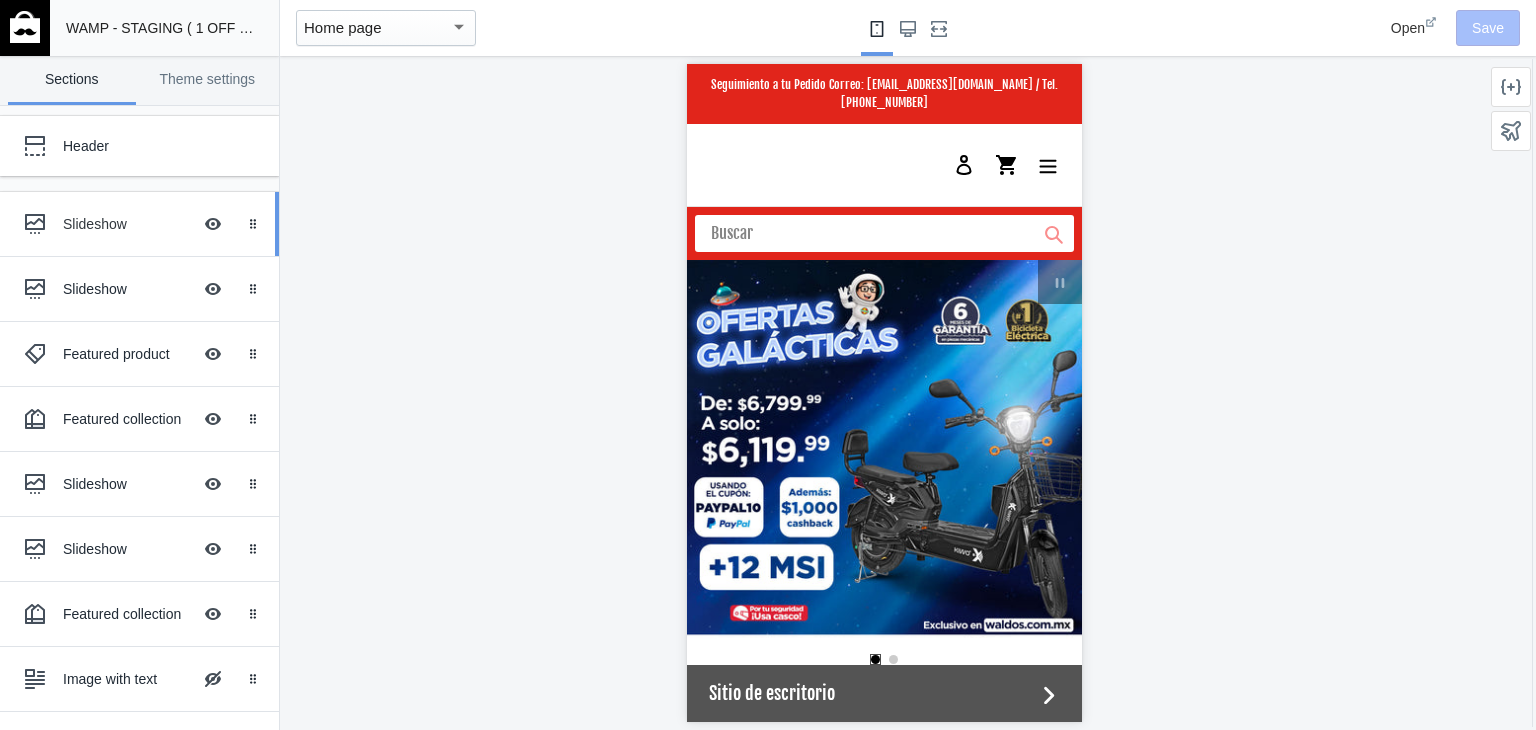 click on "Slideshow" at bounding box center [127, 224] 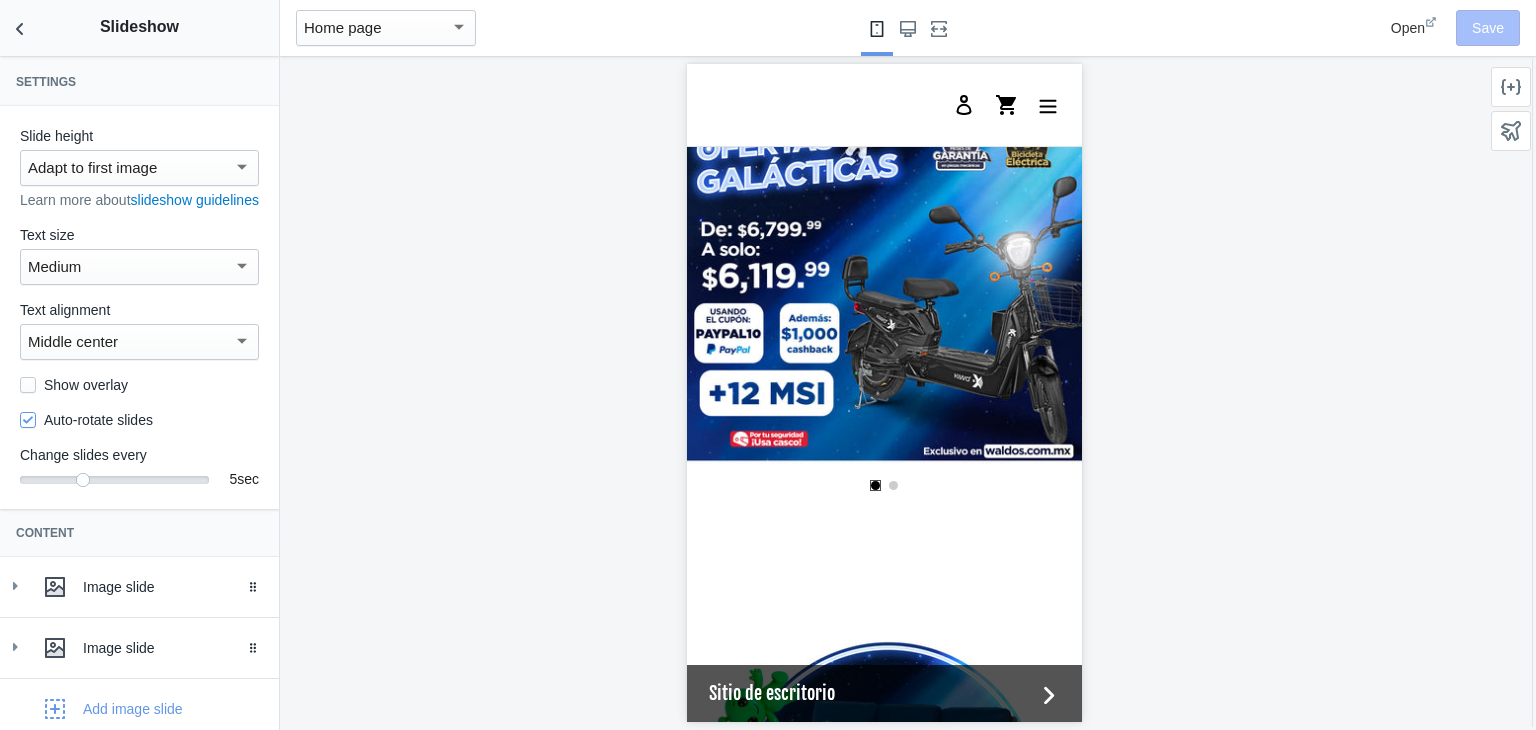scroll, scrollTop: 196, scrollLeft: 0, axis: vertical 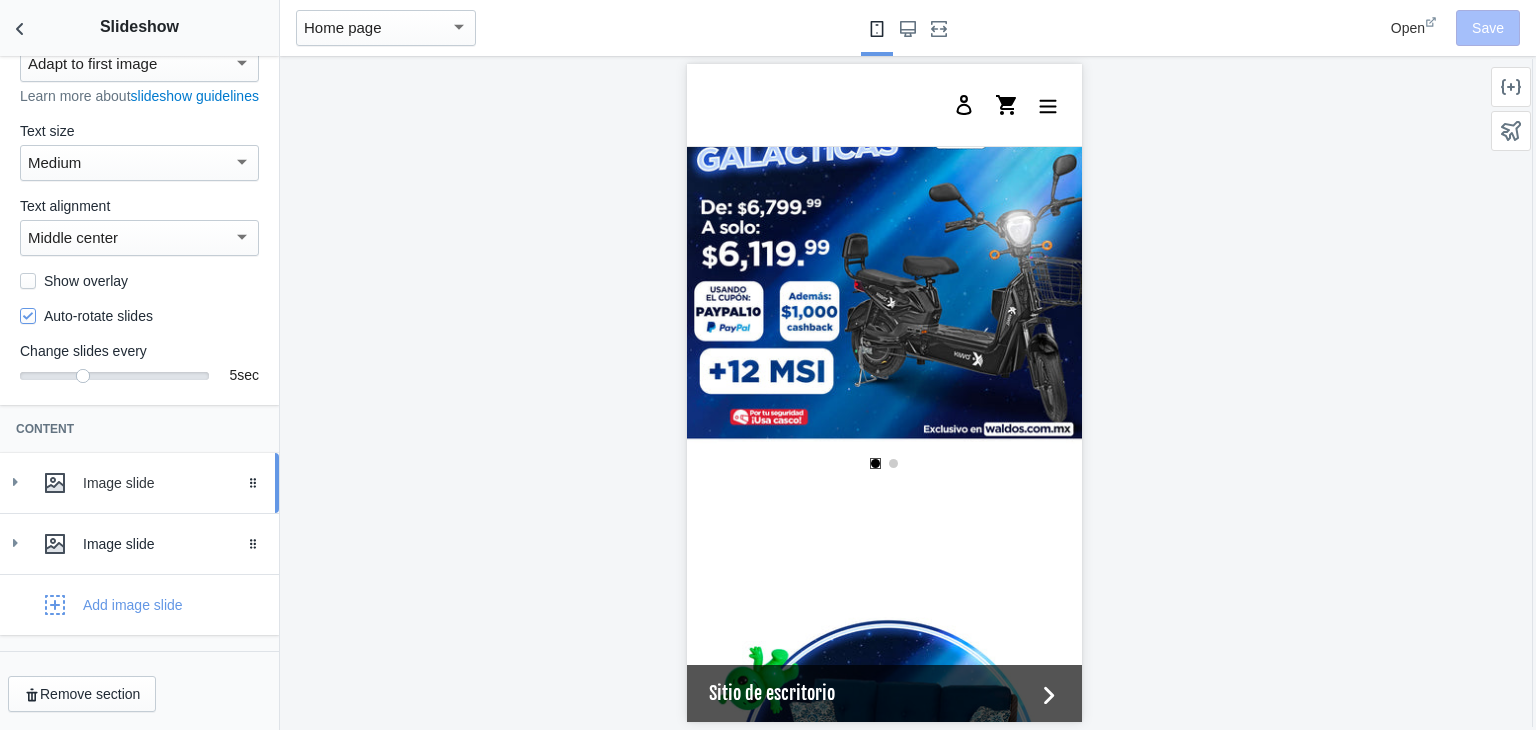 click on "Image slide Drag to reorder" at bounding box center (139, 483) 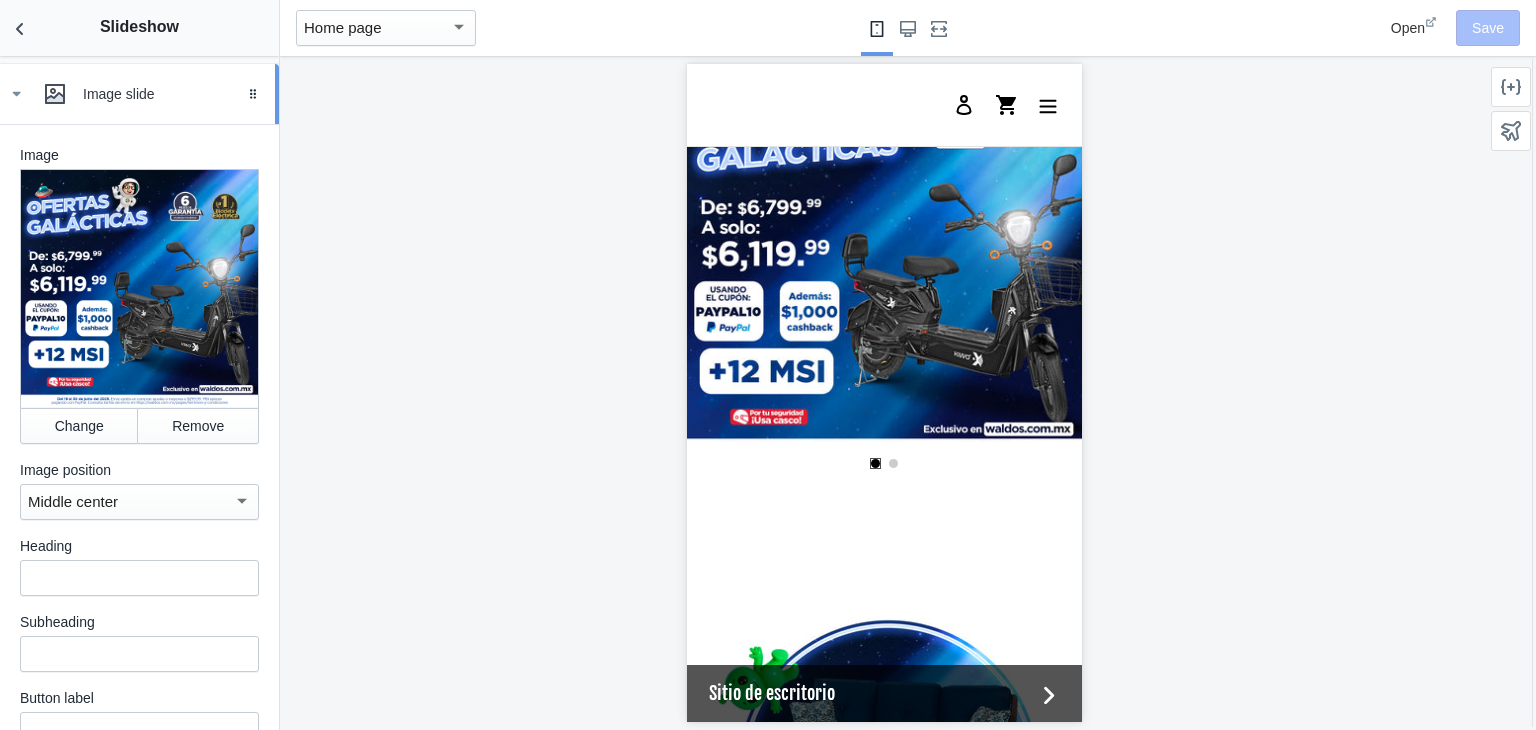 scroll, scrollTop: 545, scrollLeft: 0, axis: vertical 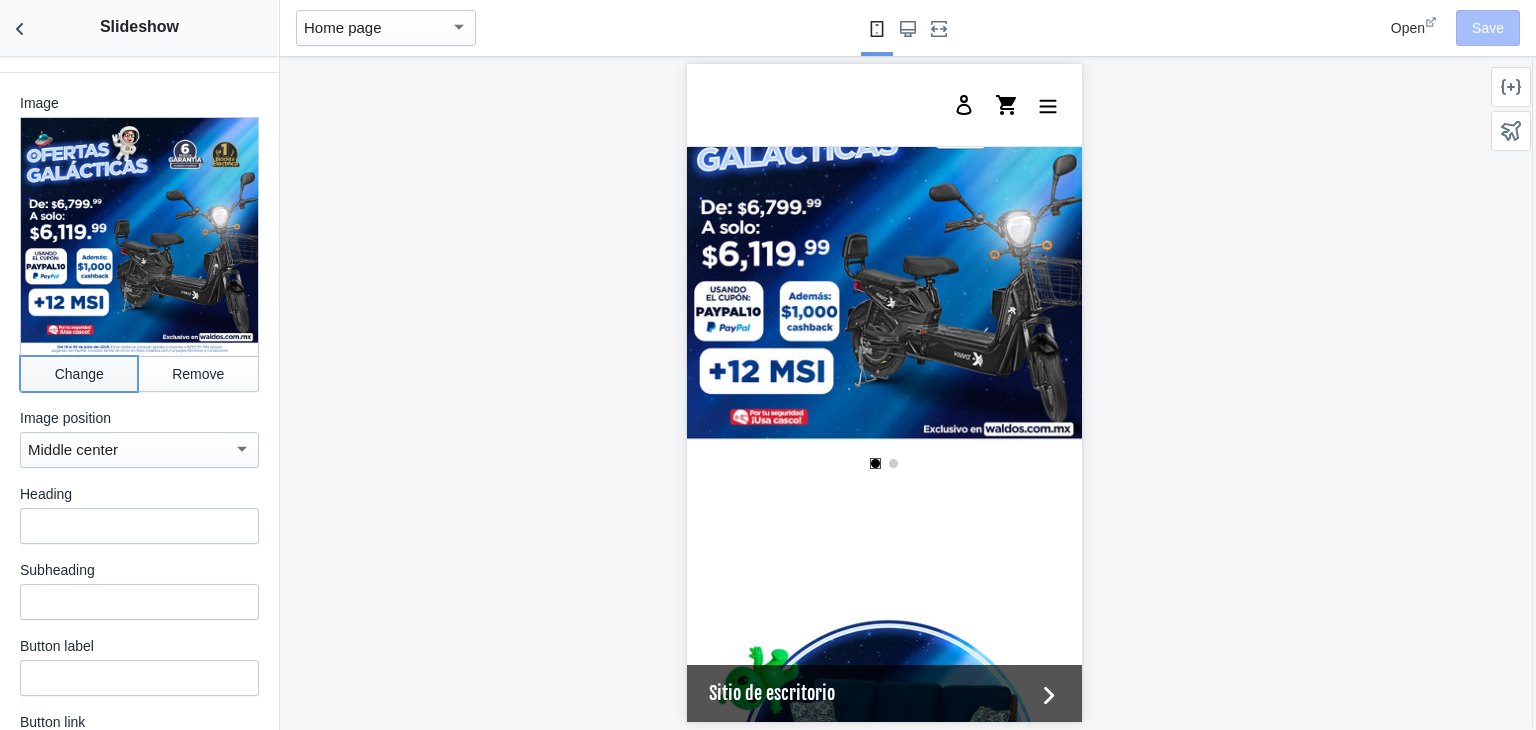 click on "Change" at bounding box center [79, 374] 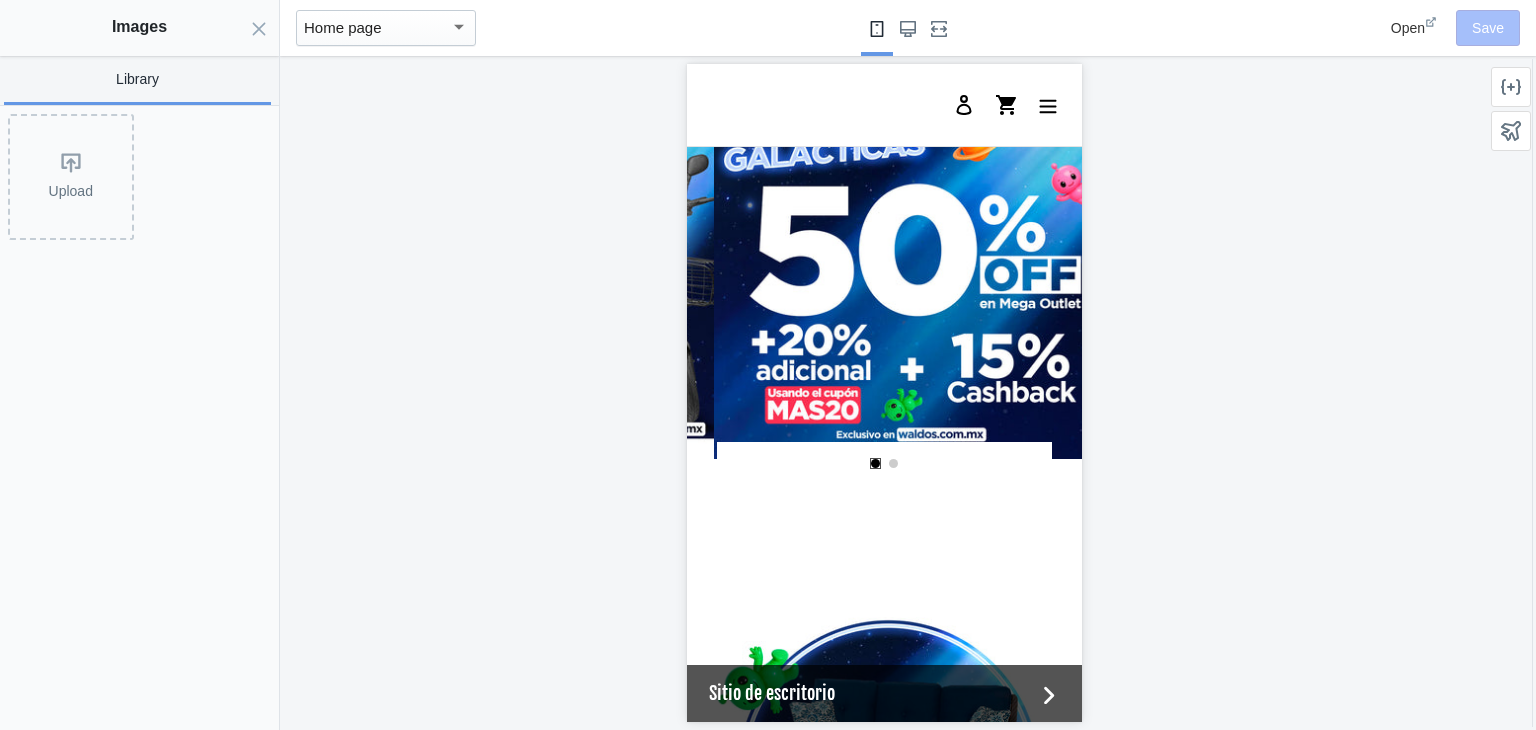scroll, scrollTop: 0, scrollLeft: 380, axis: horizontal 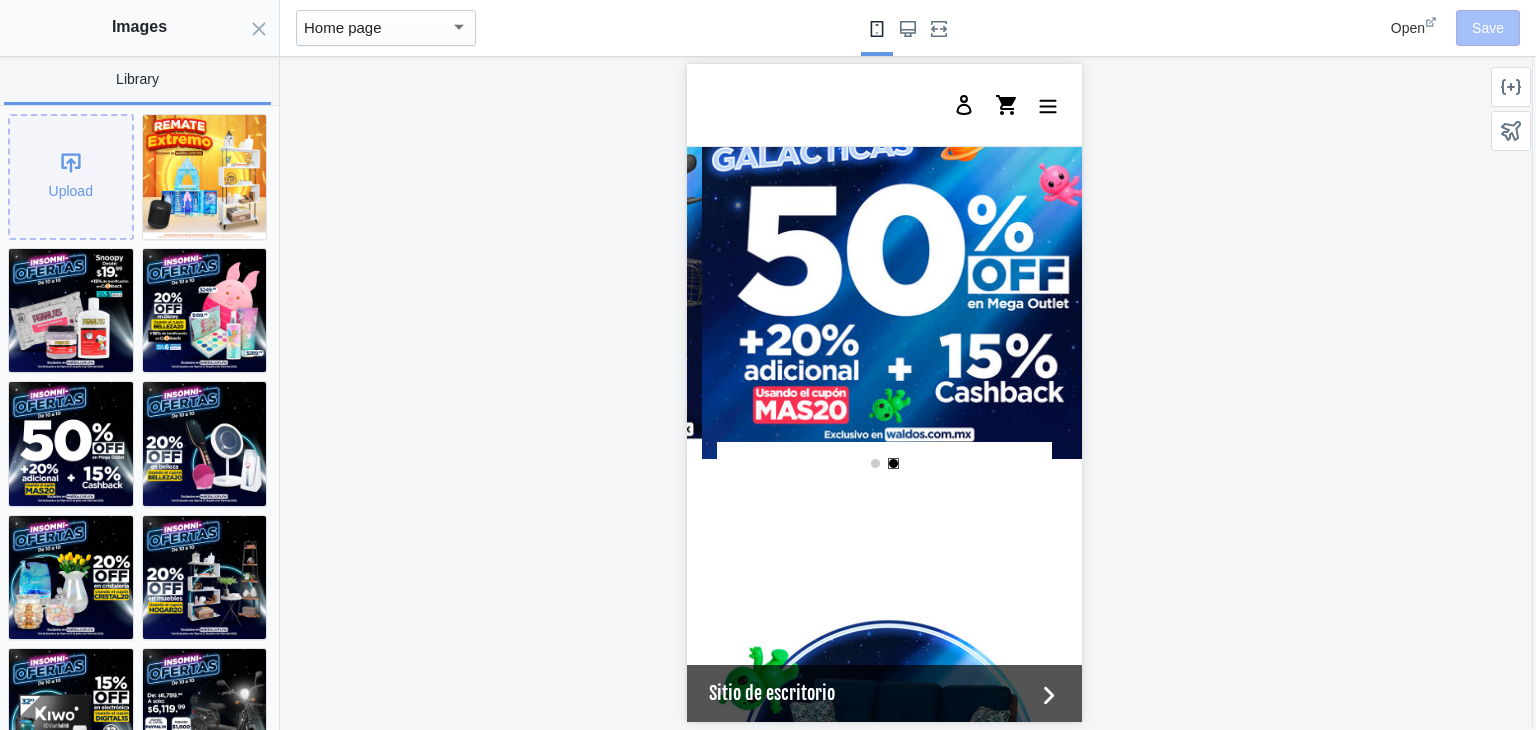click on "Upload" 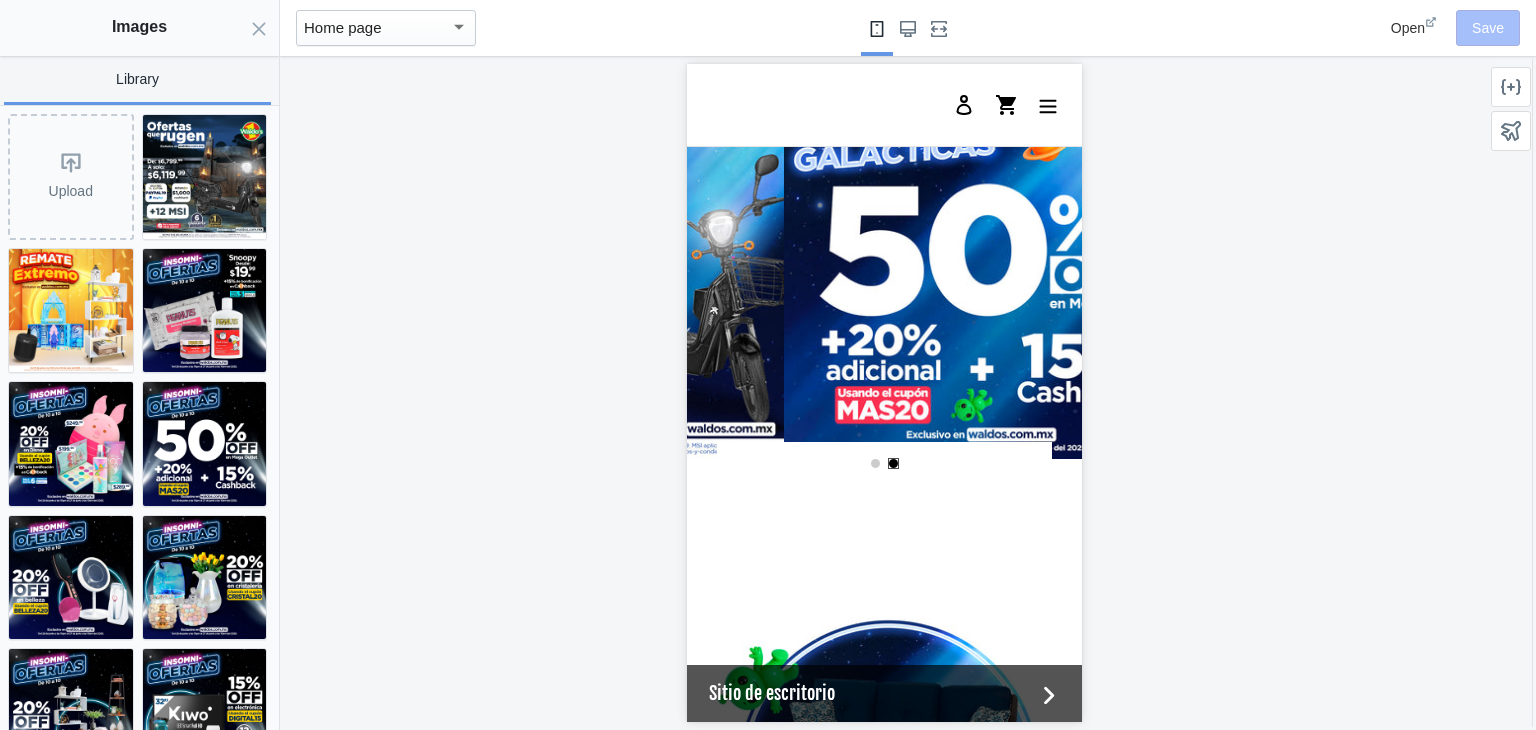 scroll, scrollTop: 0, scrollLeft: 100, axis: horizontal 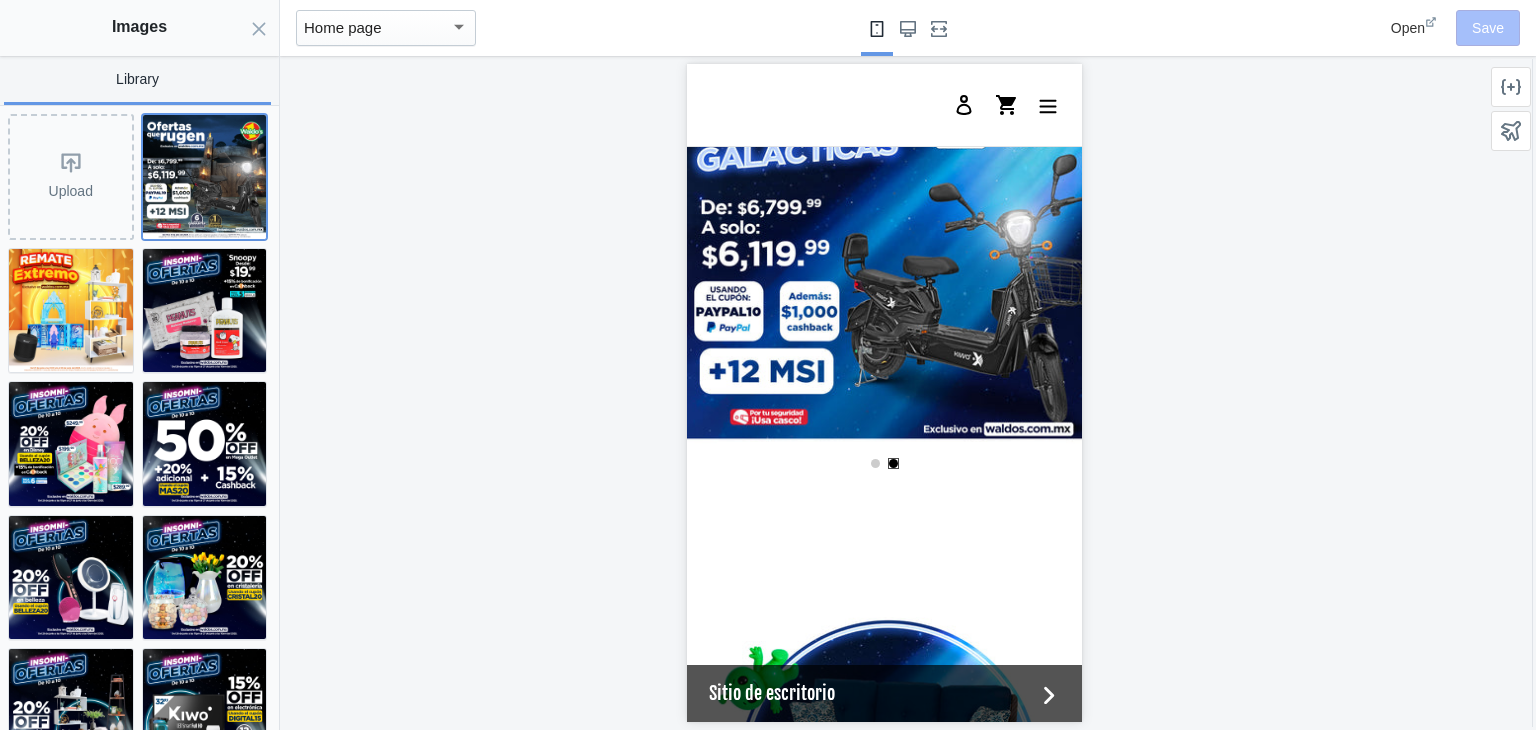 click 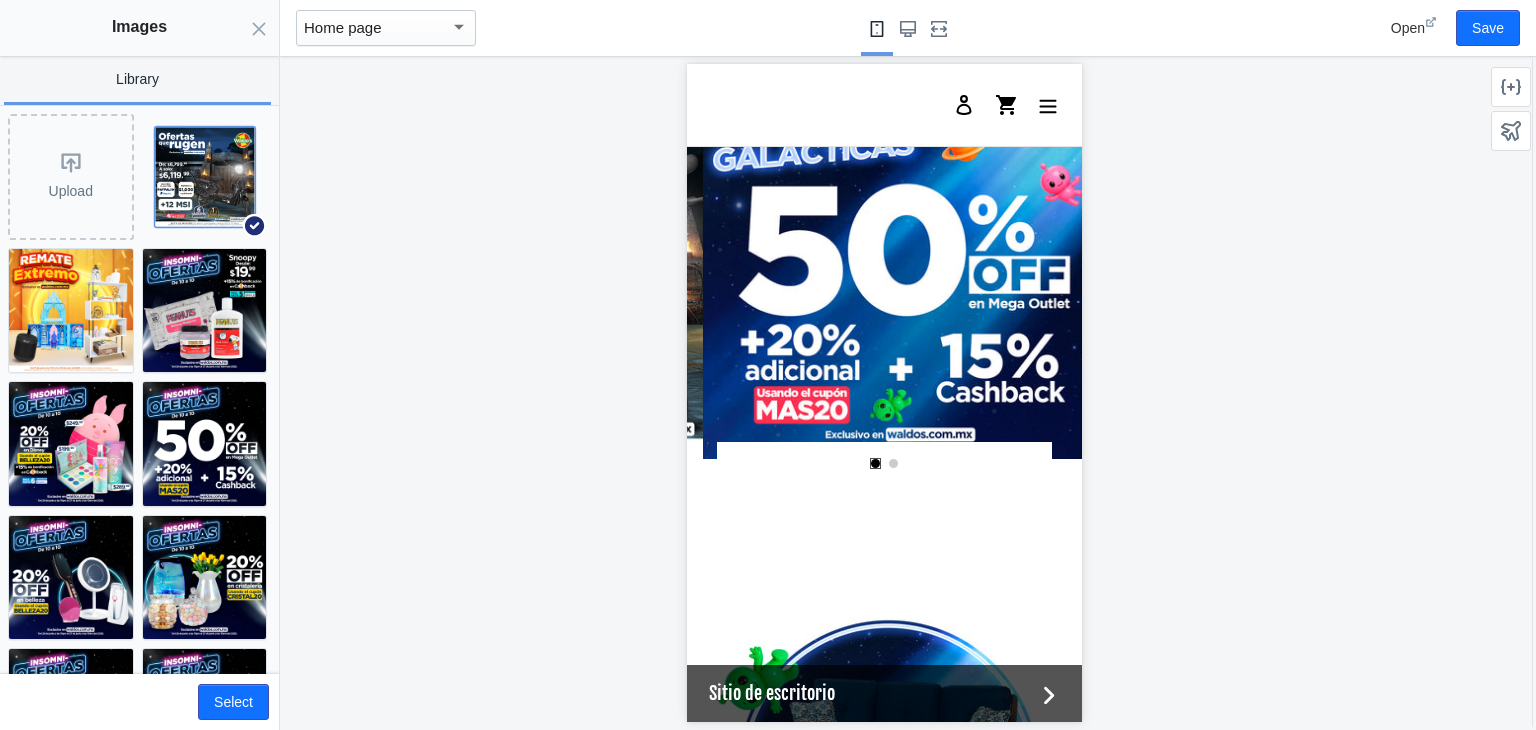 scroll, scrollTop: 0, scrollLeft: 380, axis: horizontal 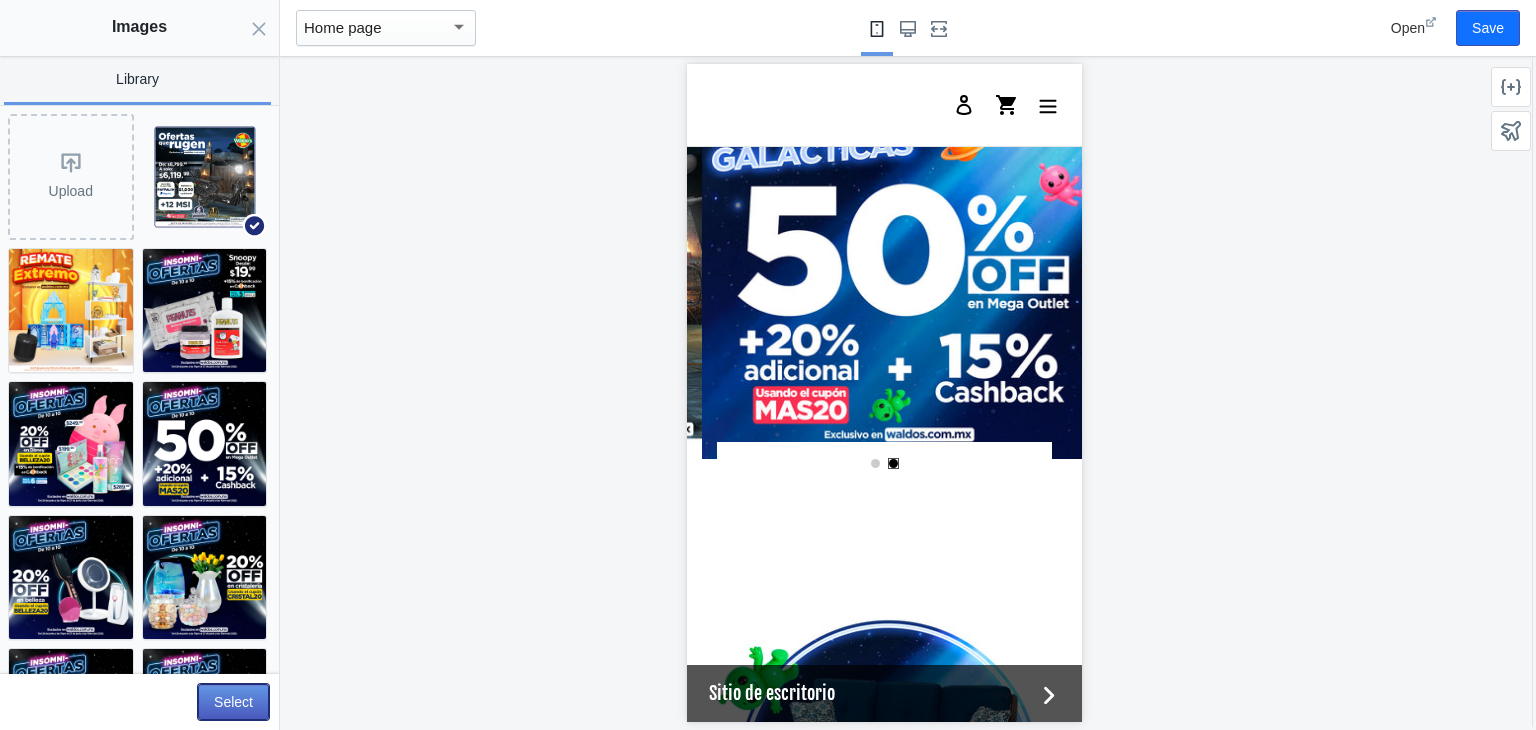 click on "Select" 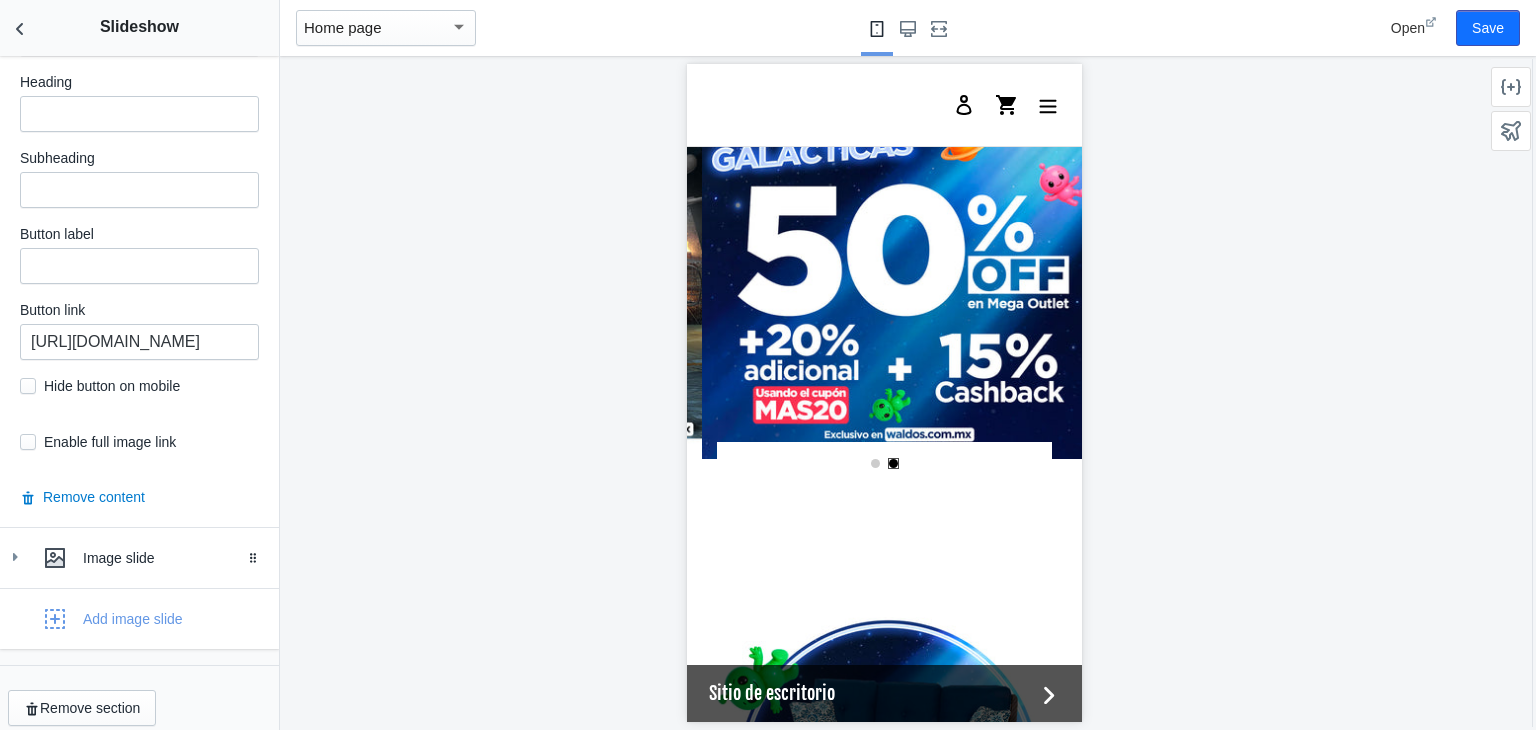 scroll, scrollTop: 974, scrollLeft: 0, axis: vertical 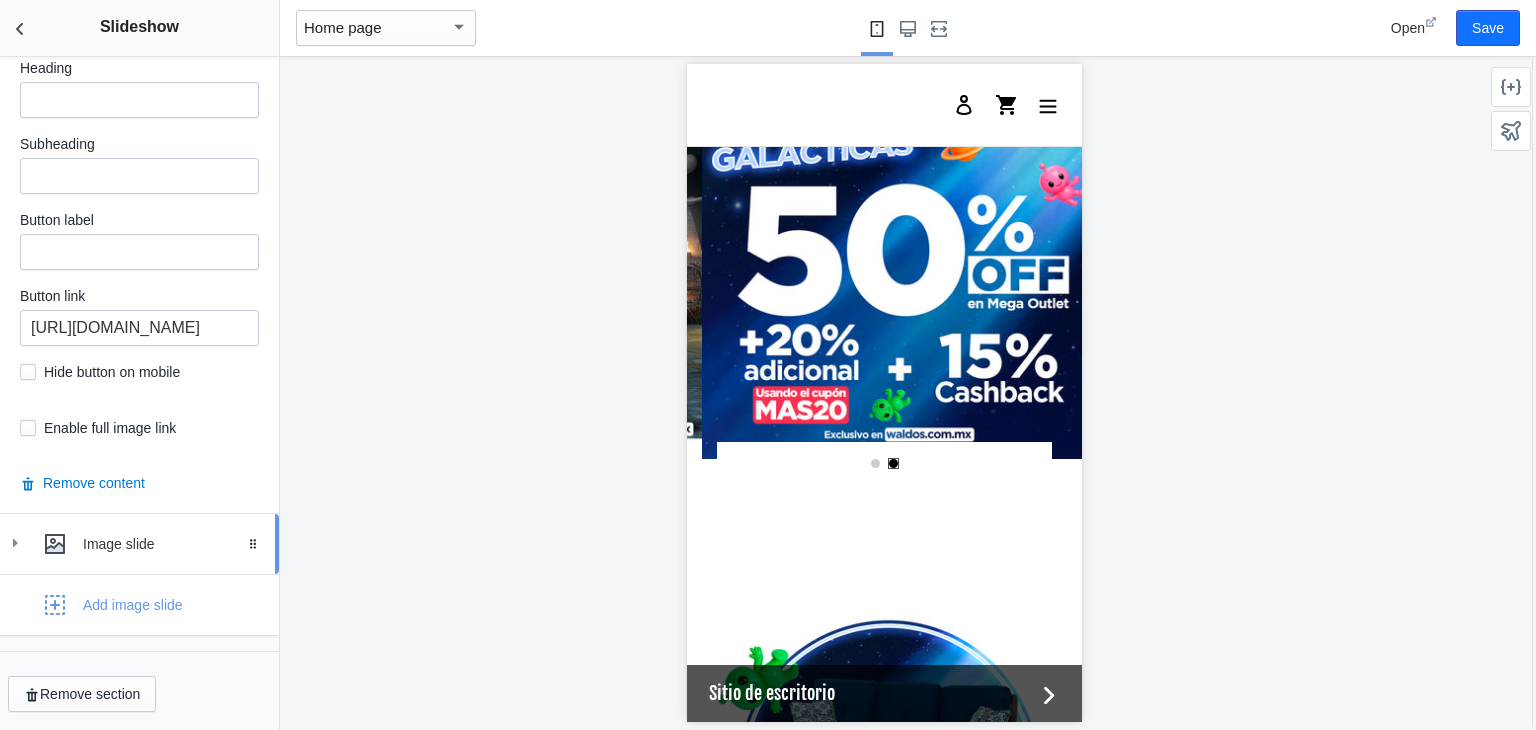 click on "Image slide" at bounding box center (139, 544) 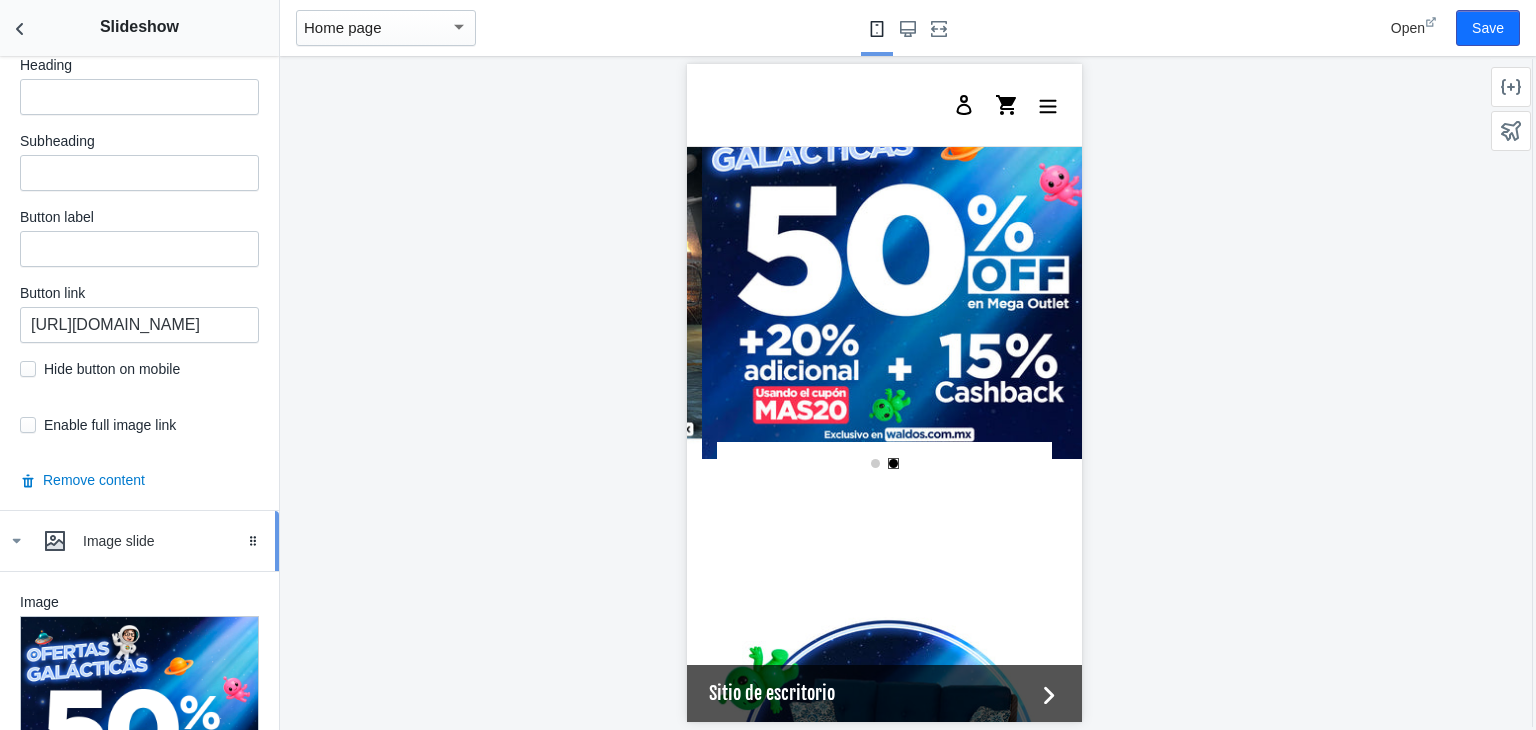 scroll, scrollTop: 1274, scrollLeft: 0, axis: vertical 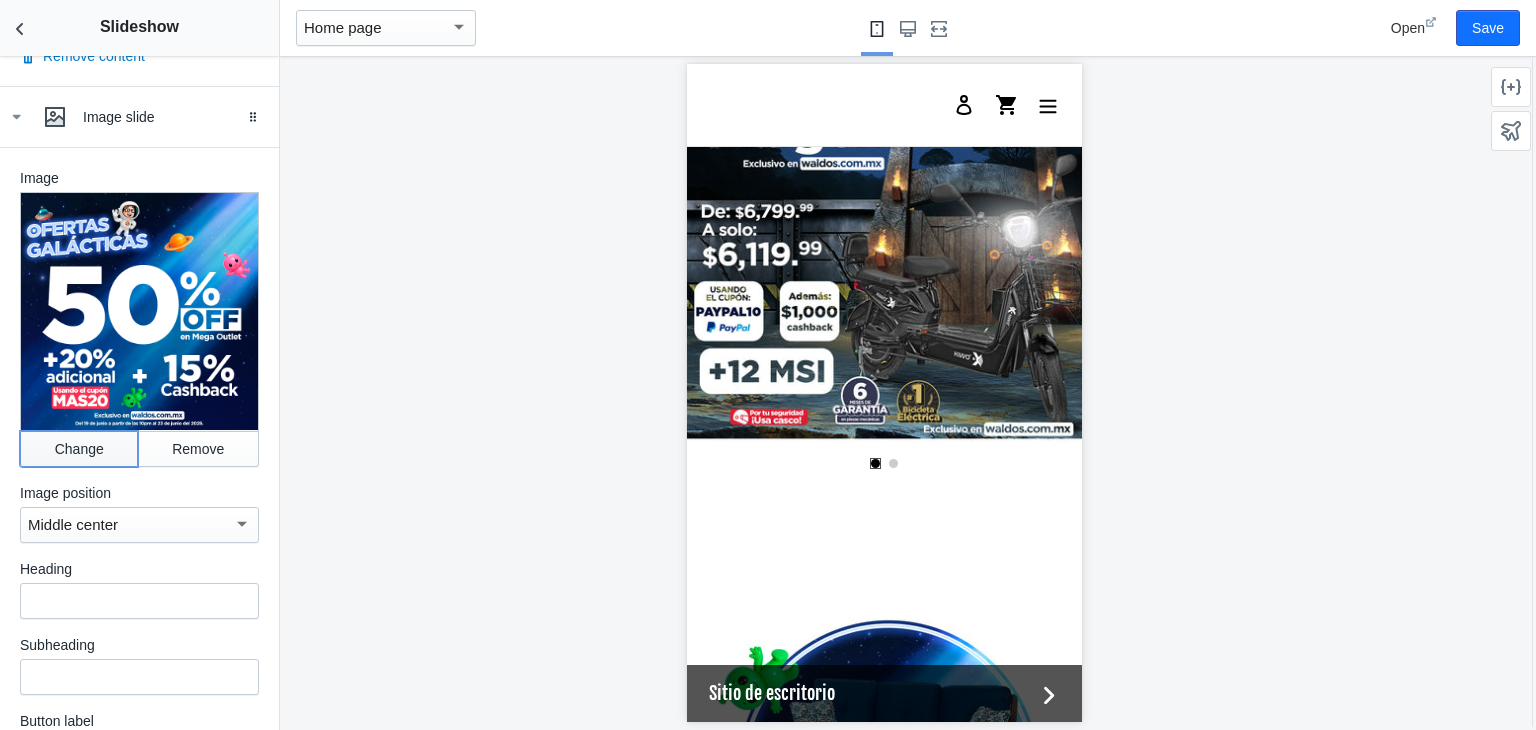 click on "Change" at bounding box center (79, 449) 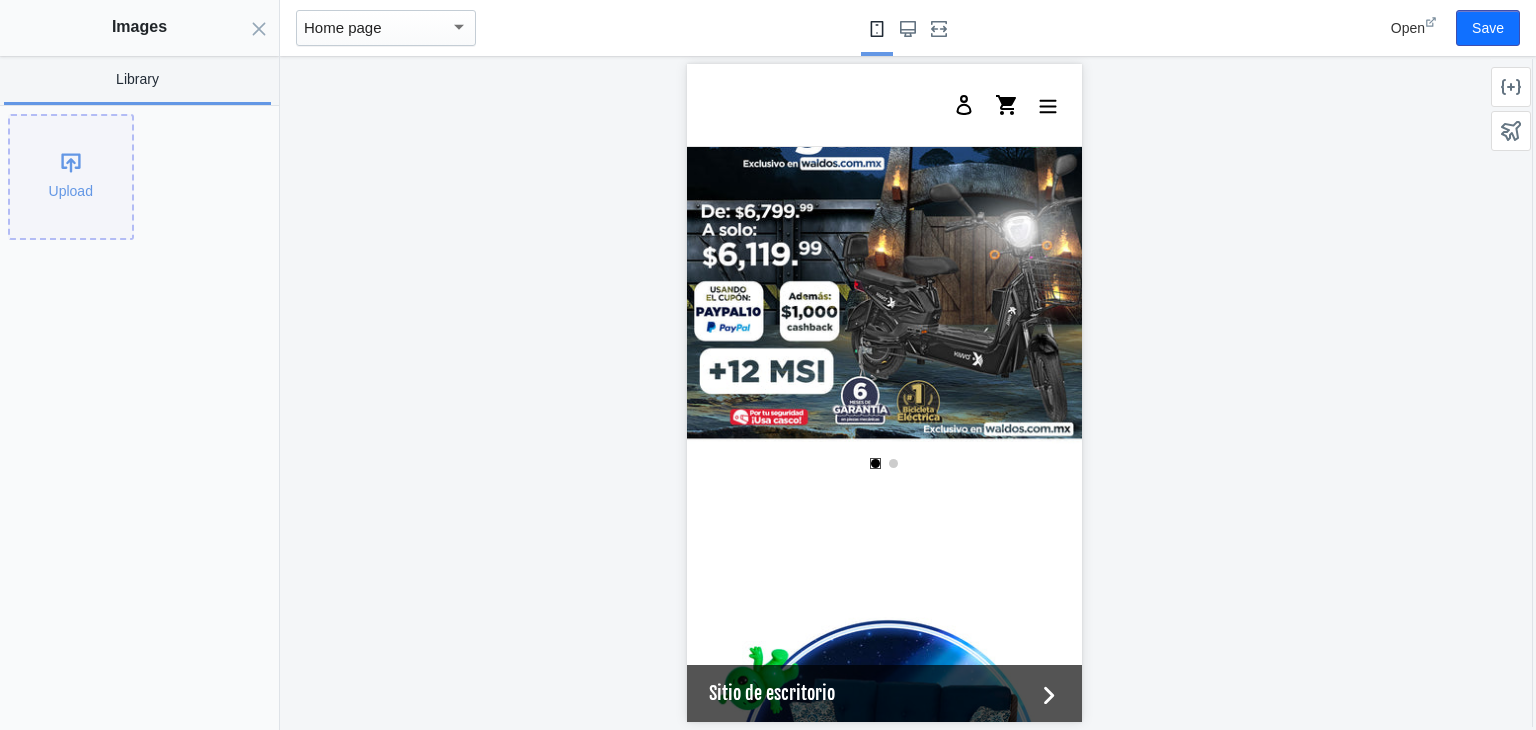 click on "Upload" 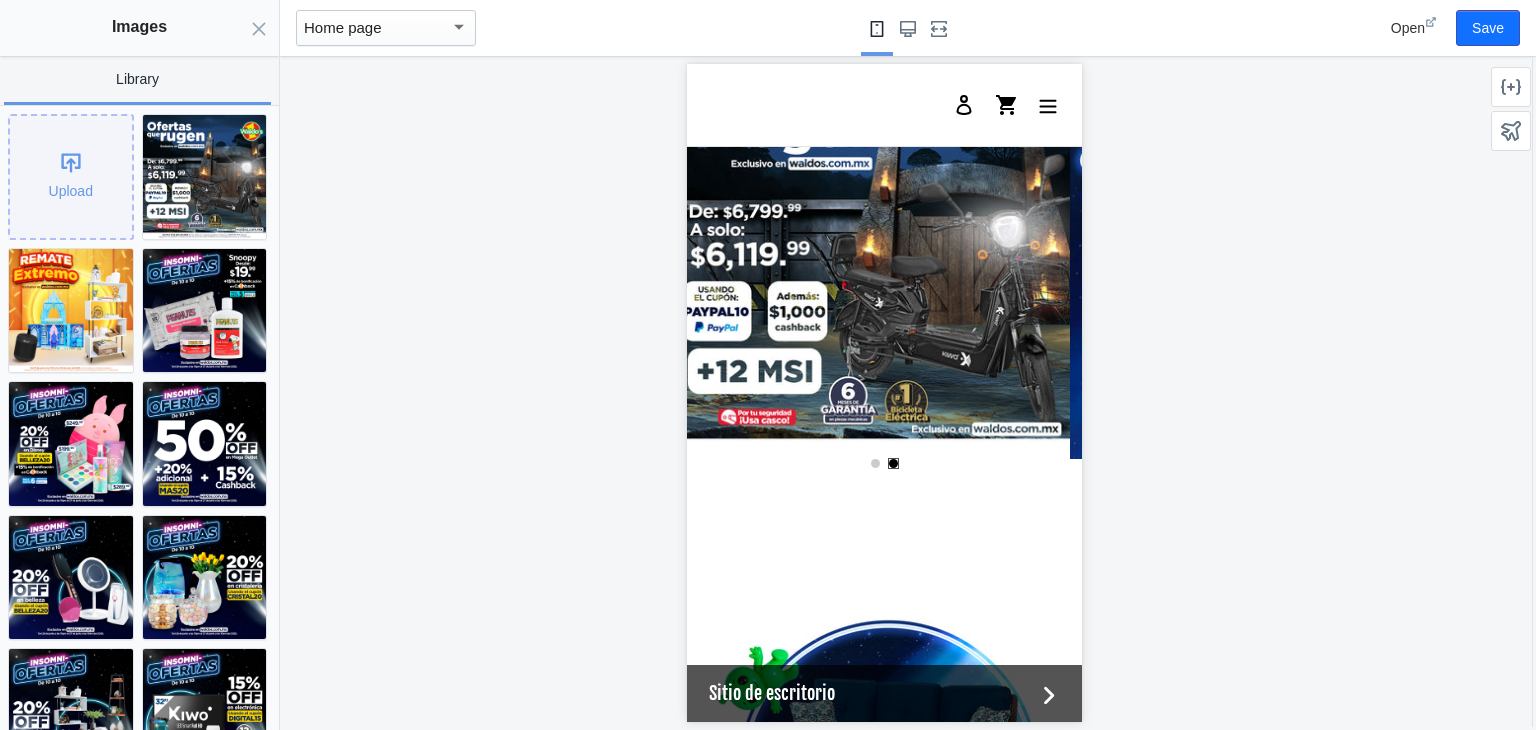 scroll, scrollTop: 0, scrollLeft: 0, axis: both 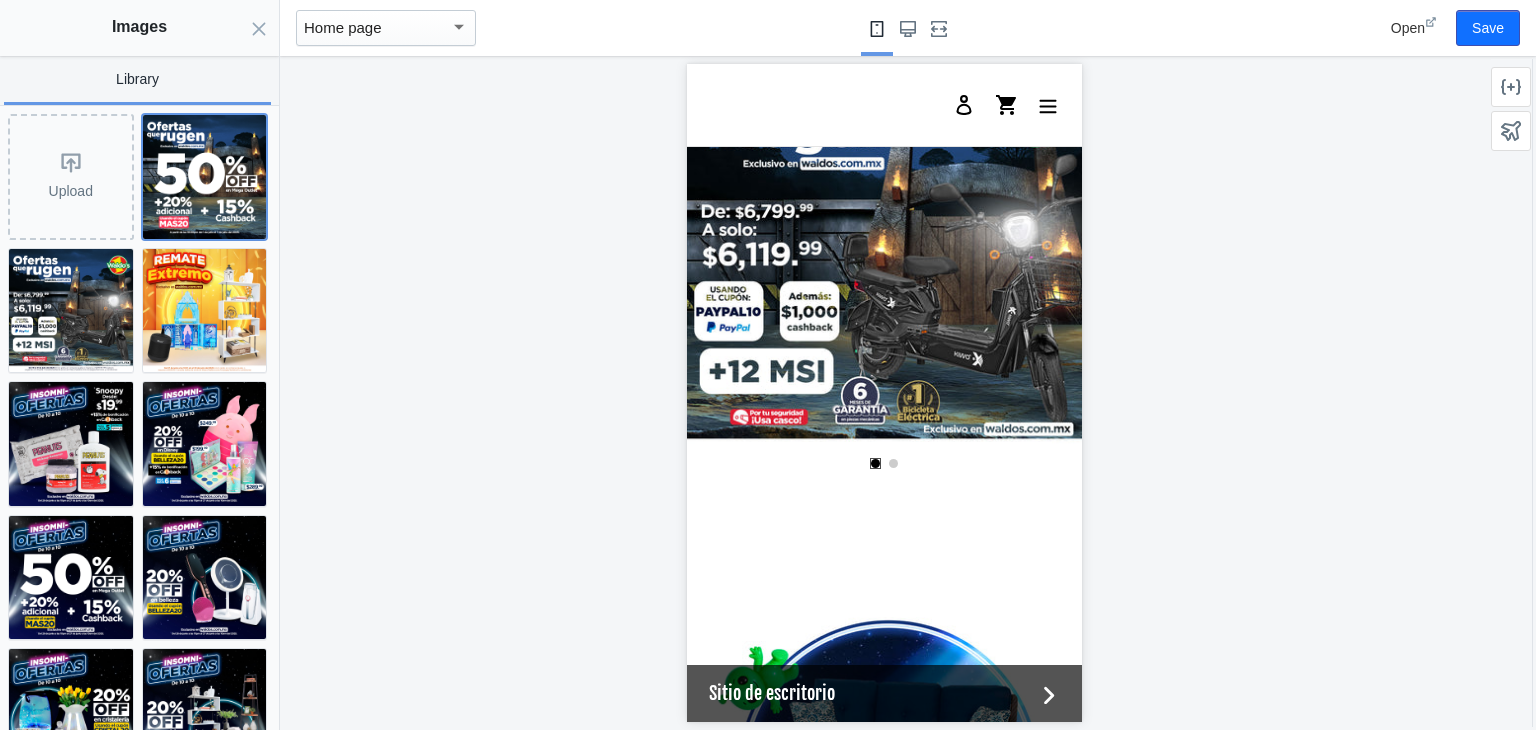click 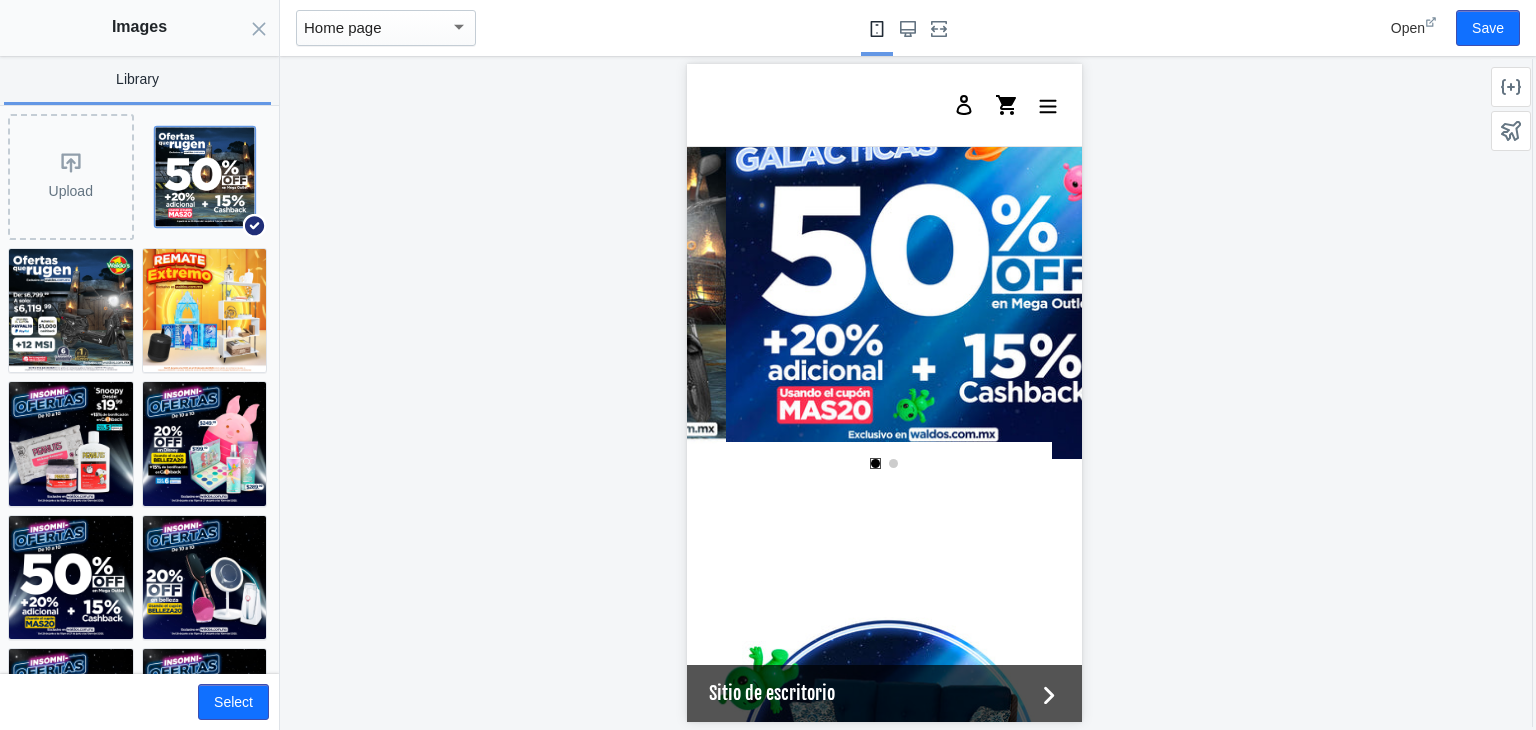 scroll, scrollTop: 0, scrollLeft: 380, axis: horizontal 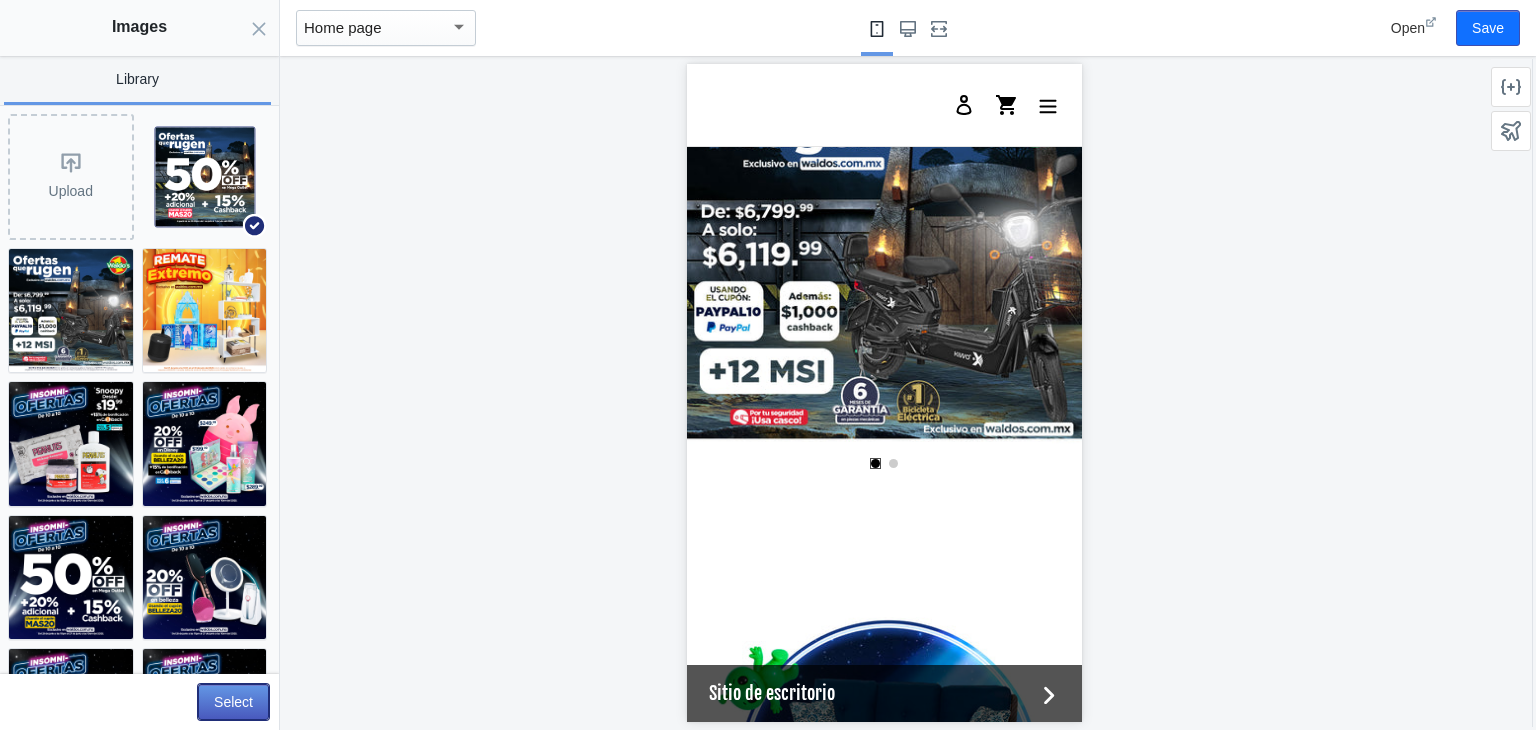 click on "Select" 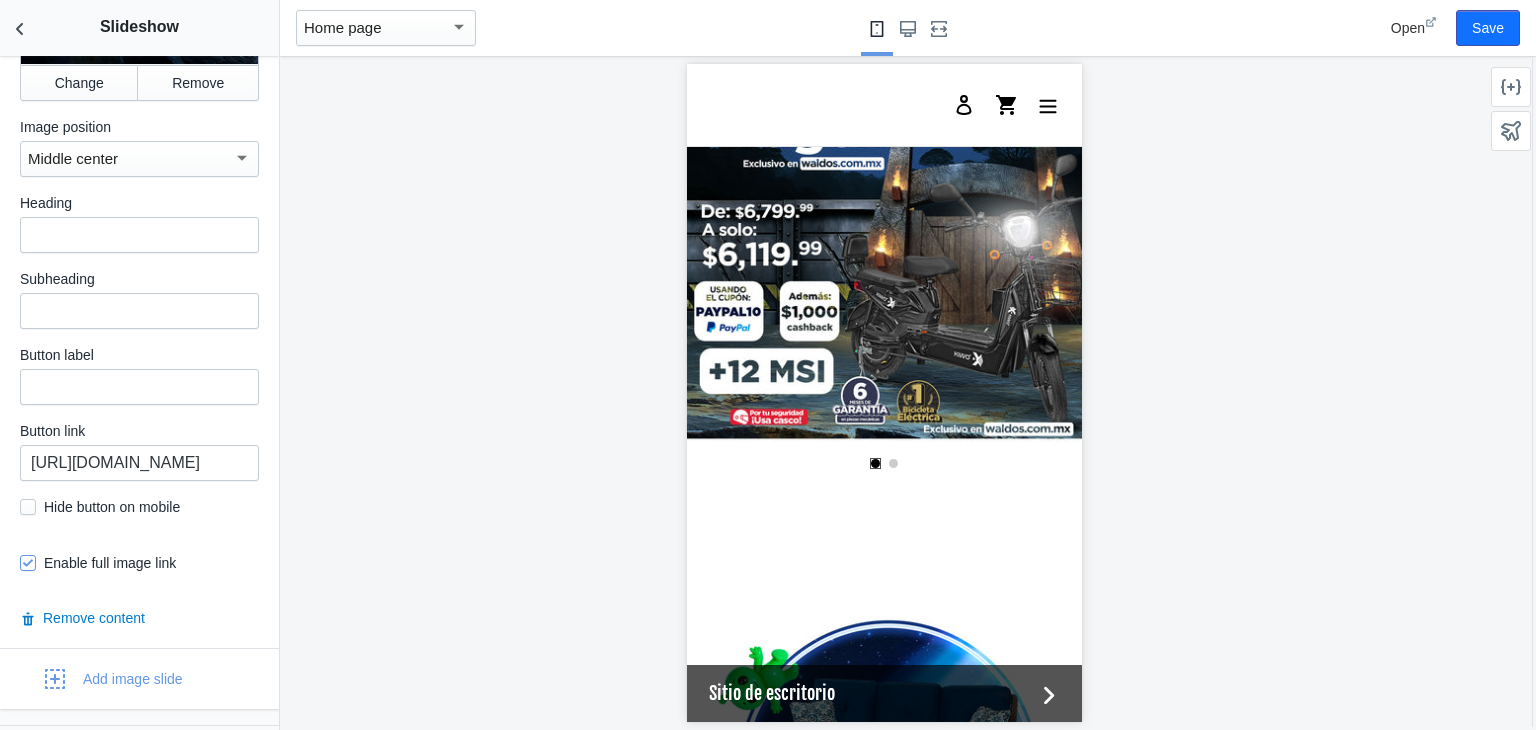 scroll, scrollTop: 1766, scrollLeft: 0, axis: vertical 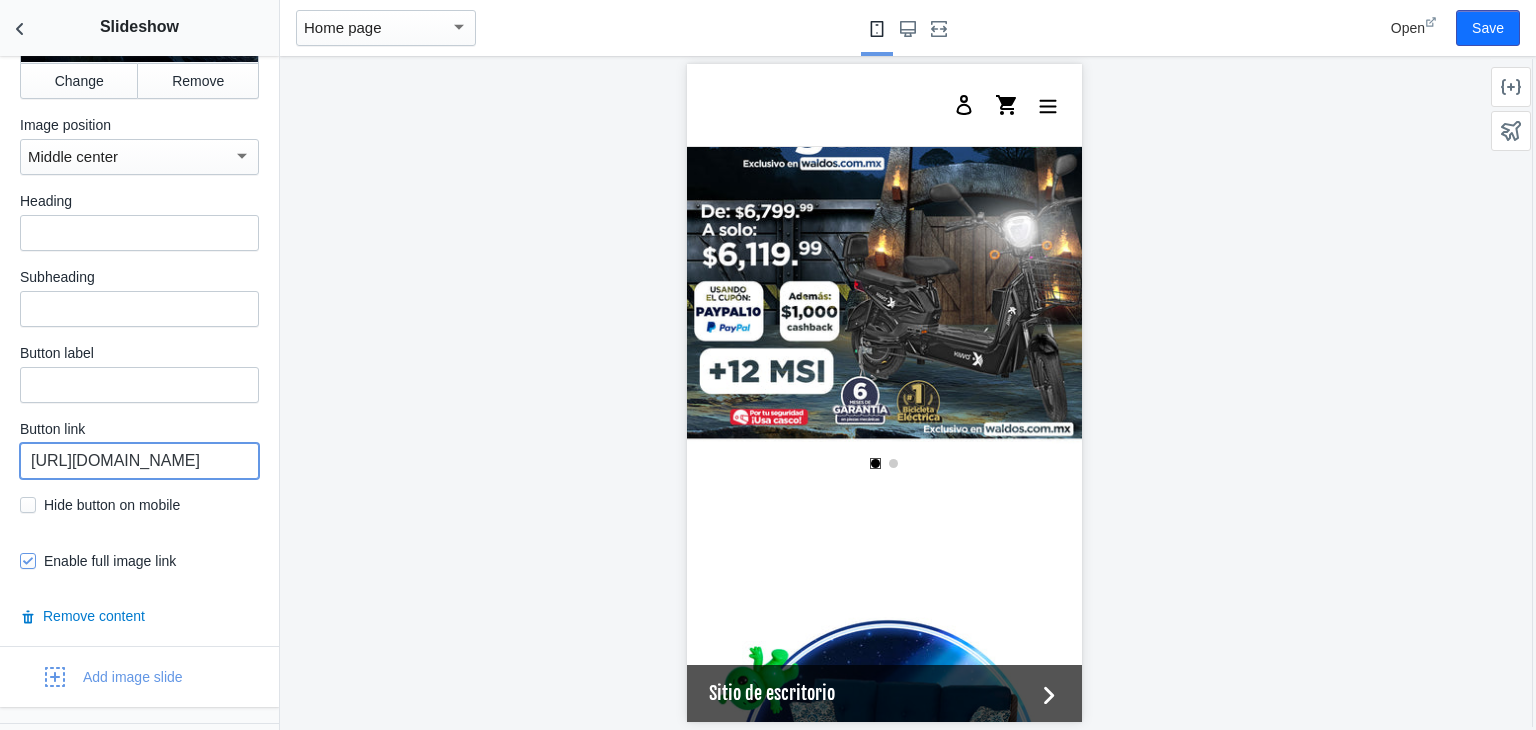 click on "[URL][DOMAIN_NAME]" at bounding box center [139, 461] 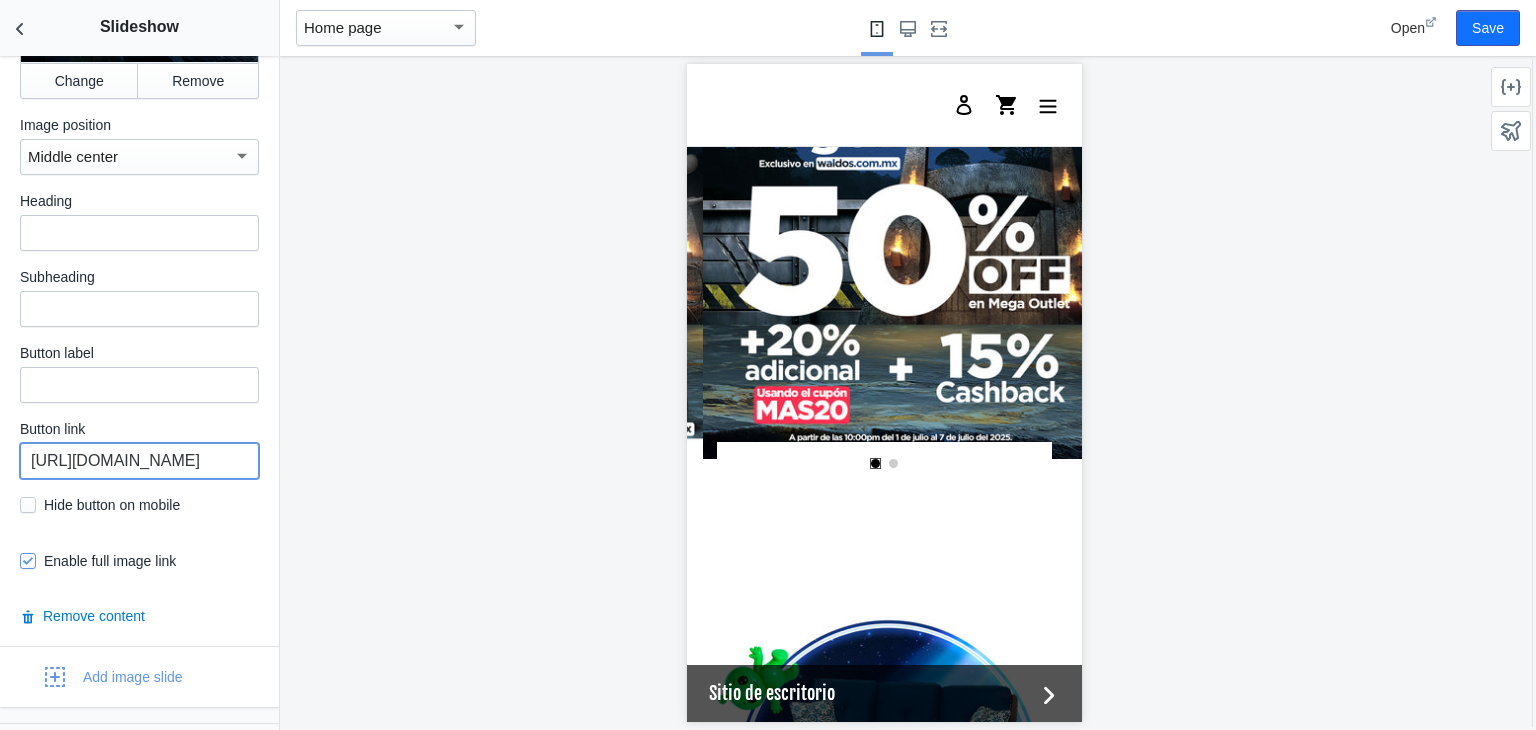 scroll, scrollTop: 0, scrollLeft: 380, axis: horizontal 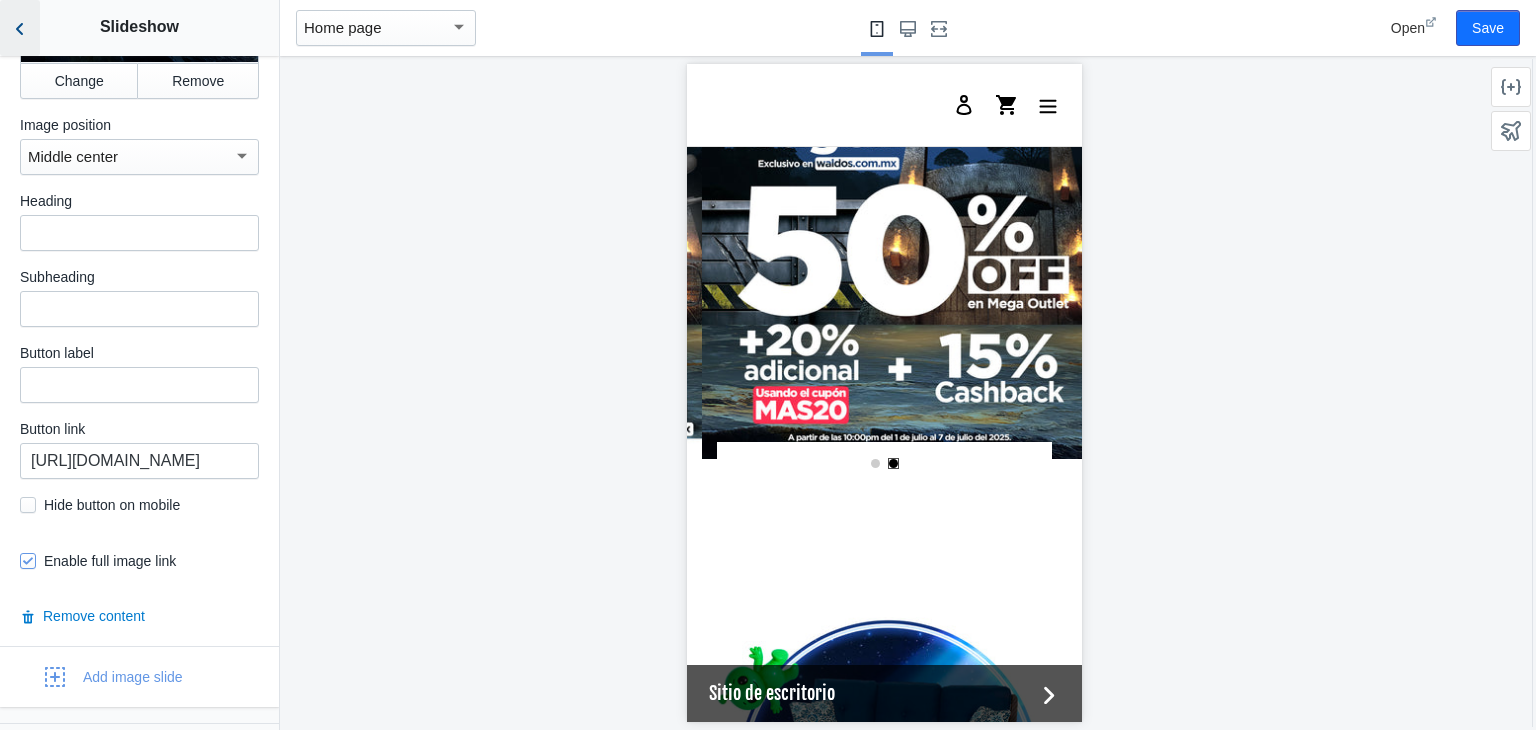 click 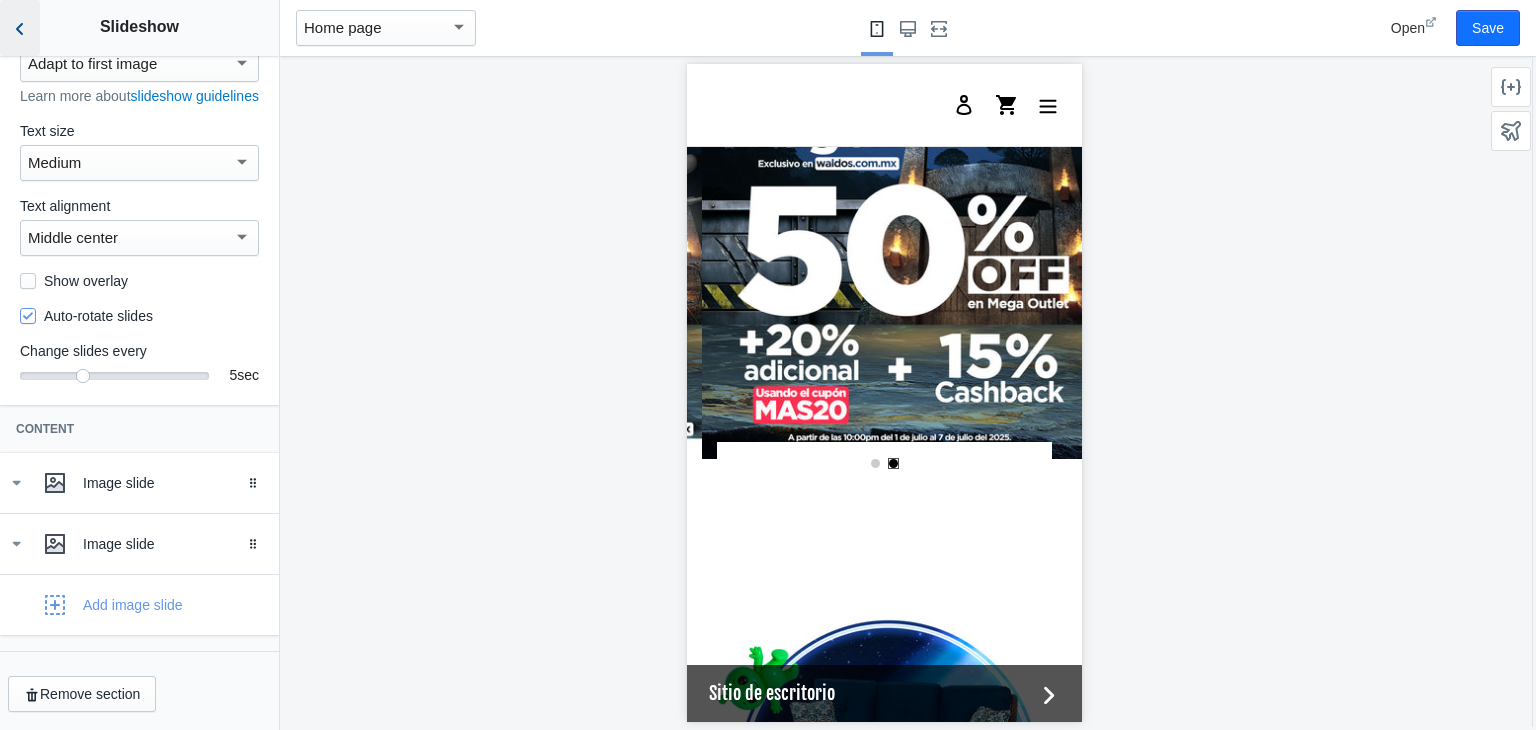 scroll, scrollTop: 124, scrollLeft: 0, axis: vertical 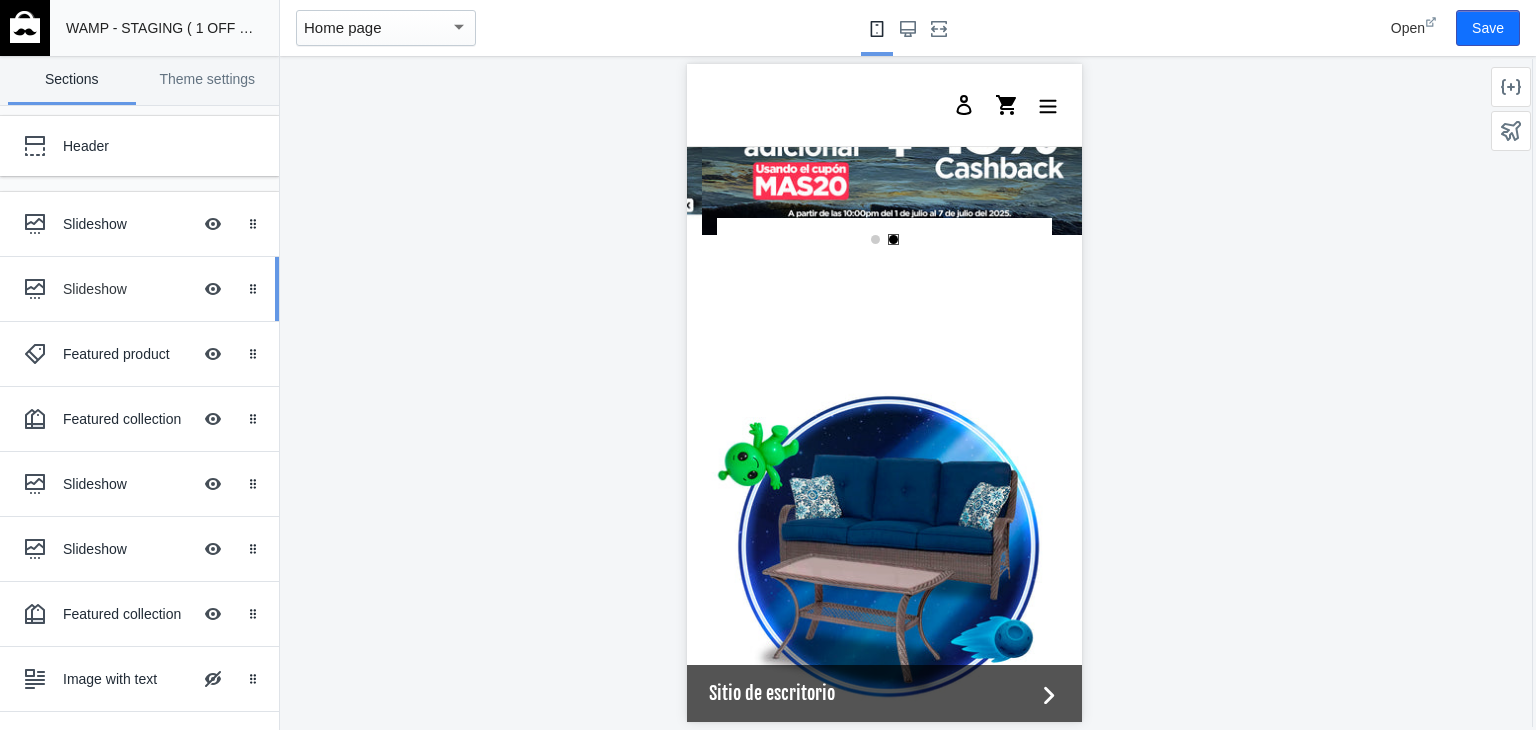 click on "Slideshow" at bounding box center (127, 289) 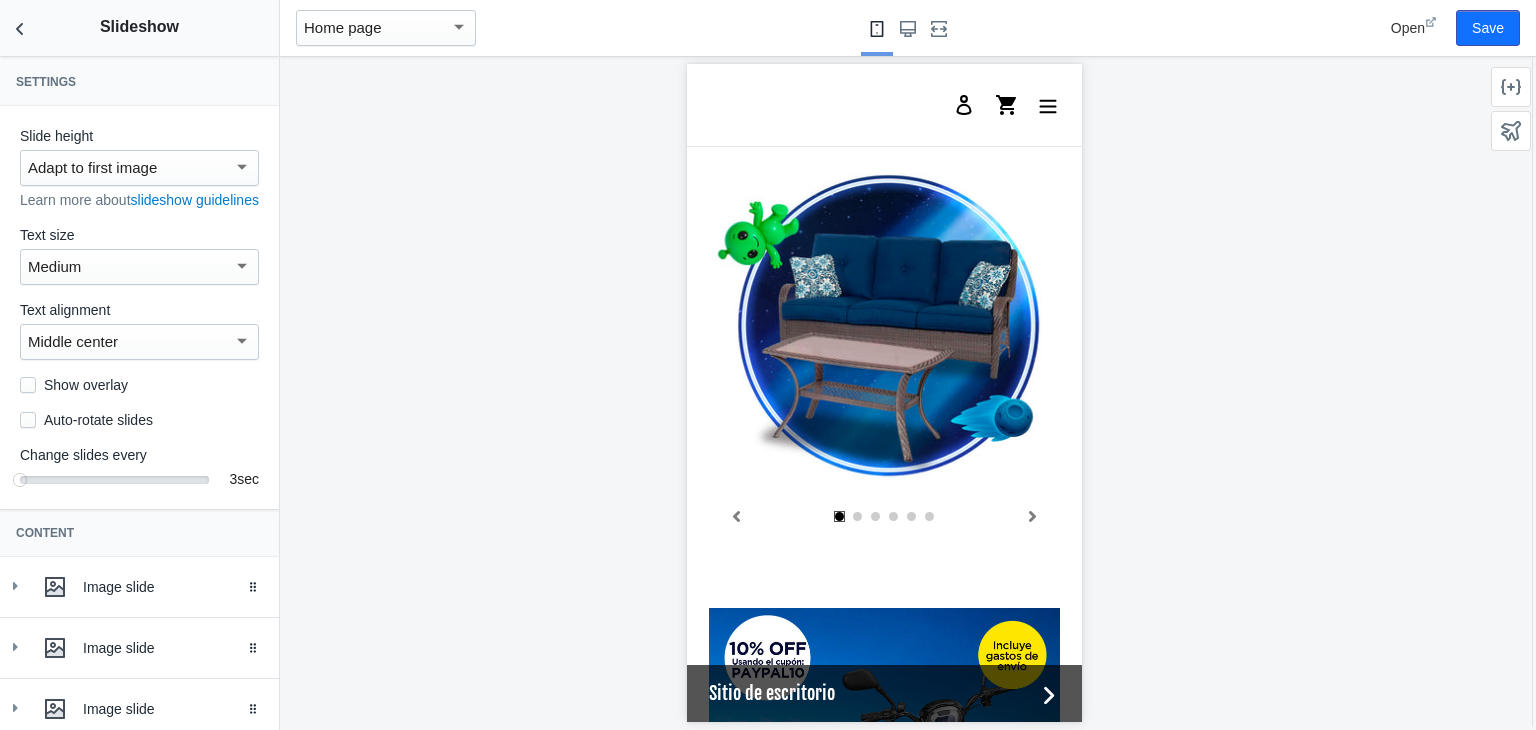 scroll, scrollTop: 658, scrollLeft: 0, axis: vertical 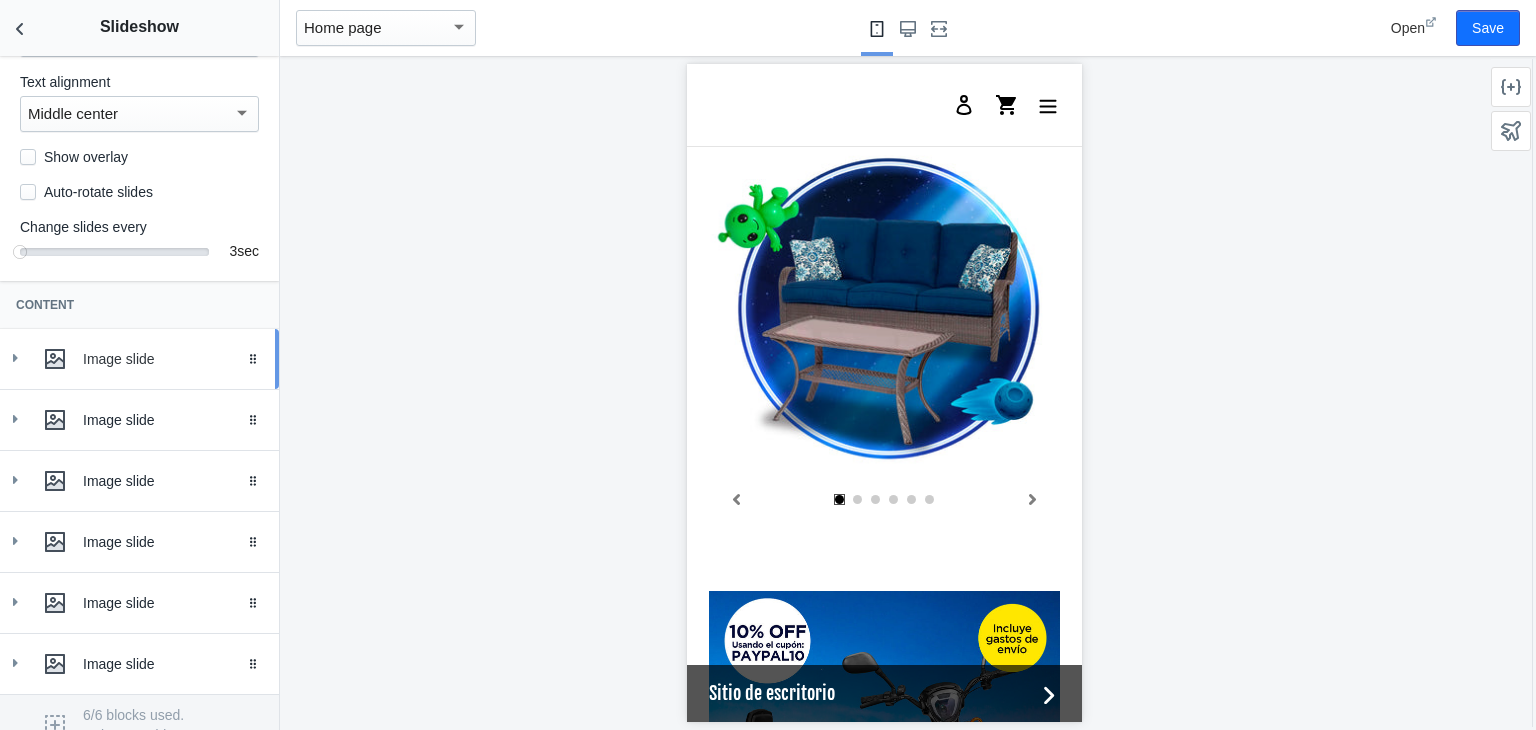 click on "Image slide" at bounding box center (139, 359) 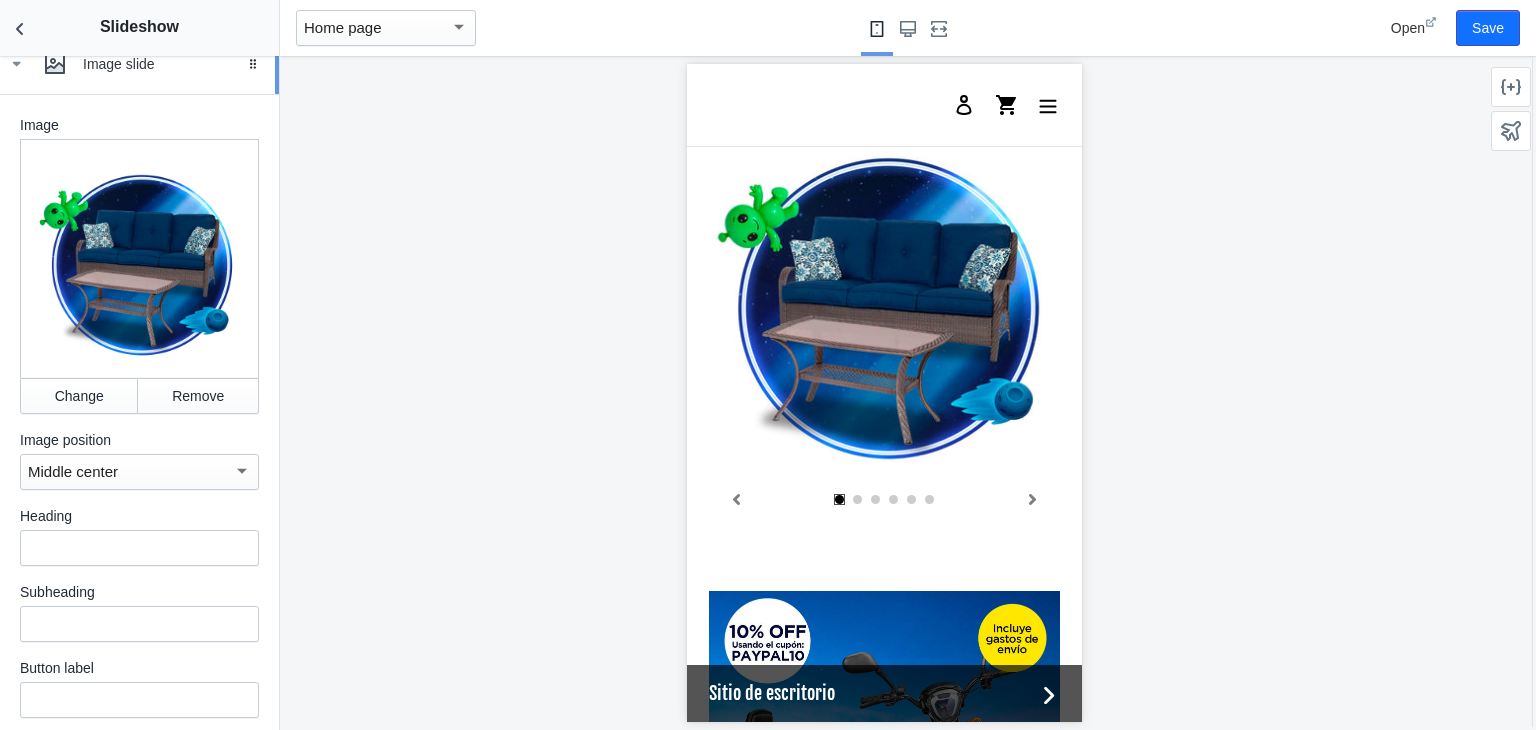 scroll, scrollTop: 524, scrollLeft: 0, axis: vertical 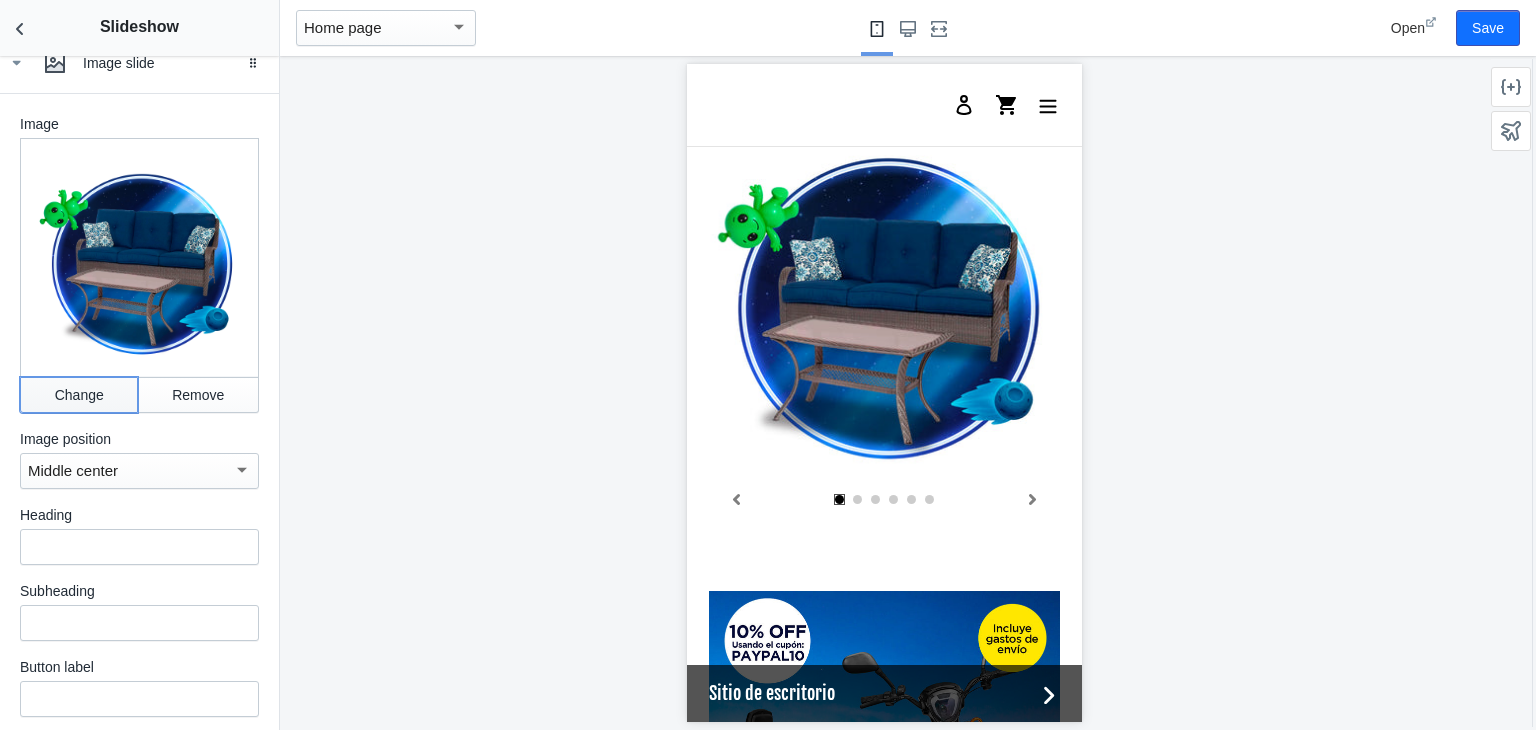 click on "Change" at bounding box center (79, 395) 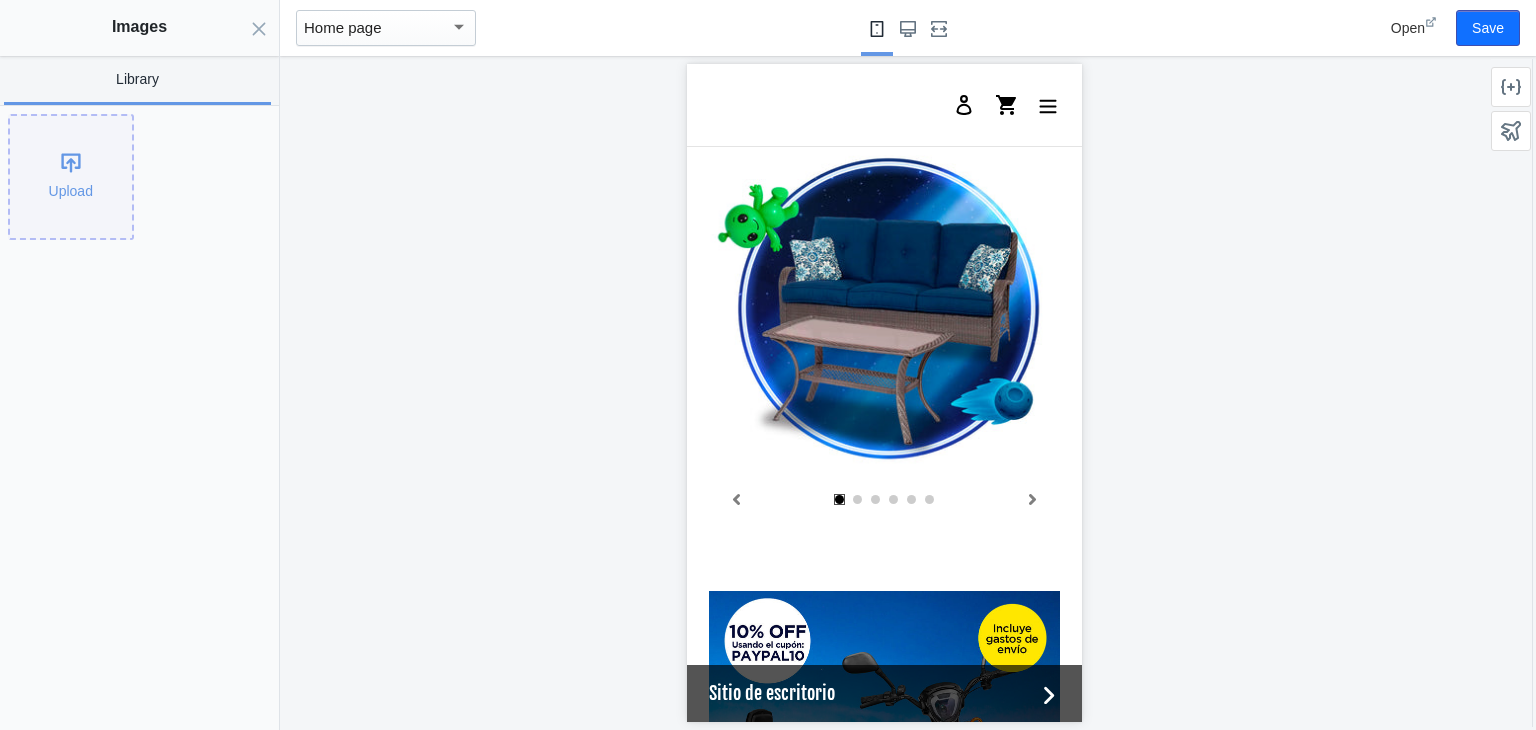 click on "Upload" 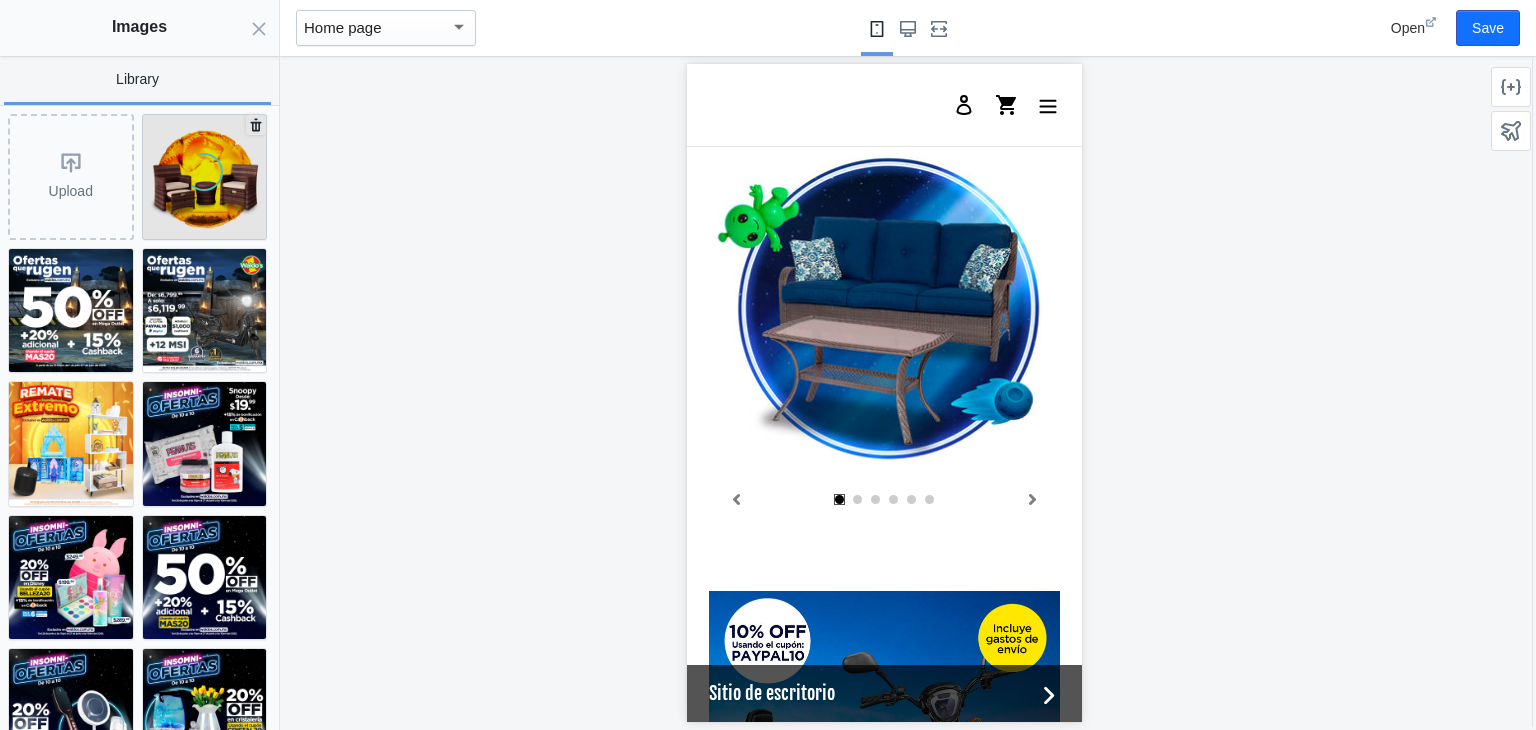 scroll, scrollTop: 0, scrollLeft: 0, axis: both 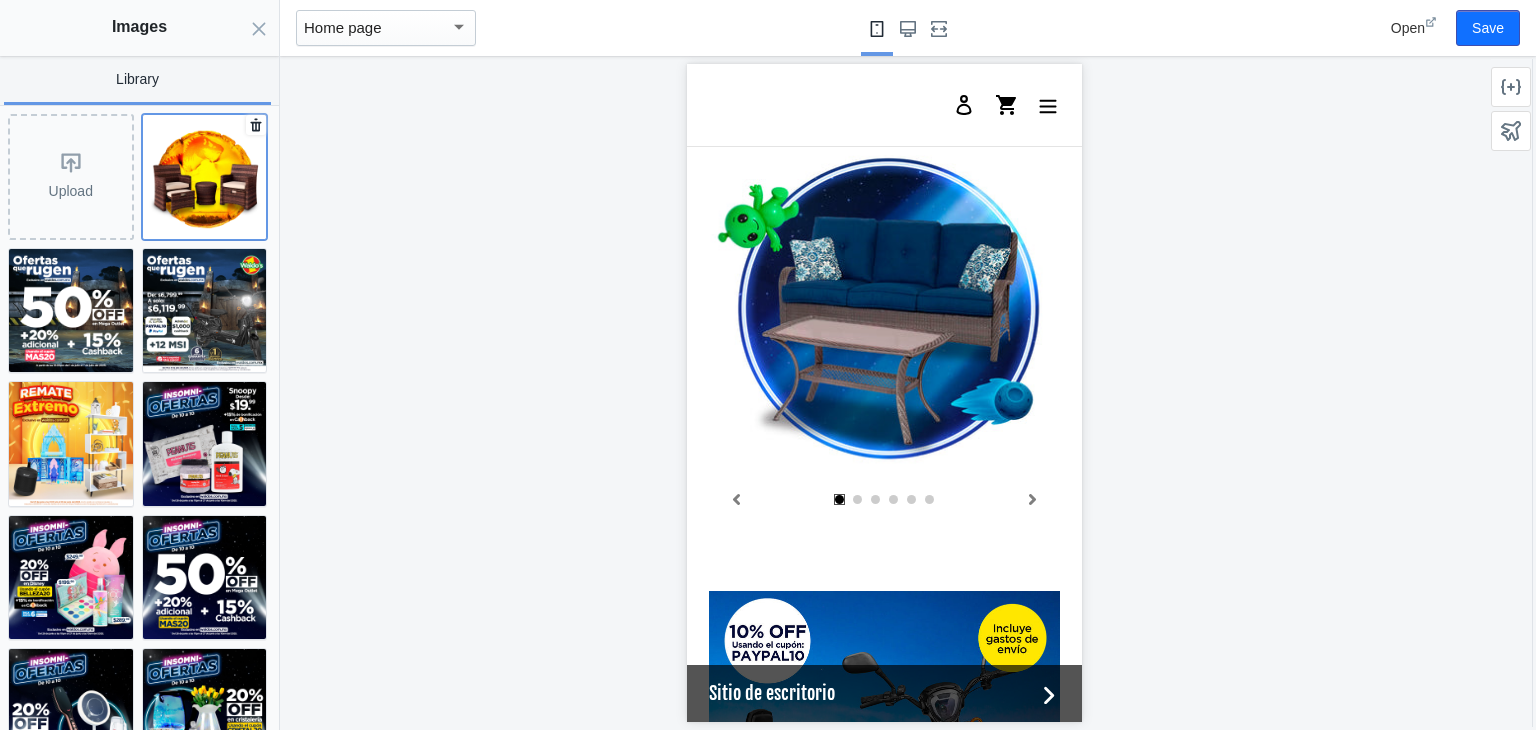 click 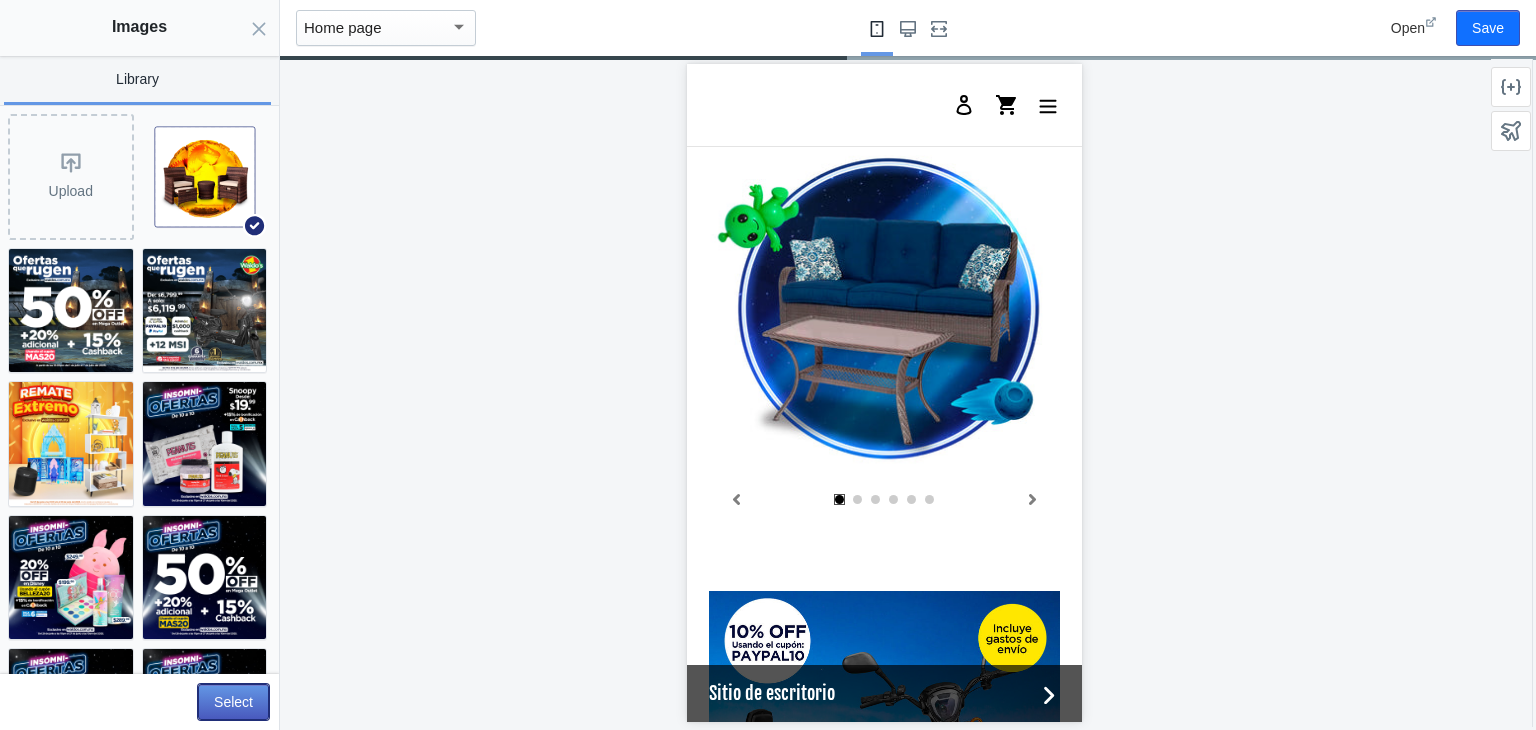 click on "Select" 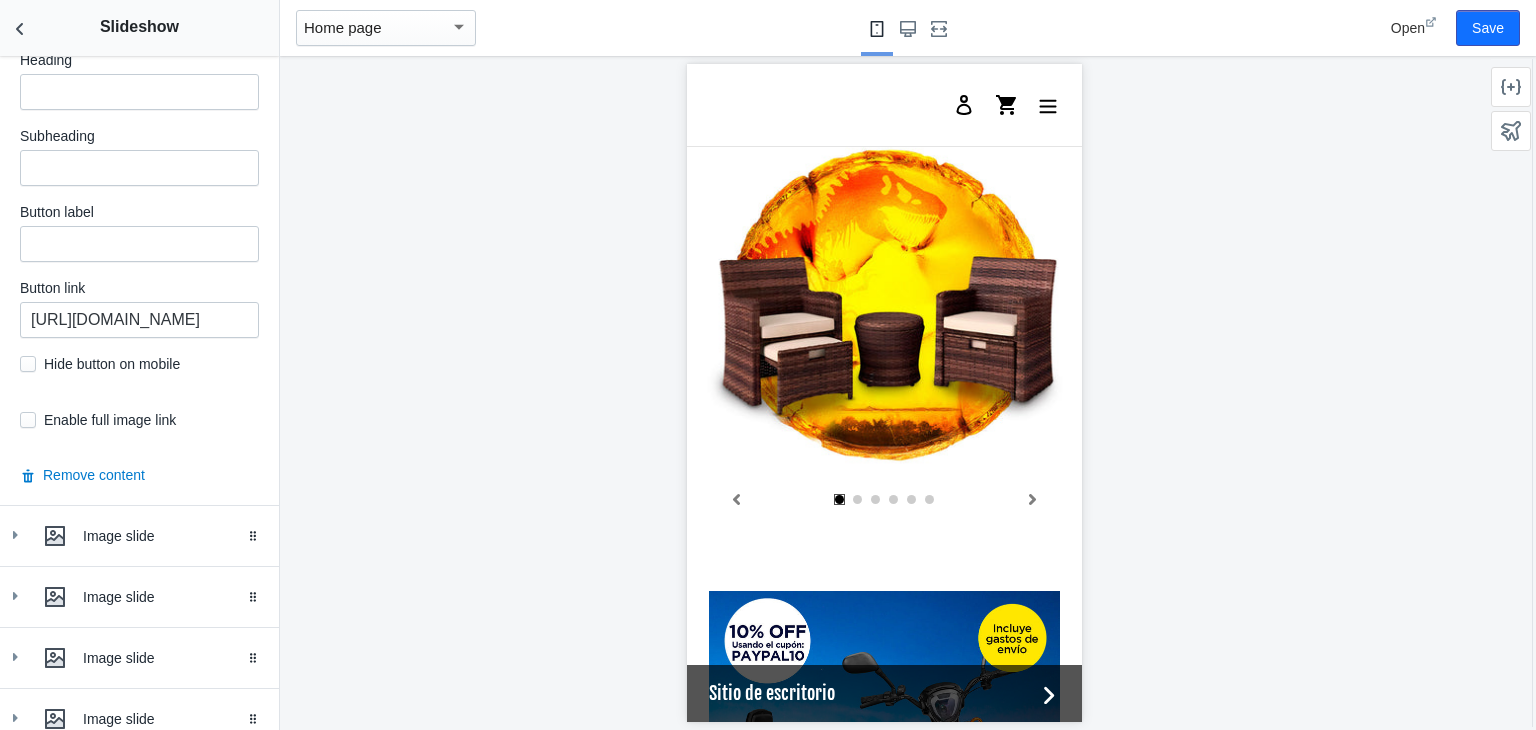 scroll, scrollTop: 1108, scrollLeft: 0, axis: vertical 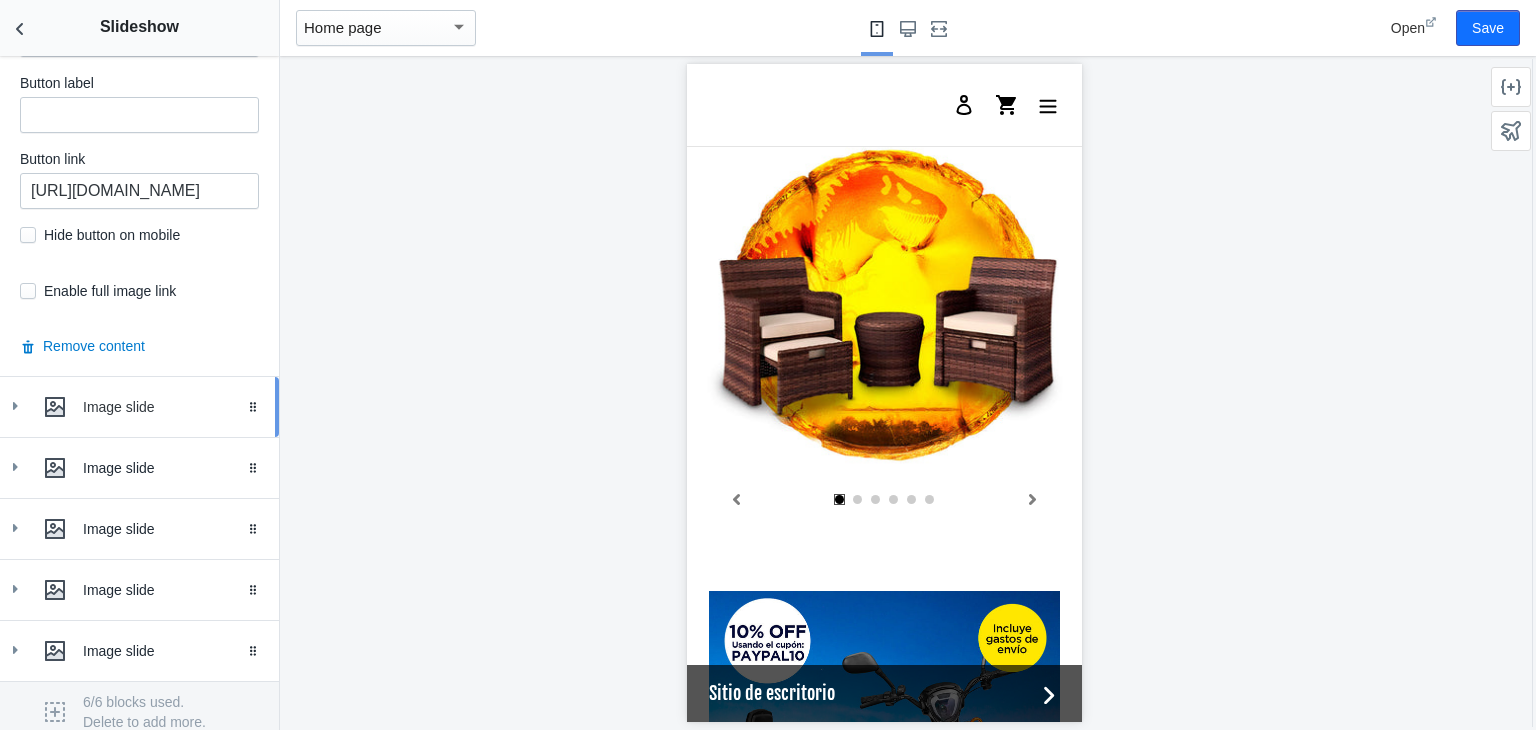 click 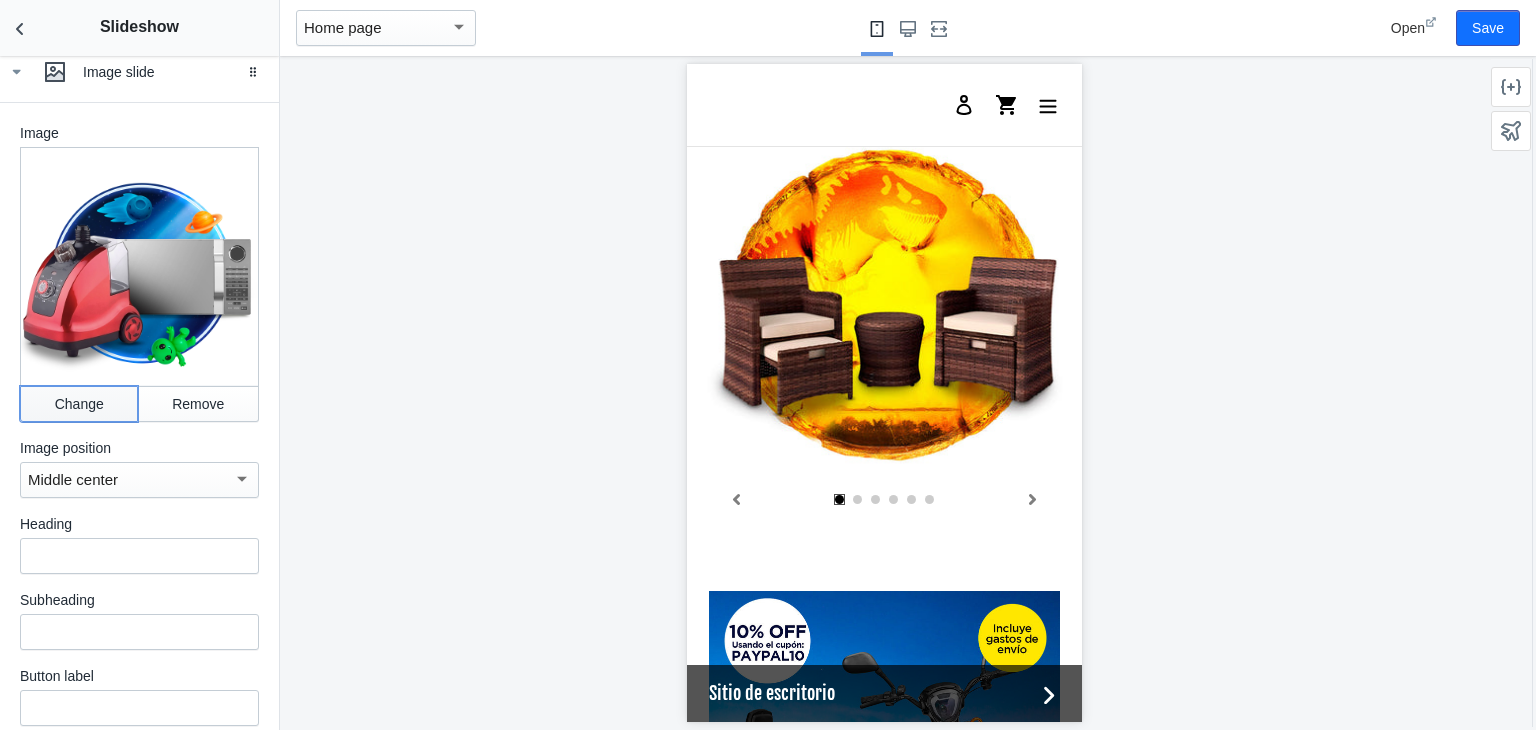 click on "Change" at bounding box center (79, 404) 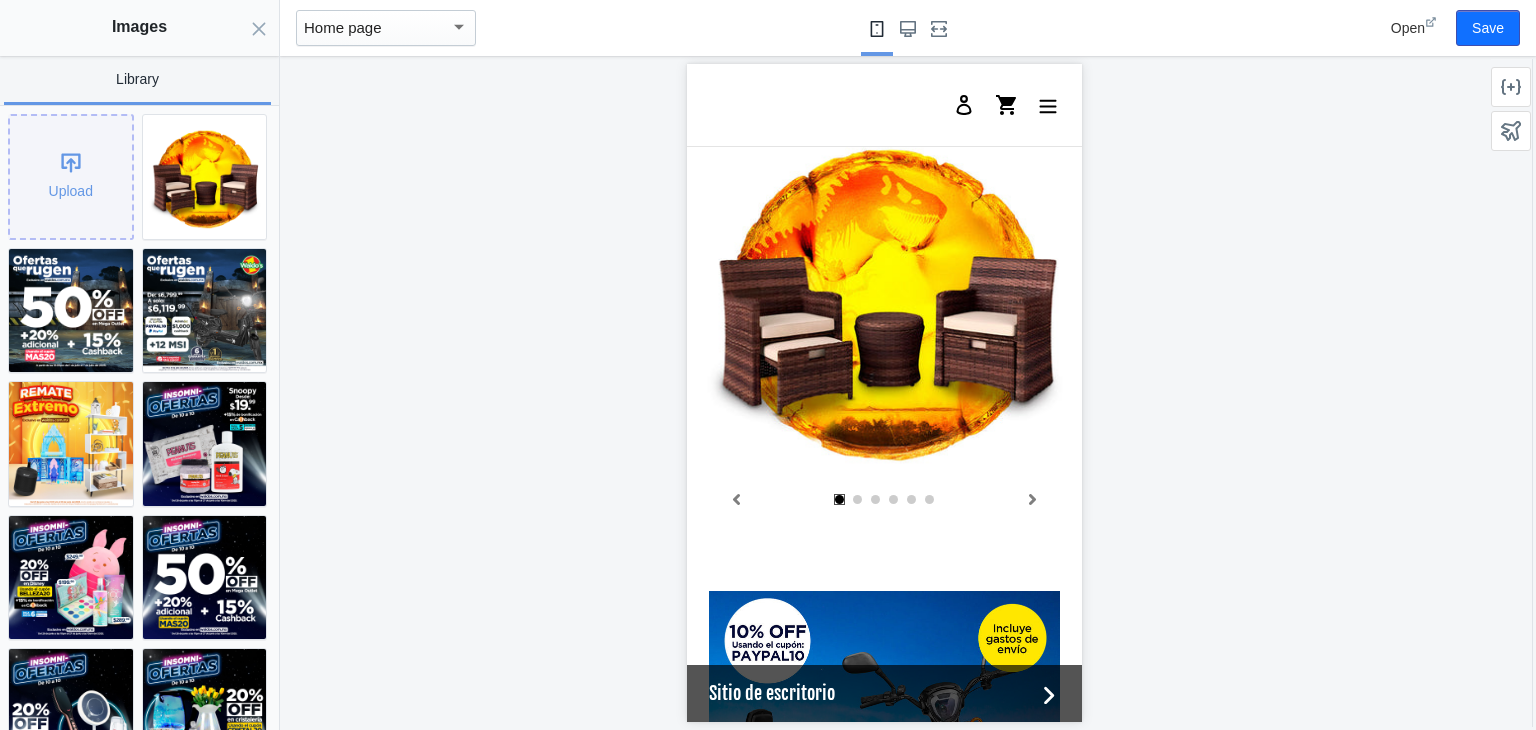 click on "Upload" 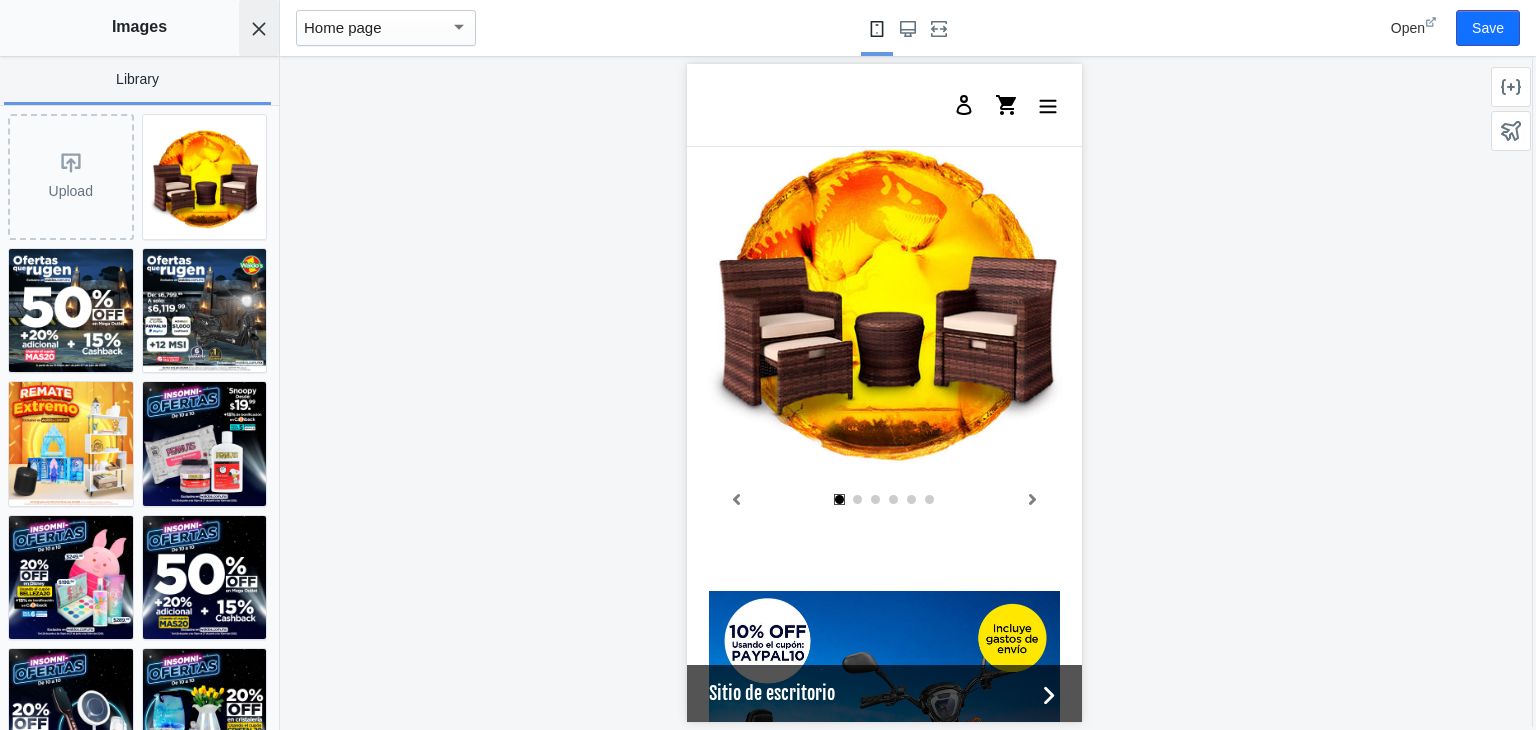 click 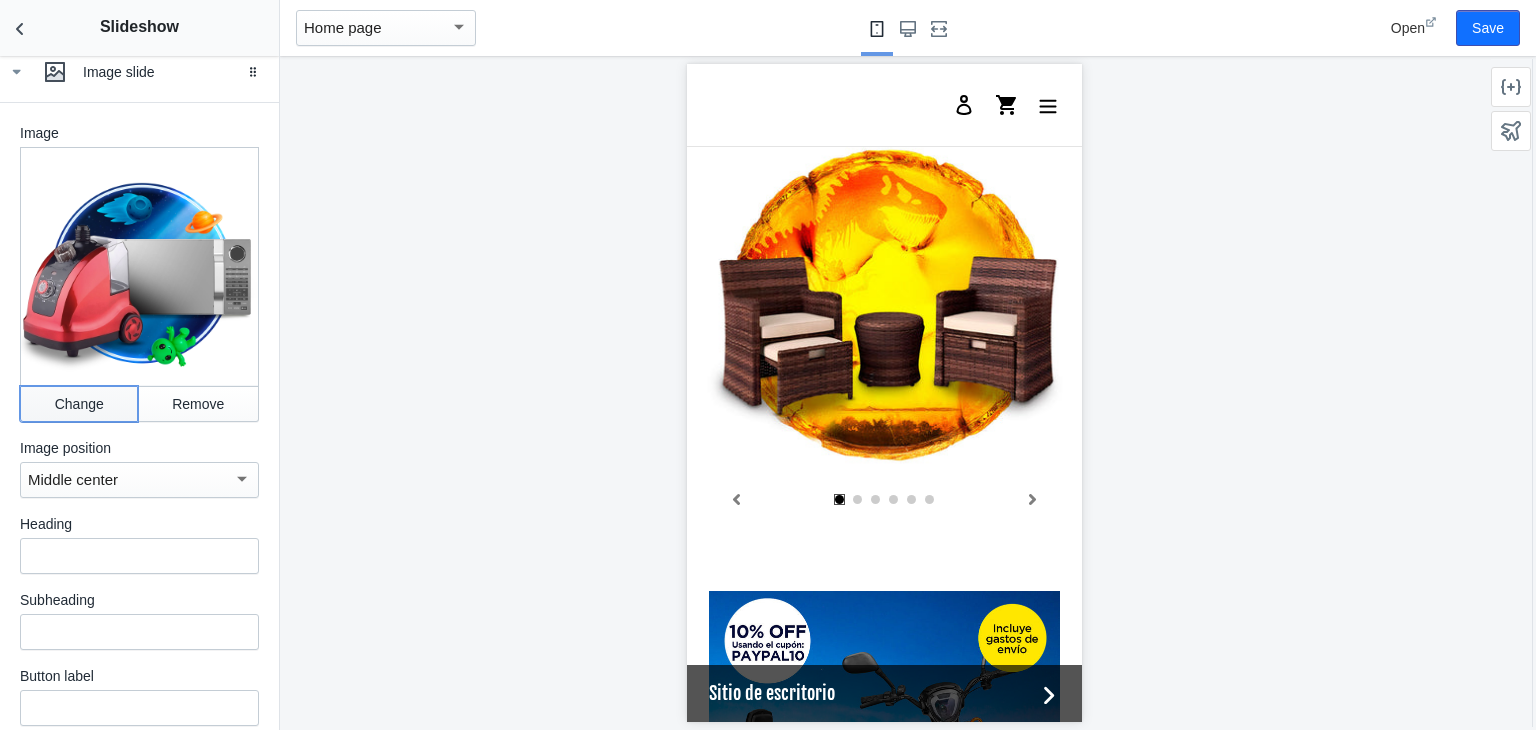 click on "Change" at bounding box center [79, 404] 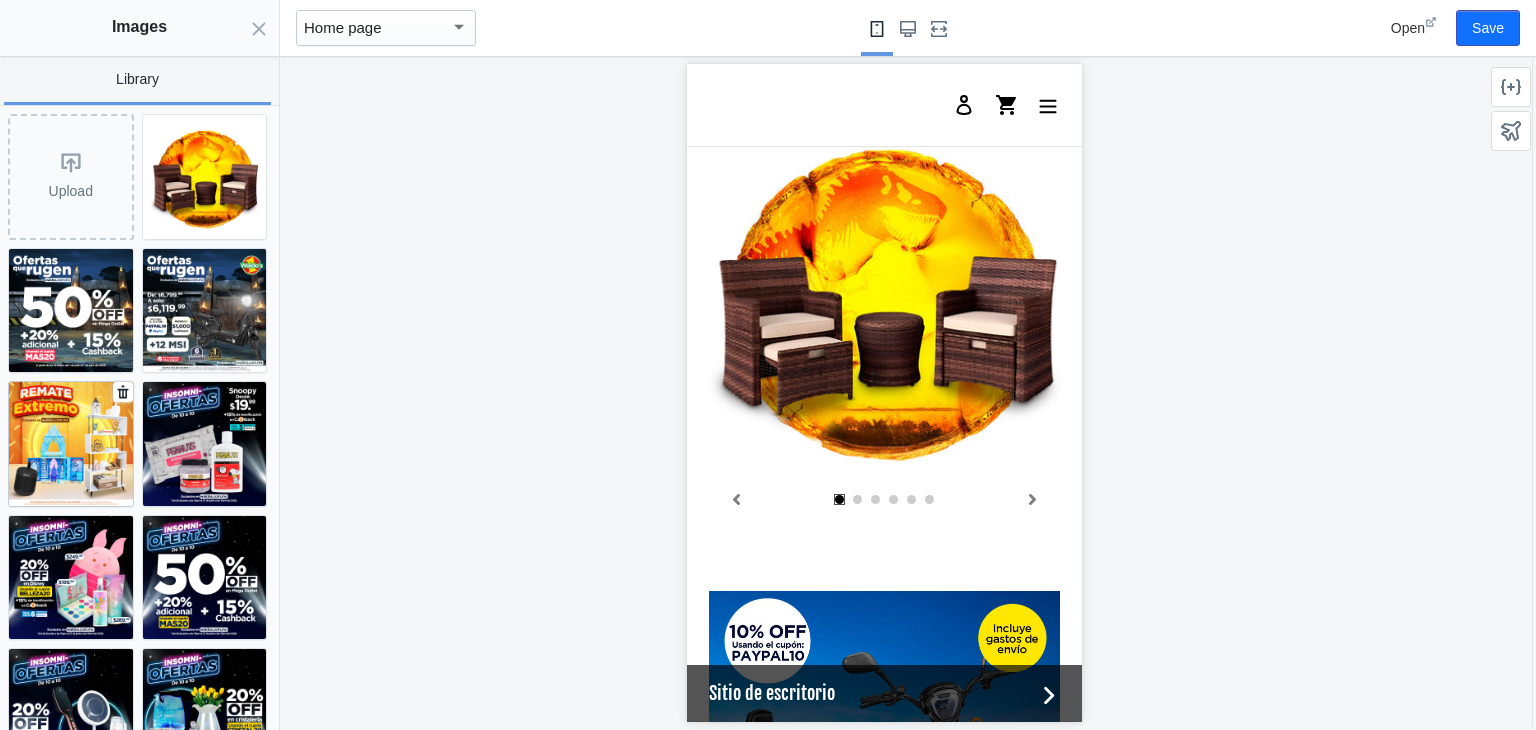 scroll, scrollTop: 0, scrollLeft: 380, axis: horizontal 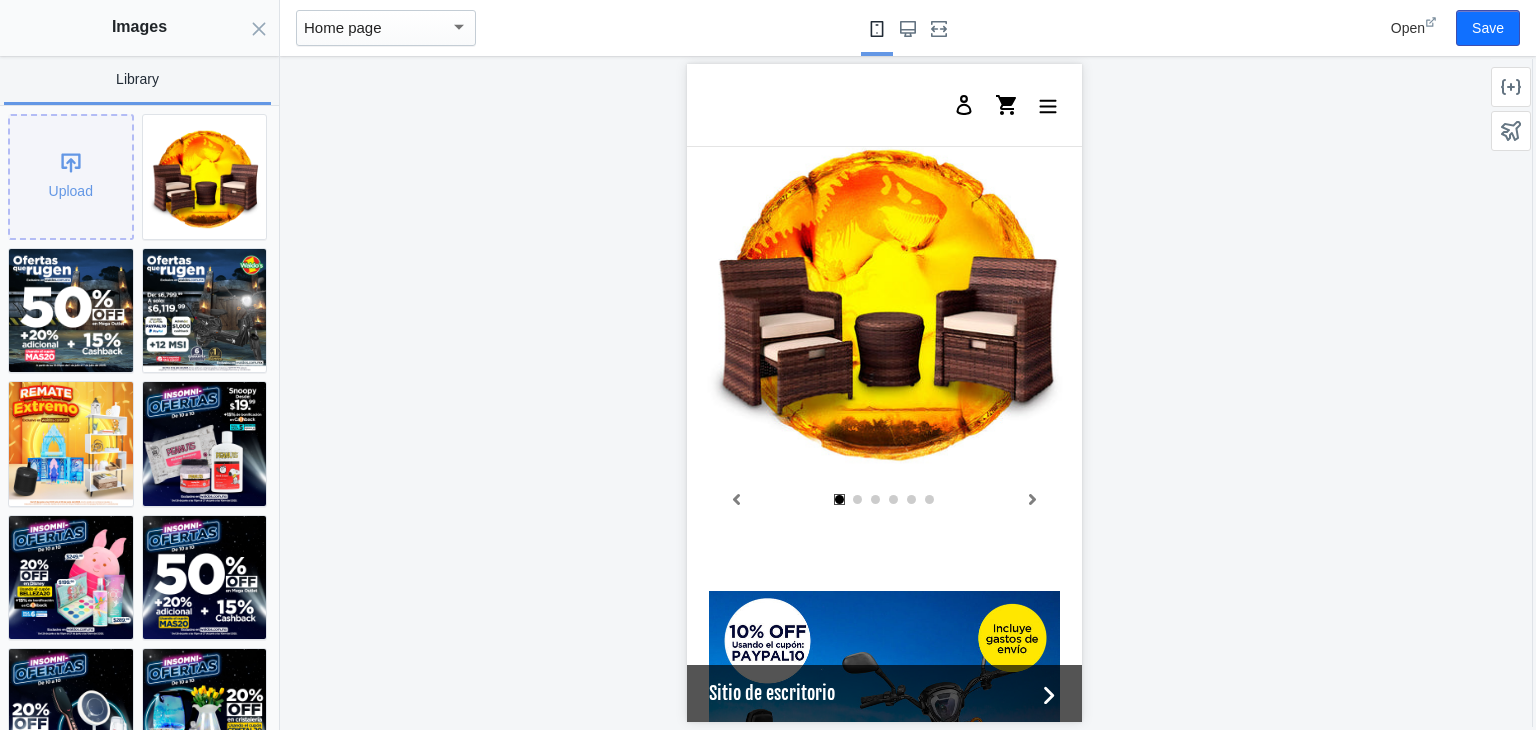 click on "Upload" 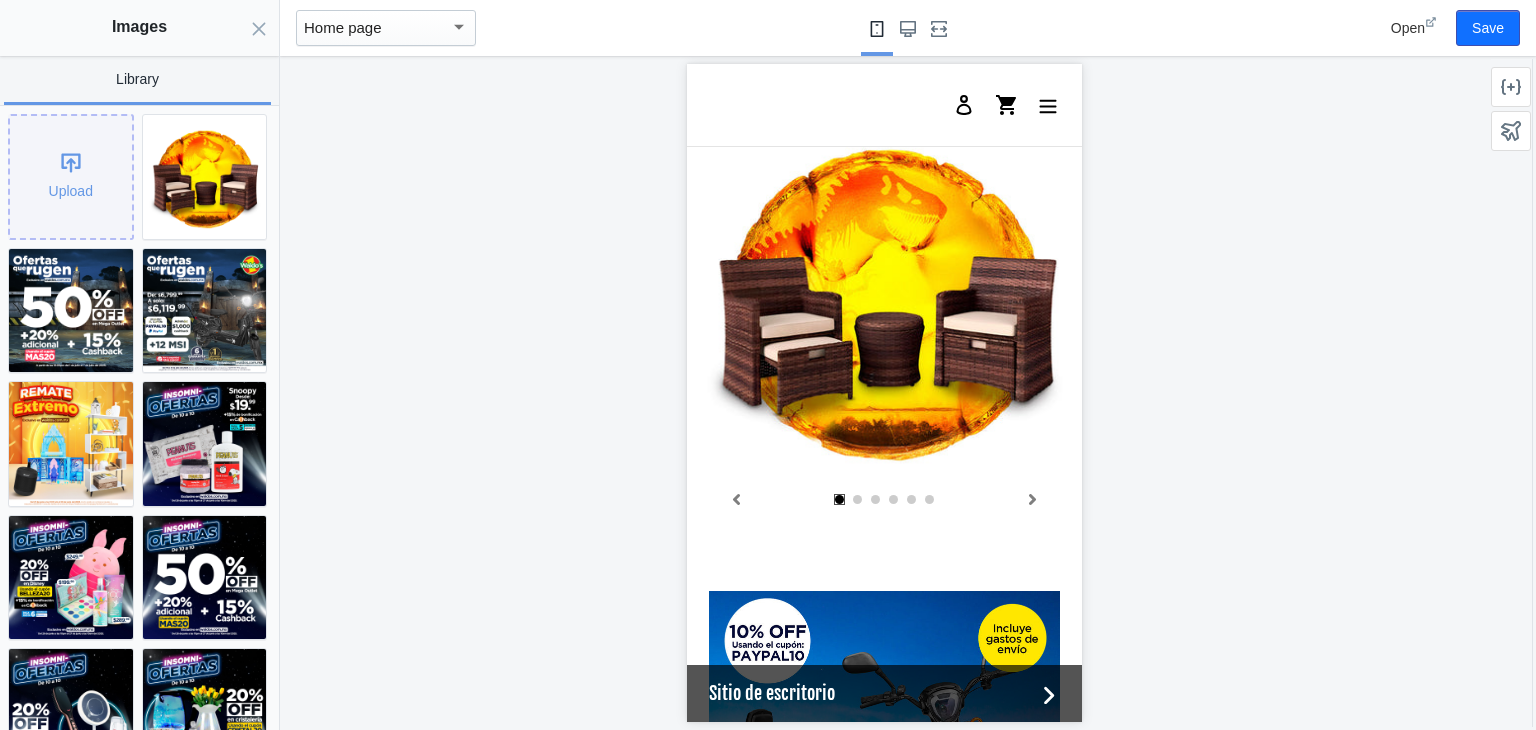 scroll, scrollTop: 0, scrollLeft: 380, axis: horizontal 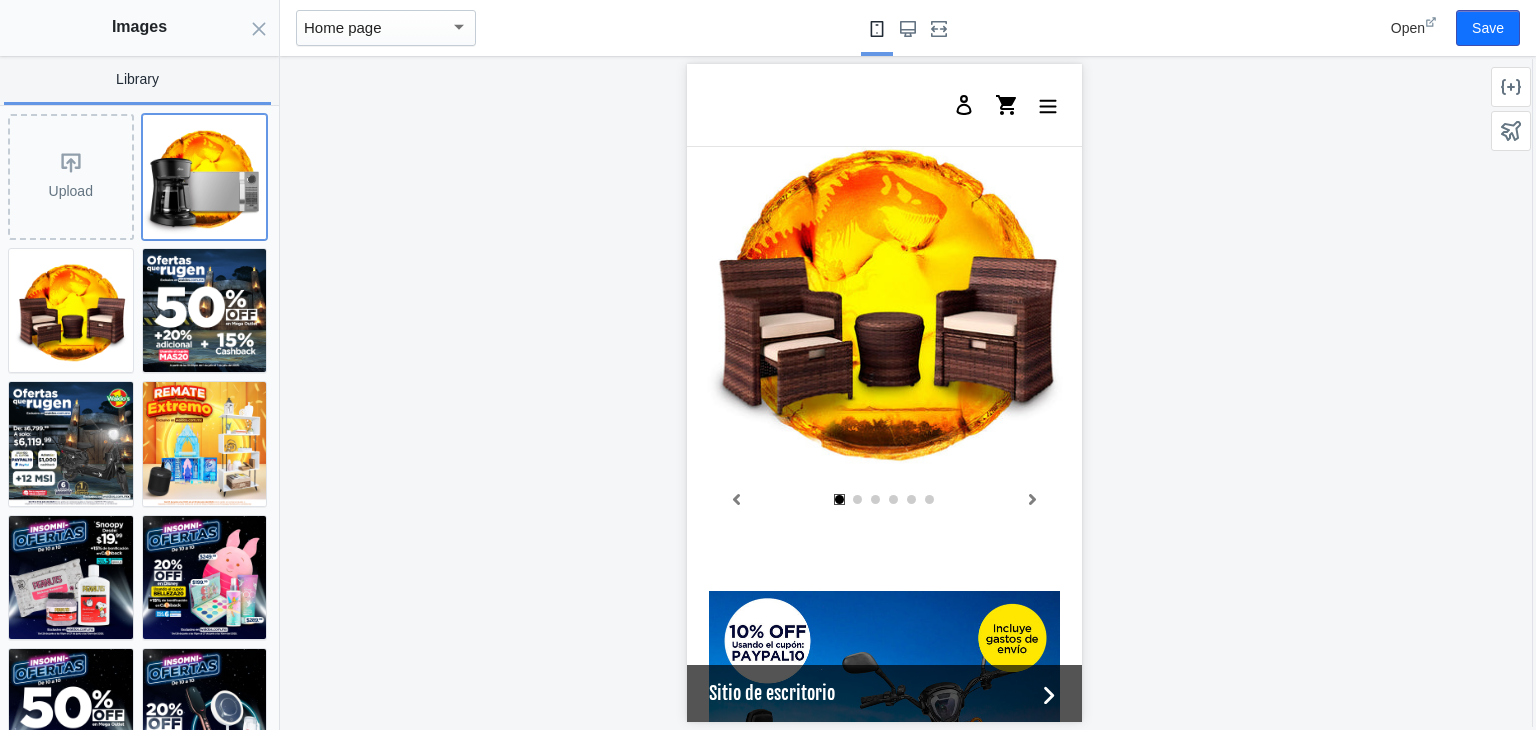 click 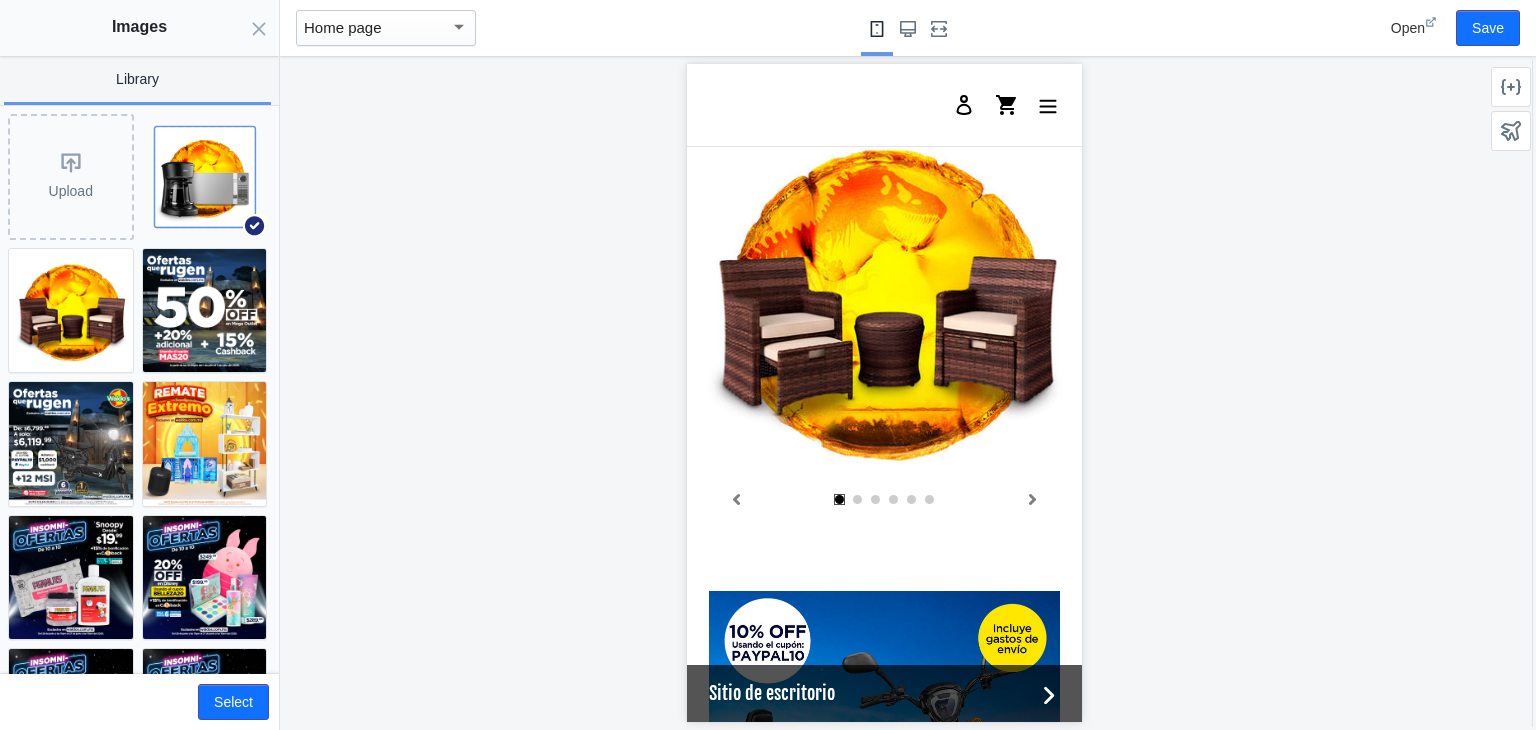 scroll, scrollTop: 0, scrollLeft: 0, axis: both 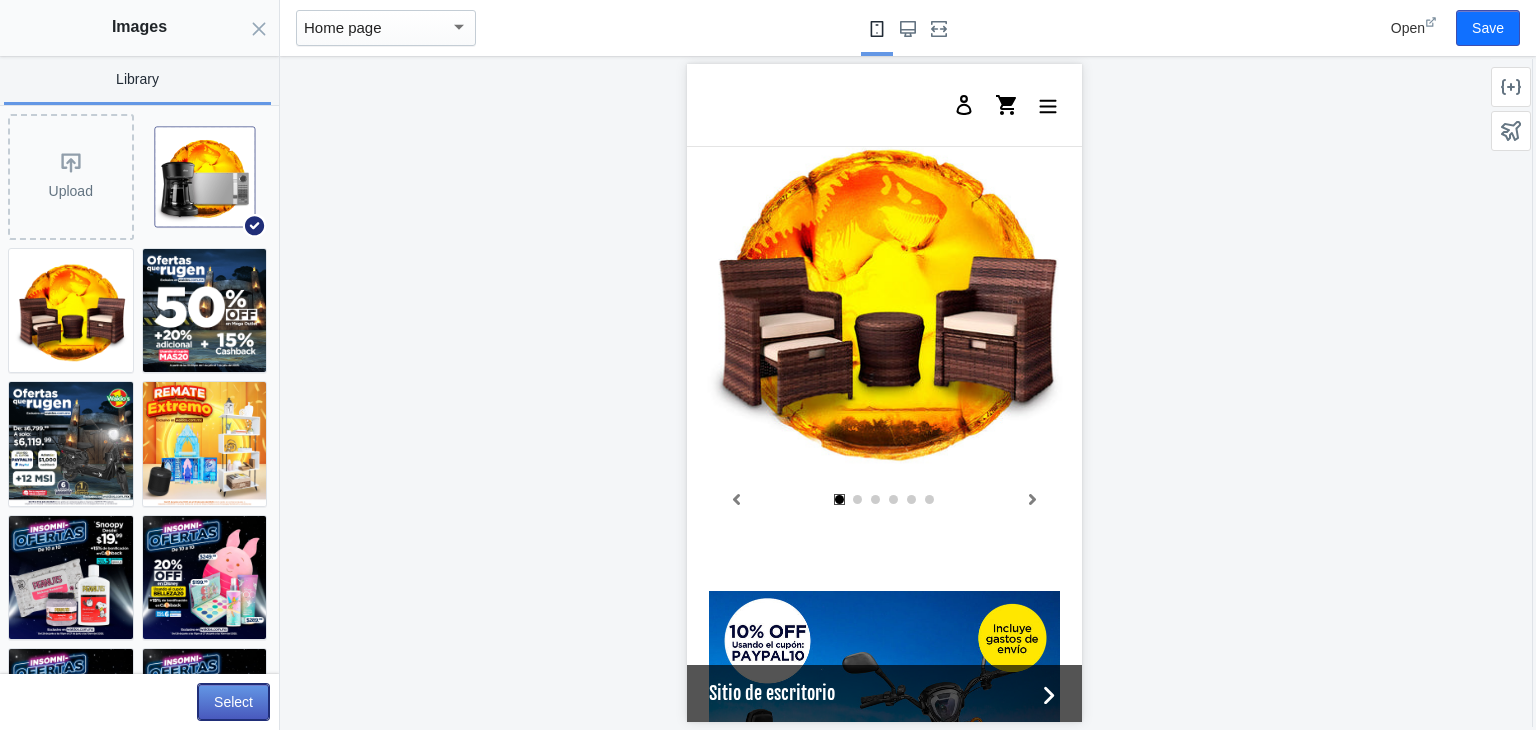 click on "Select" 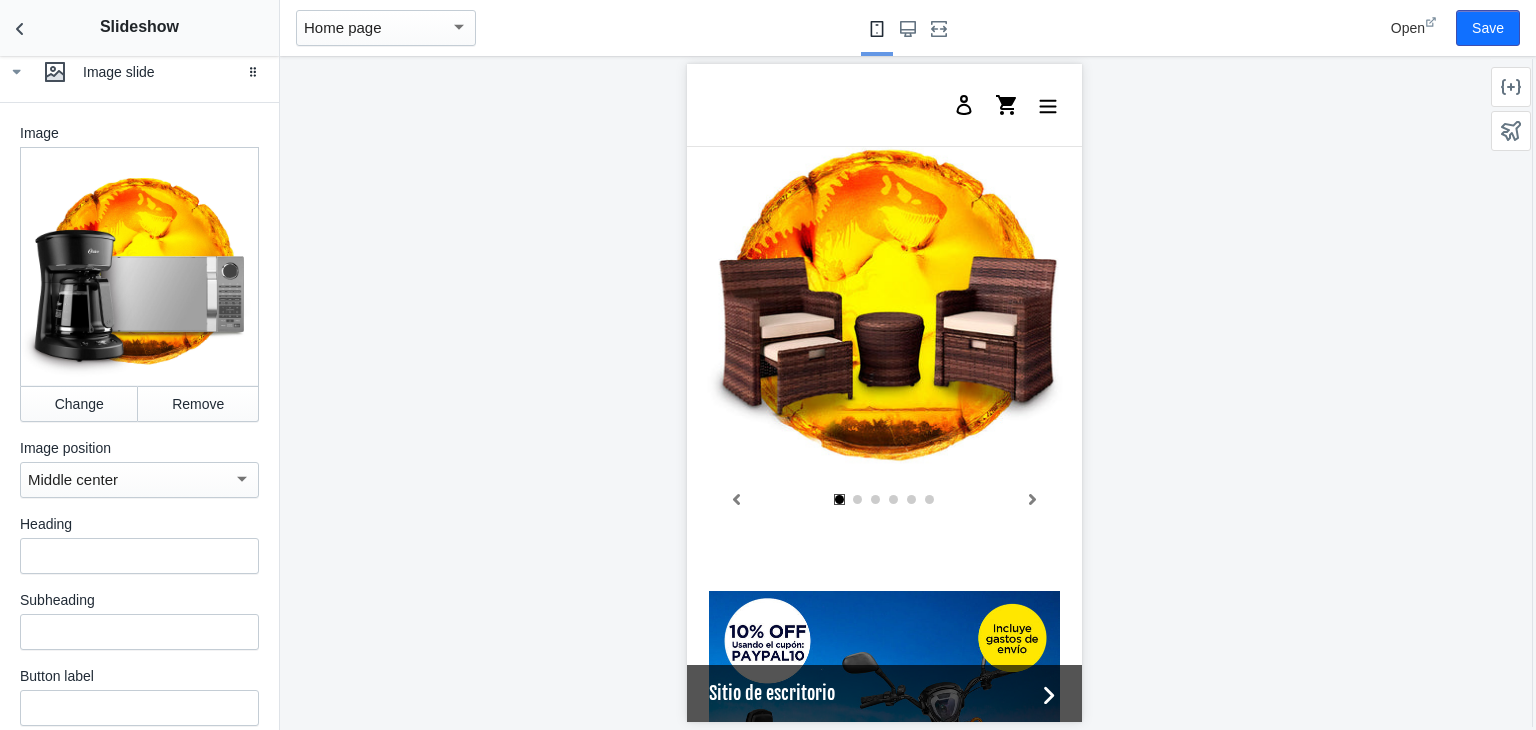 scroll, scrollTop: 0, scrollLeft: 380, axis: horizontal 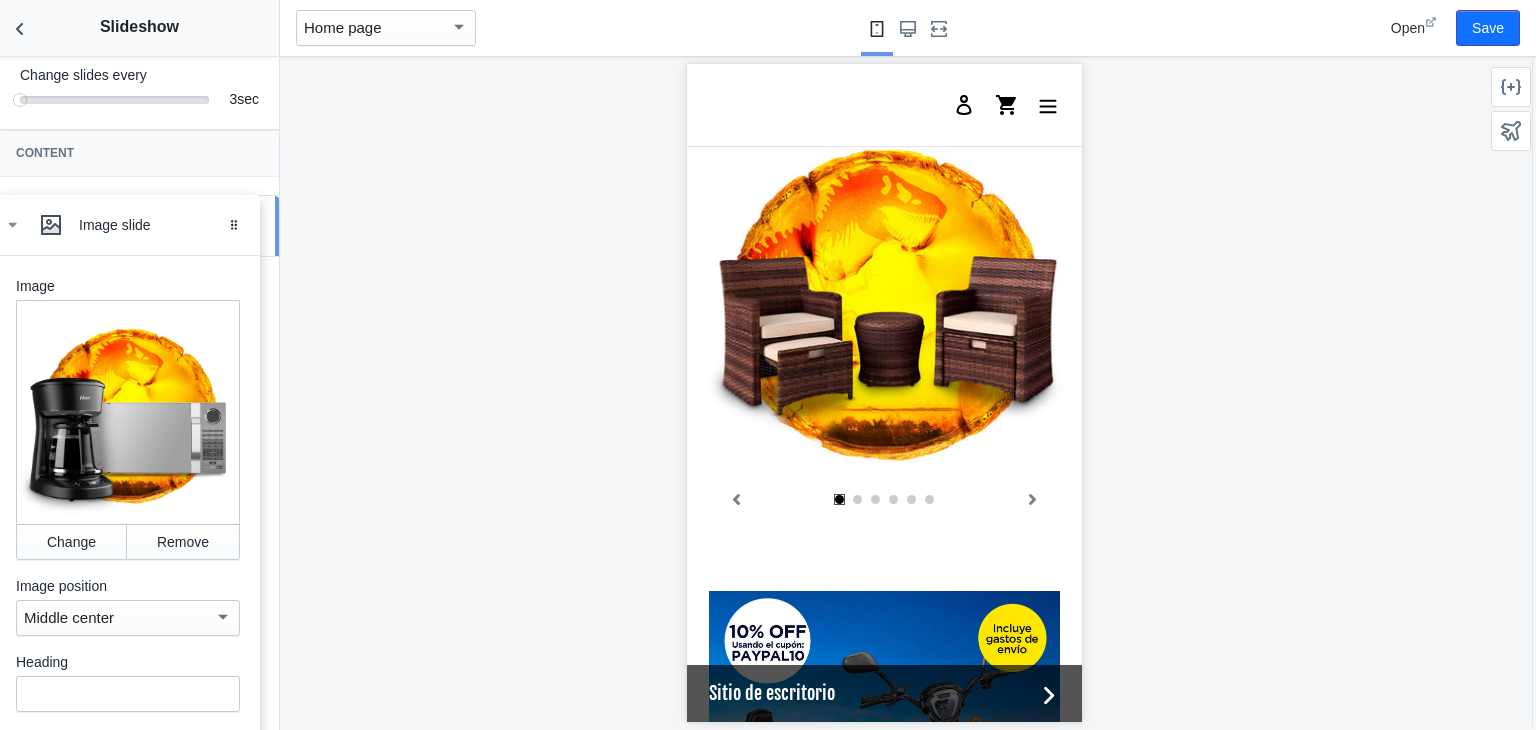drag, startPoint x: 240, startPoint y: 546, endPoint x: 236, endPoint y: 235, distance: 311.02573 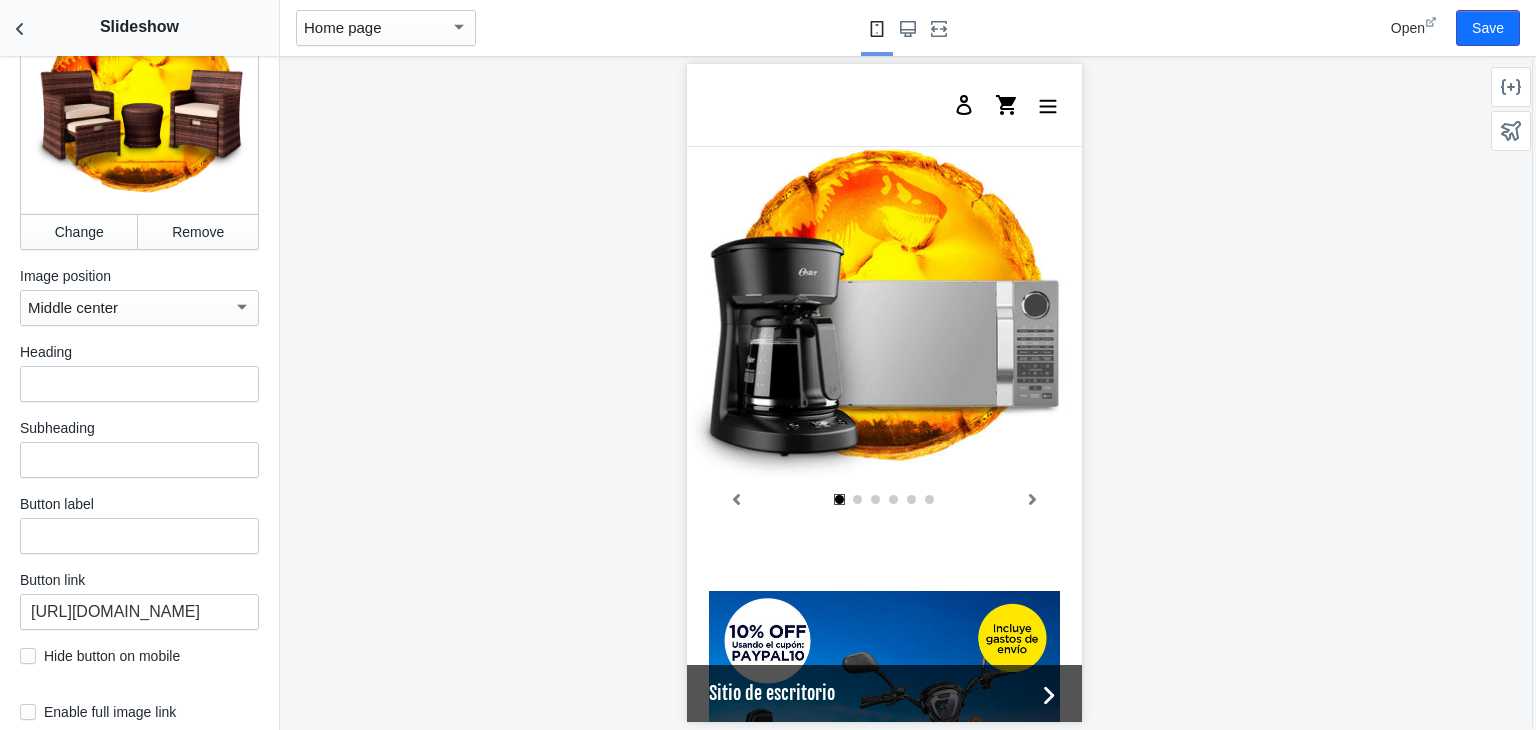 scroll, scrollTop: 0, scrollLeft: 156, axis: horizontal 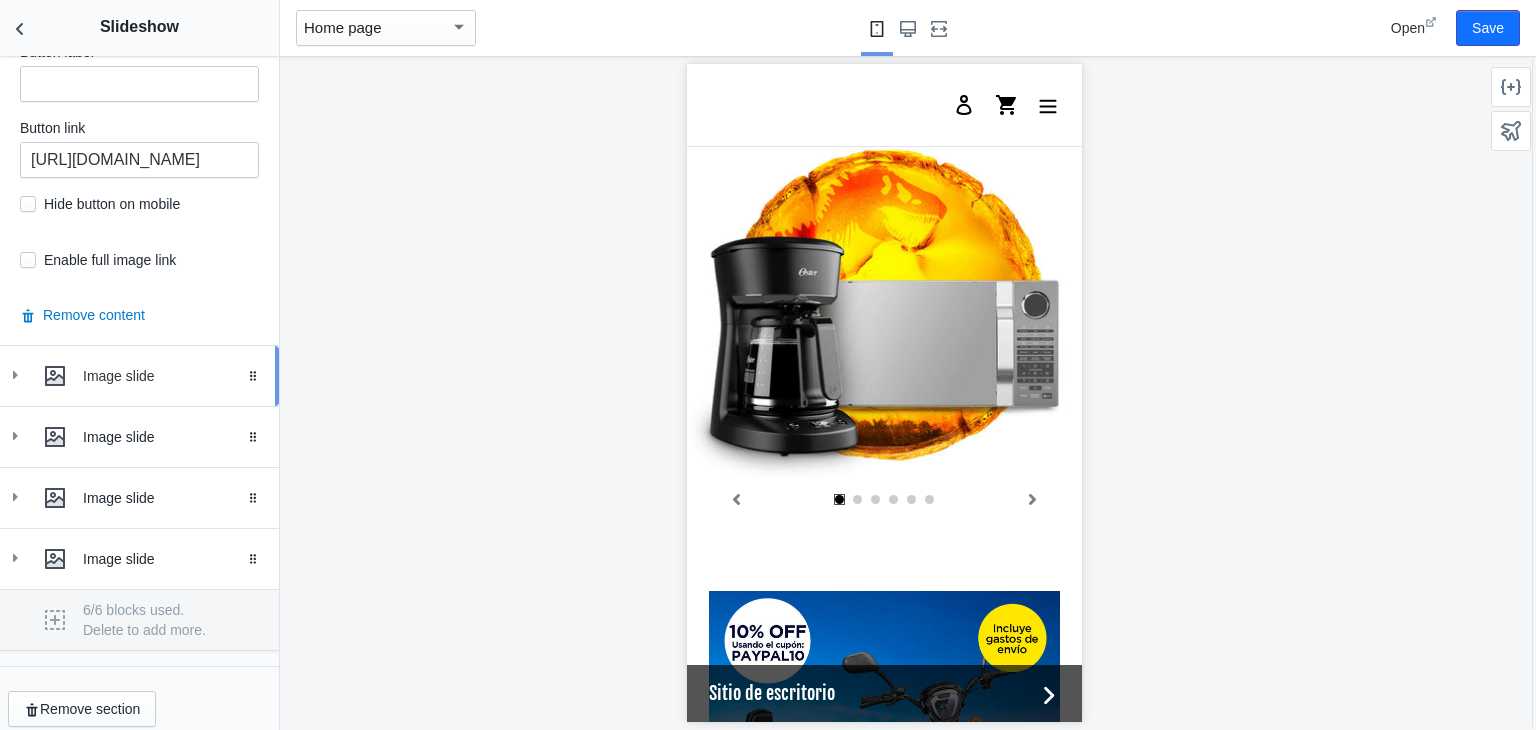 click 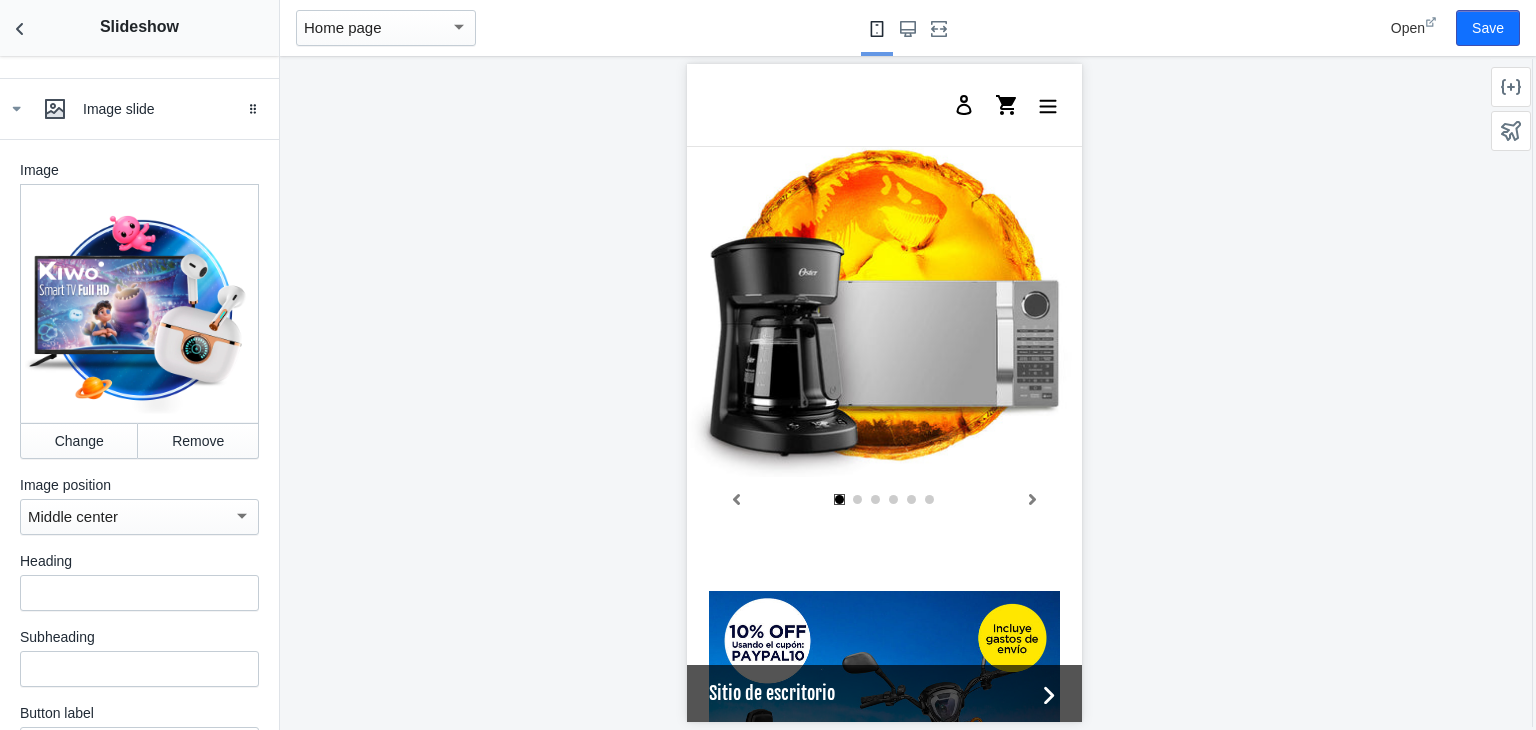scroll, scrollTop: 2336, scrollLeft: 0, axis: vertical 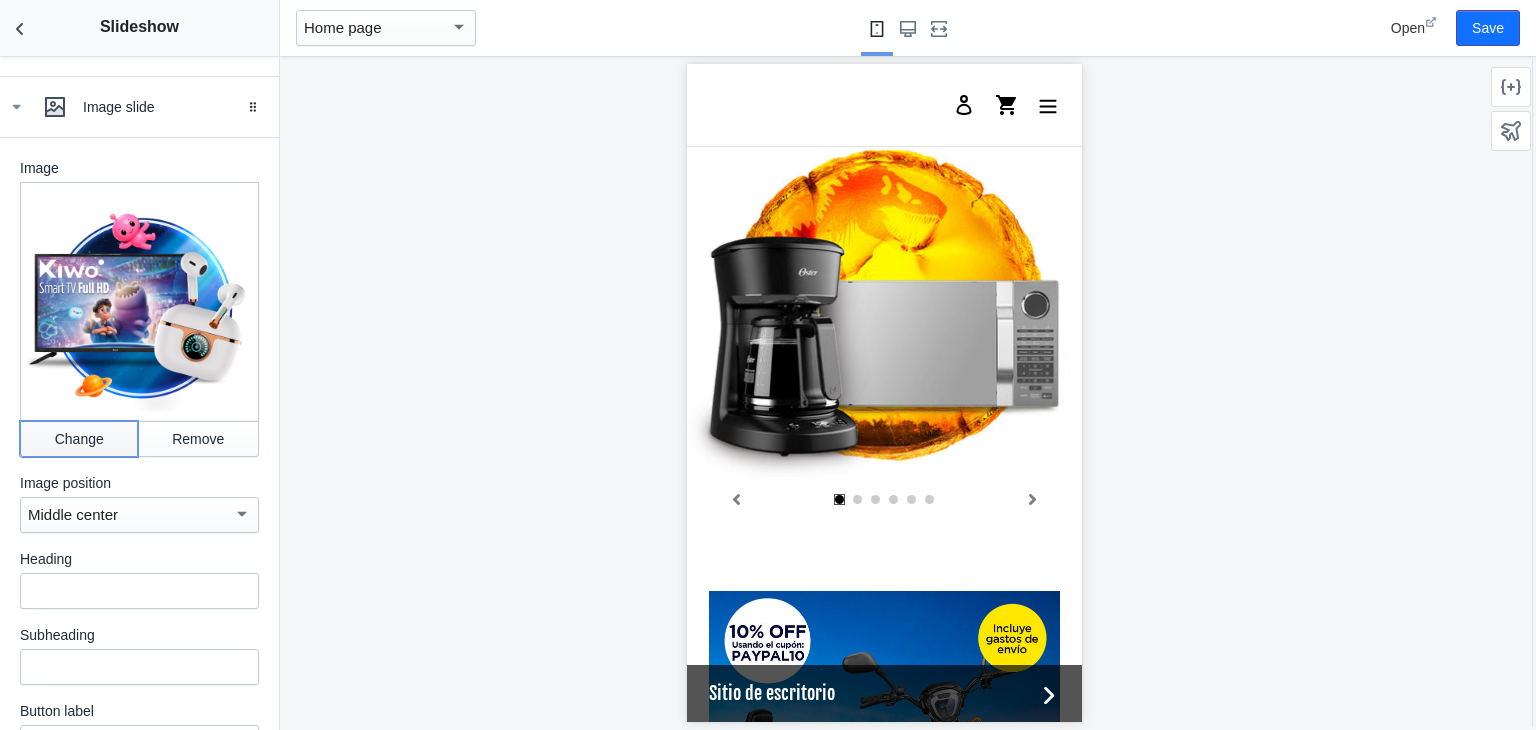 click on "Change" at bounding box center [79, 439] 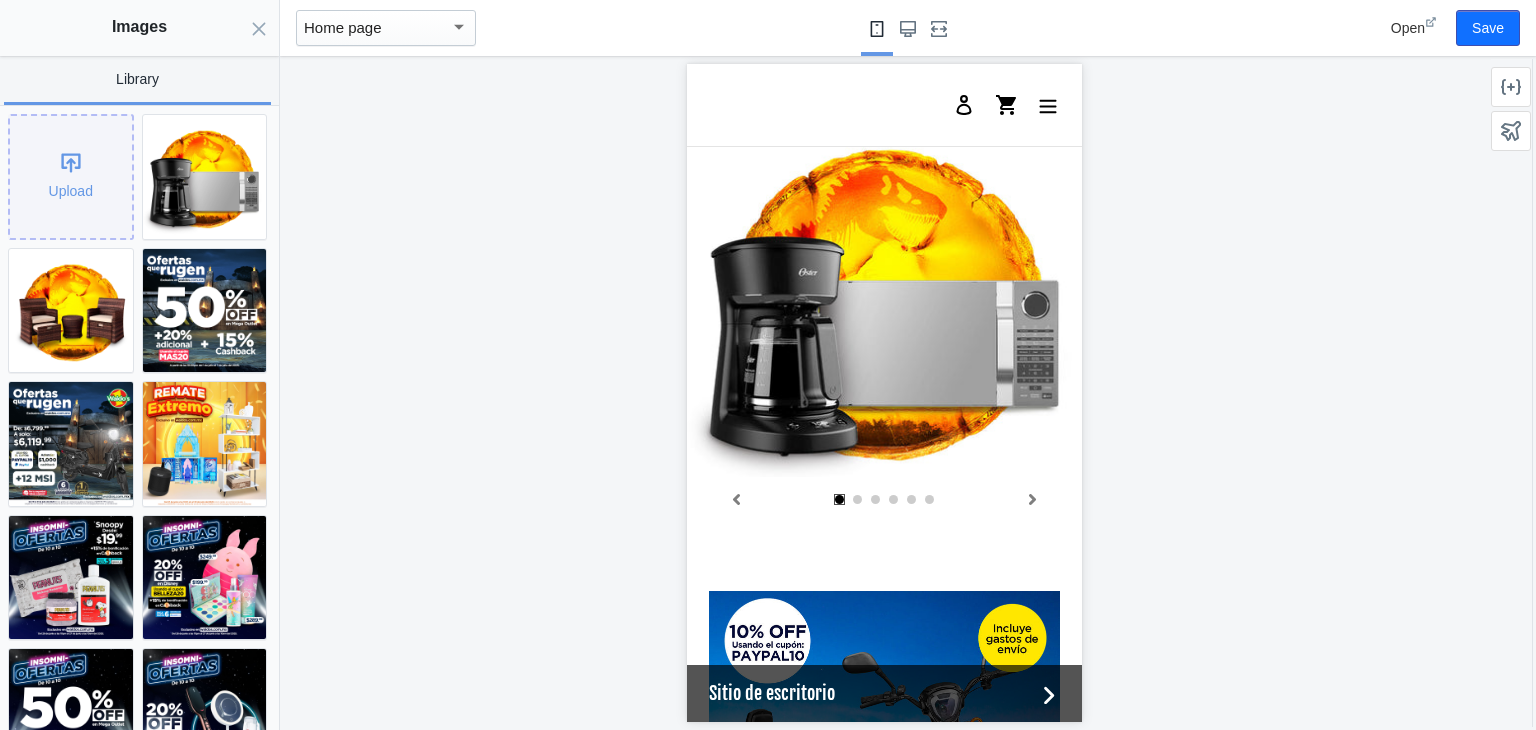 scroll, scrollTop: 0, scrollLeft: 380, axis: horizontal 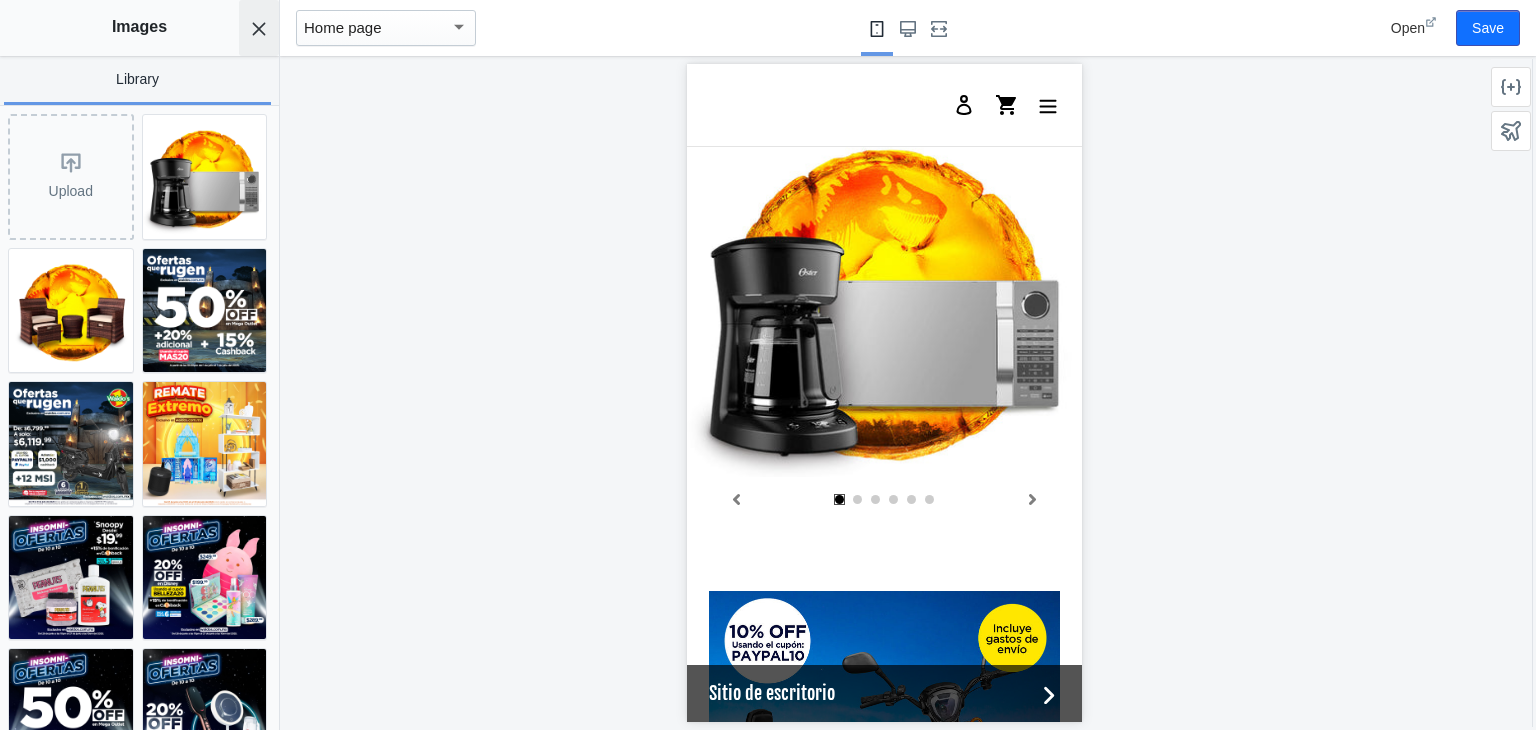 click 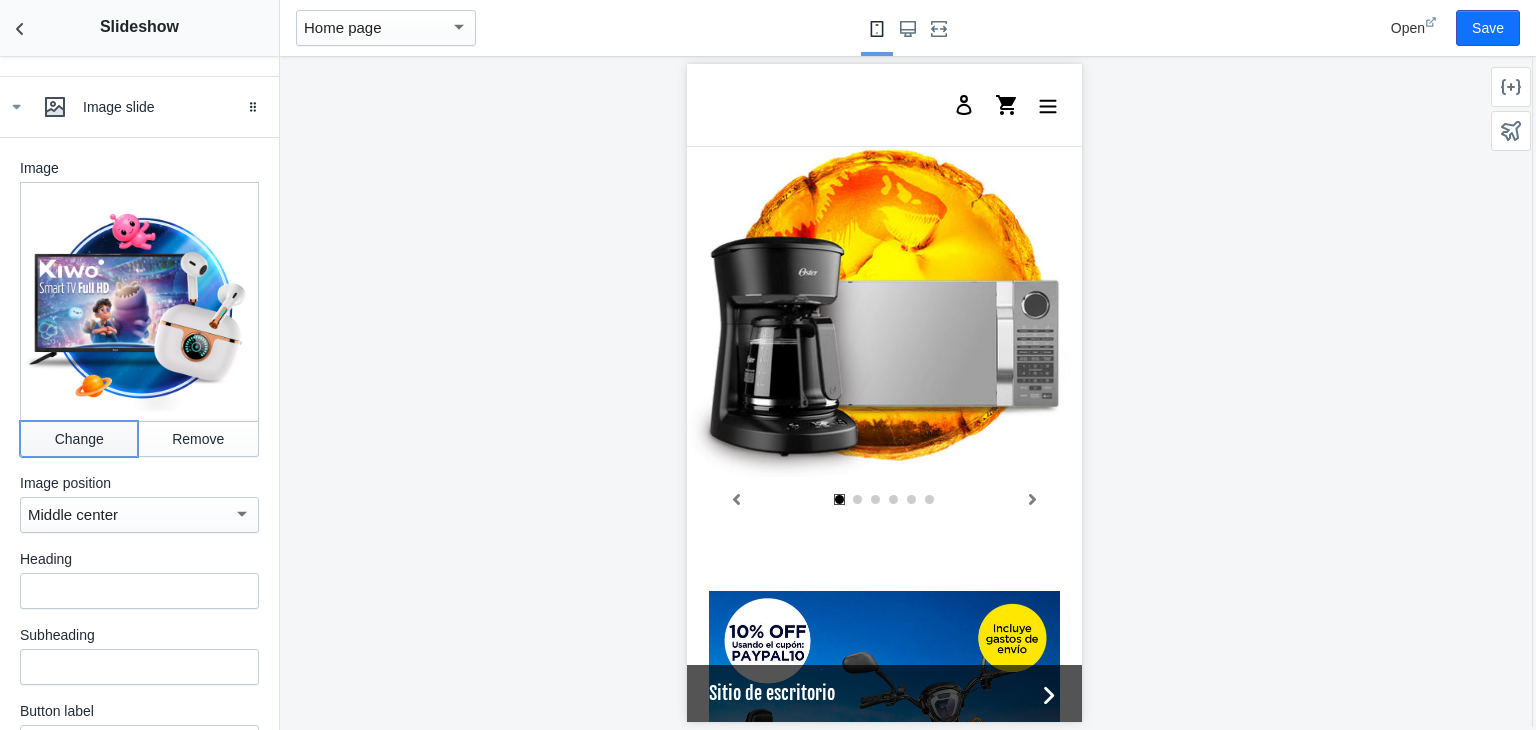 click on "Change" at bounding box center (79, 439) 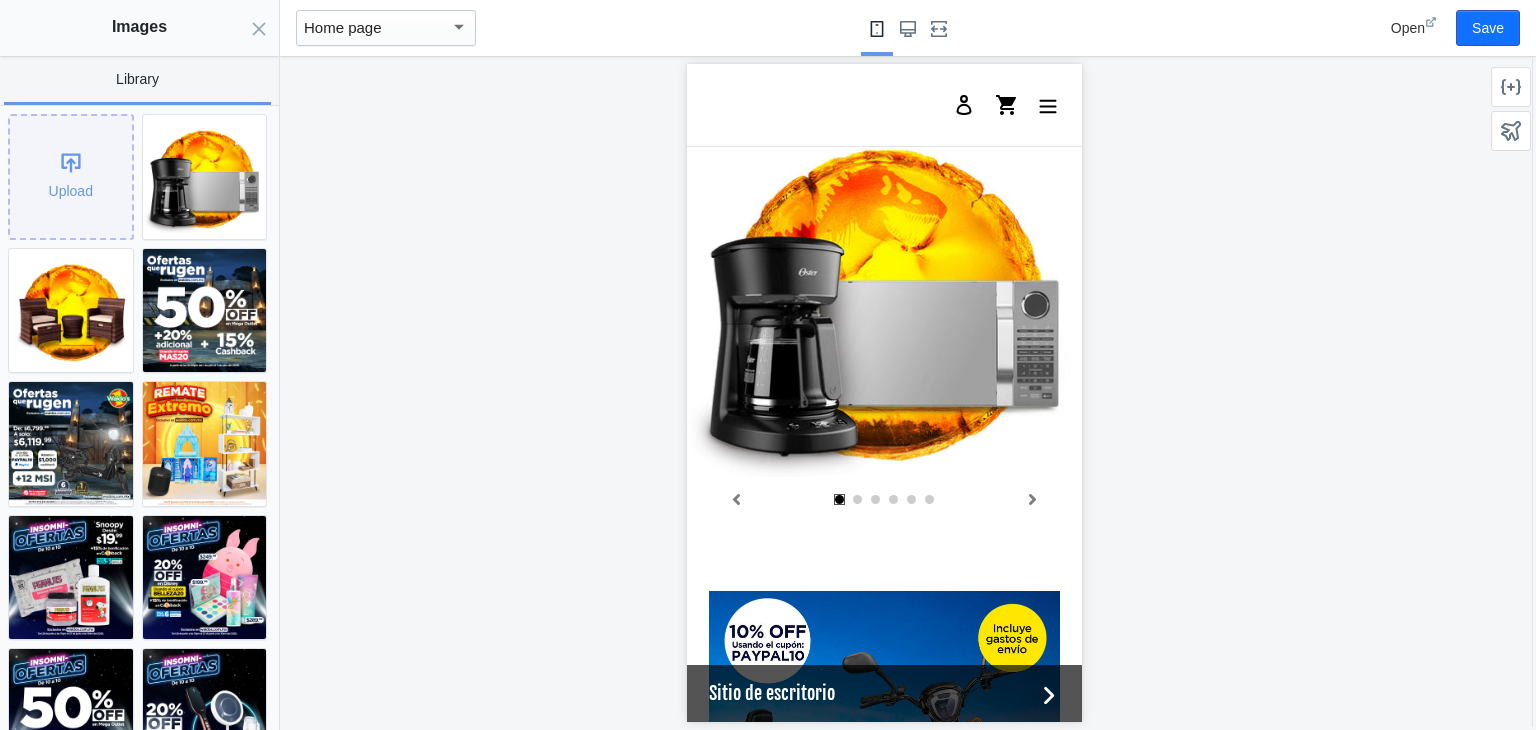 click on "Upload" 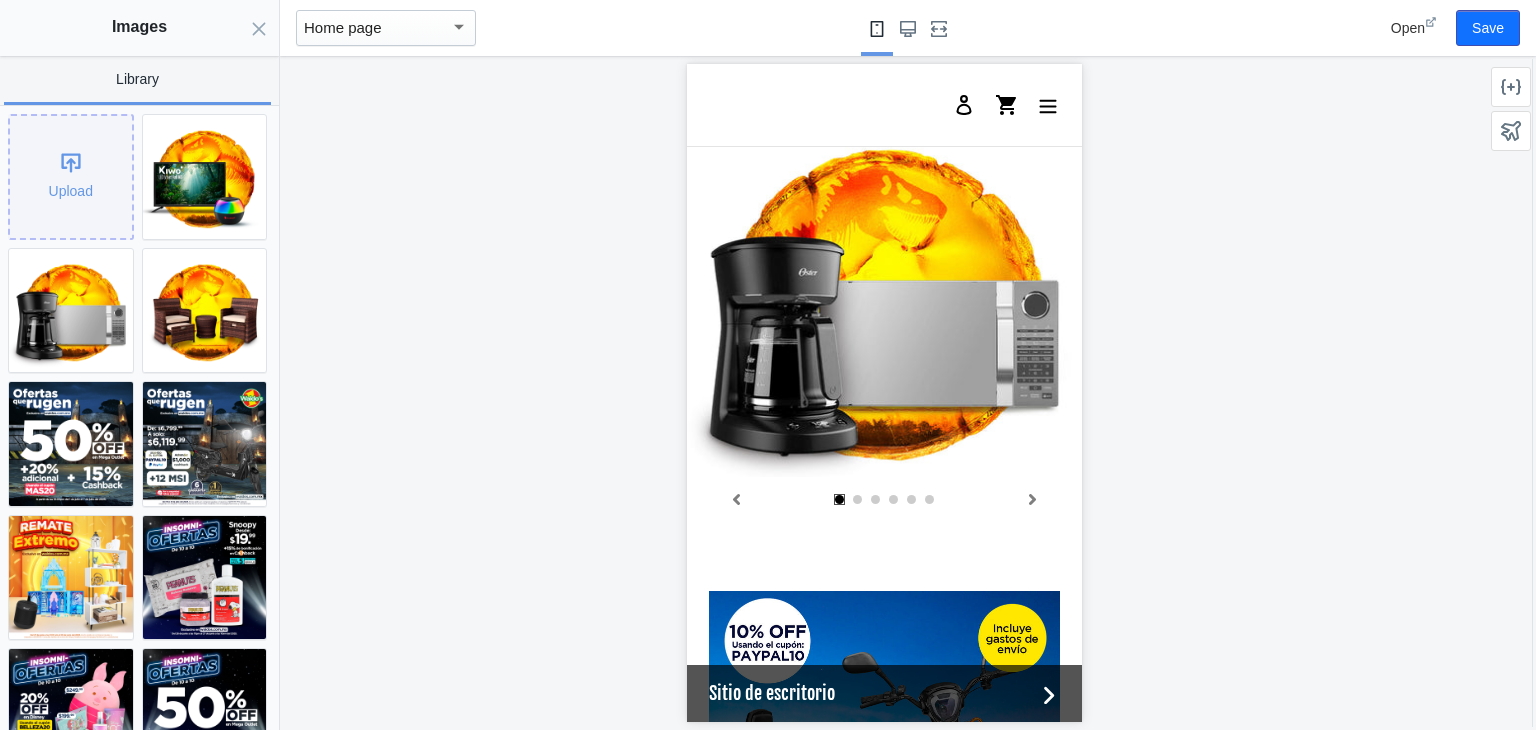 scroll, scrollTop: 0, scrollLeft: 0, axis: both 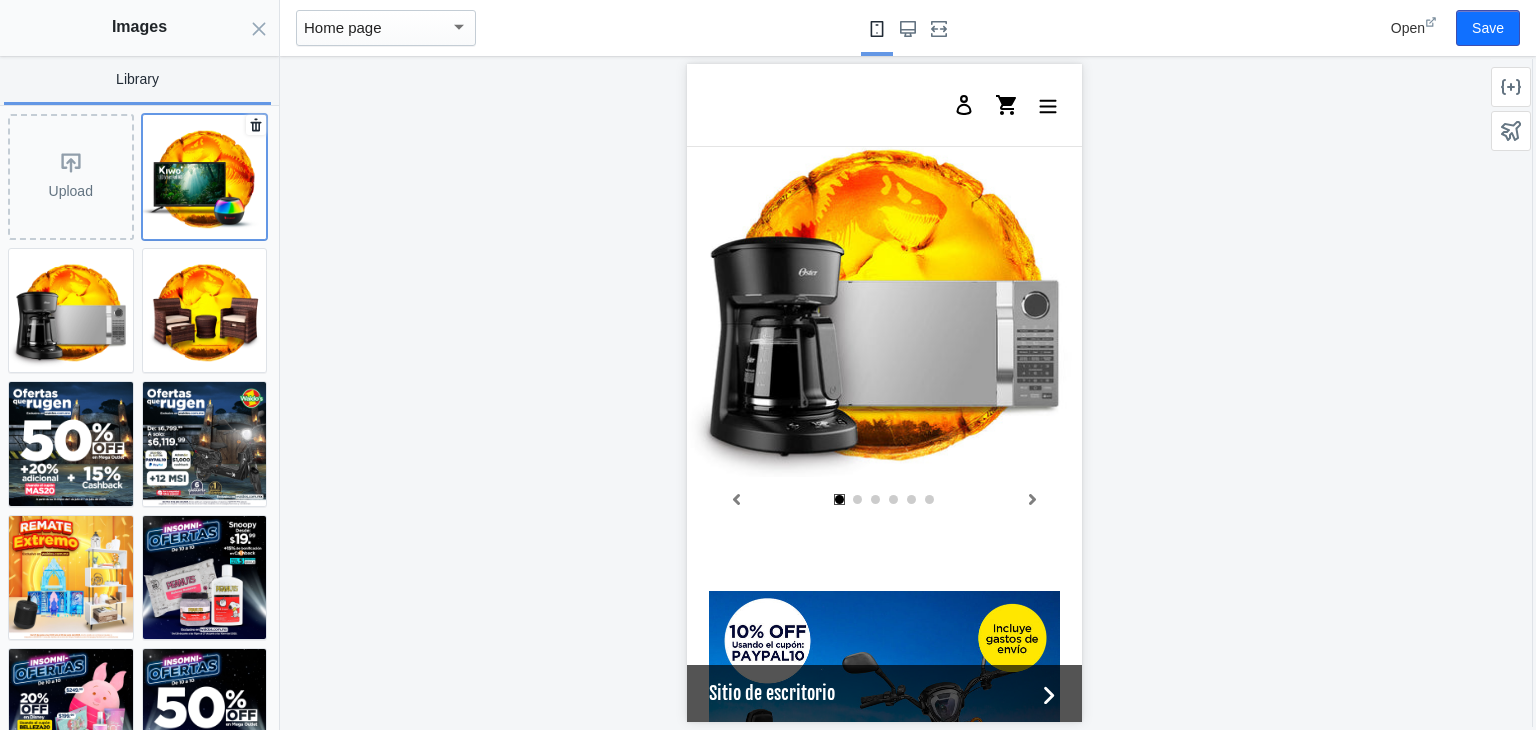 click 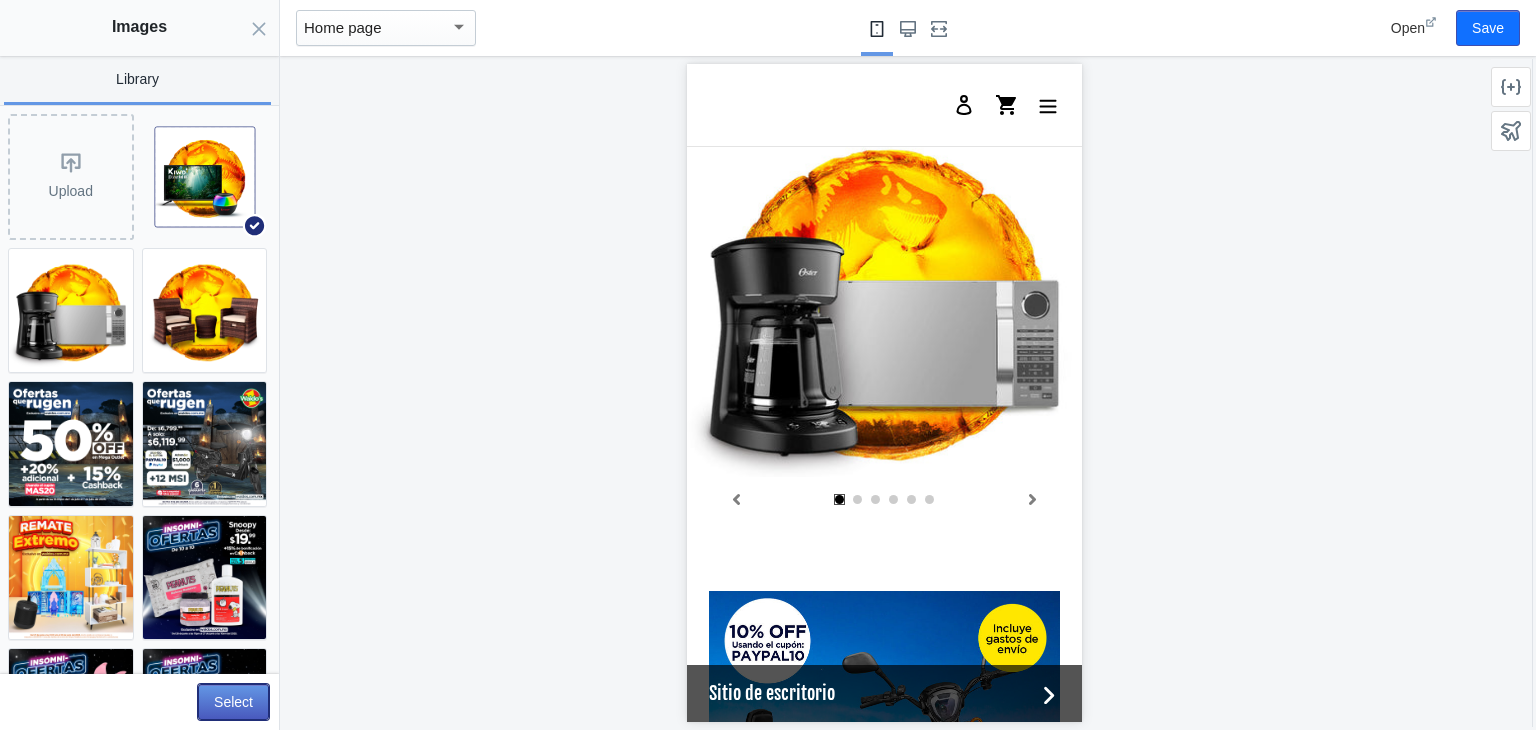 click on "Select" 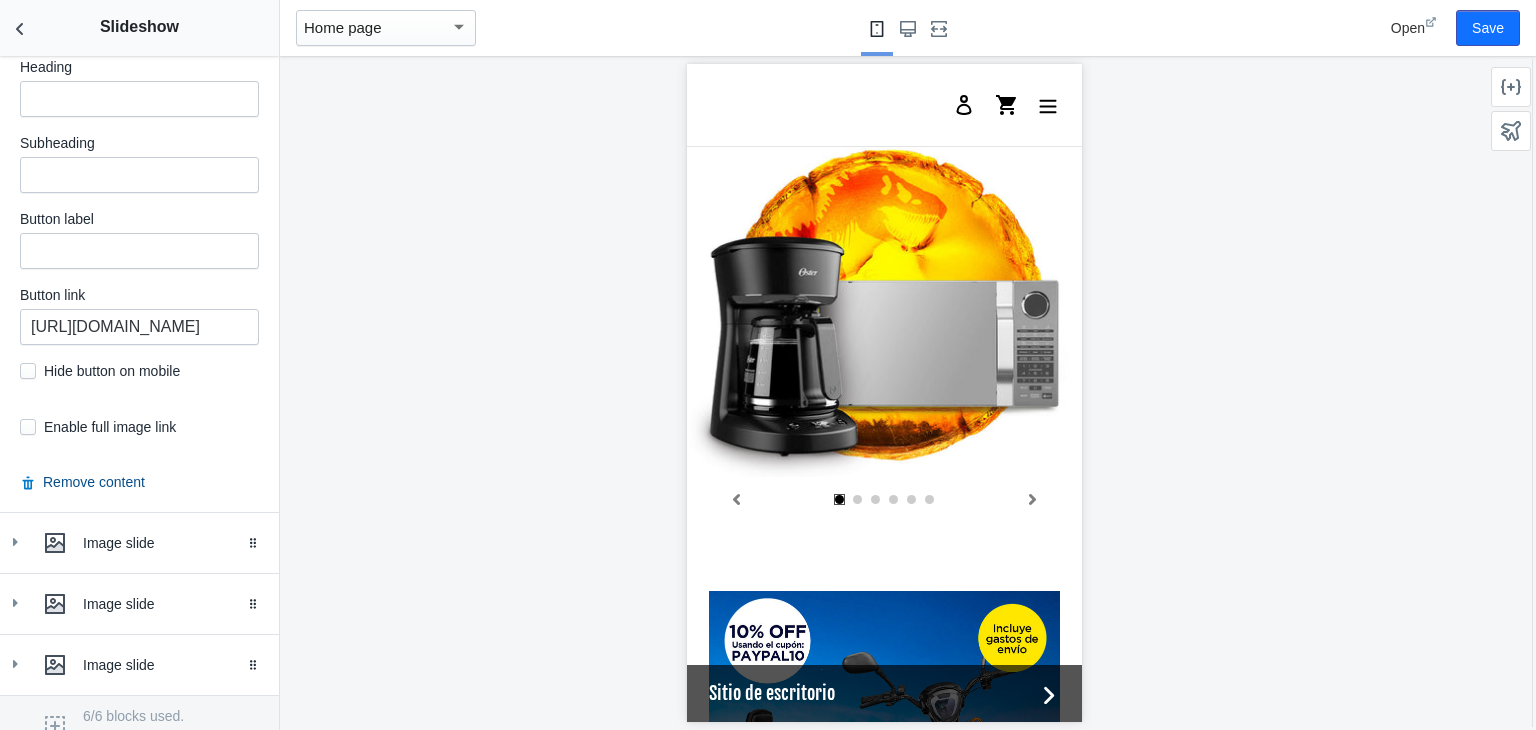 scroll, scrollTop: 2830, scrollLeft: 0, axis: vertical 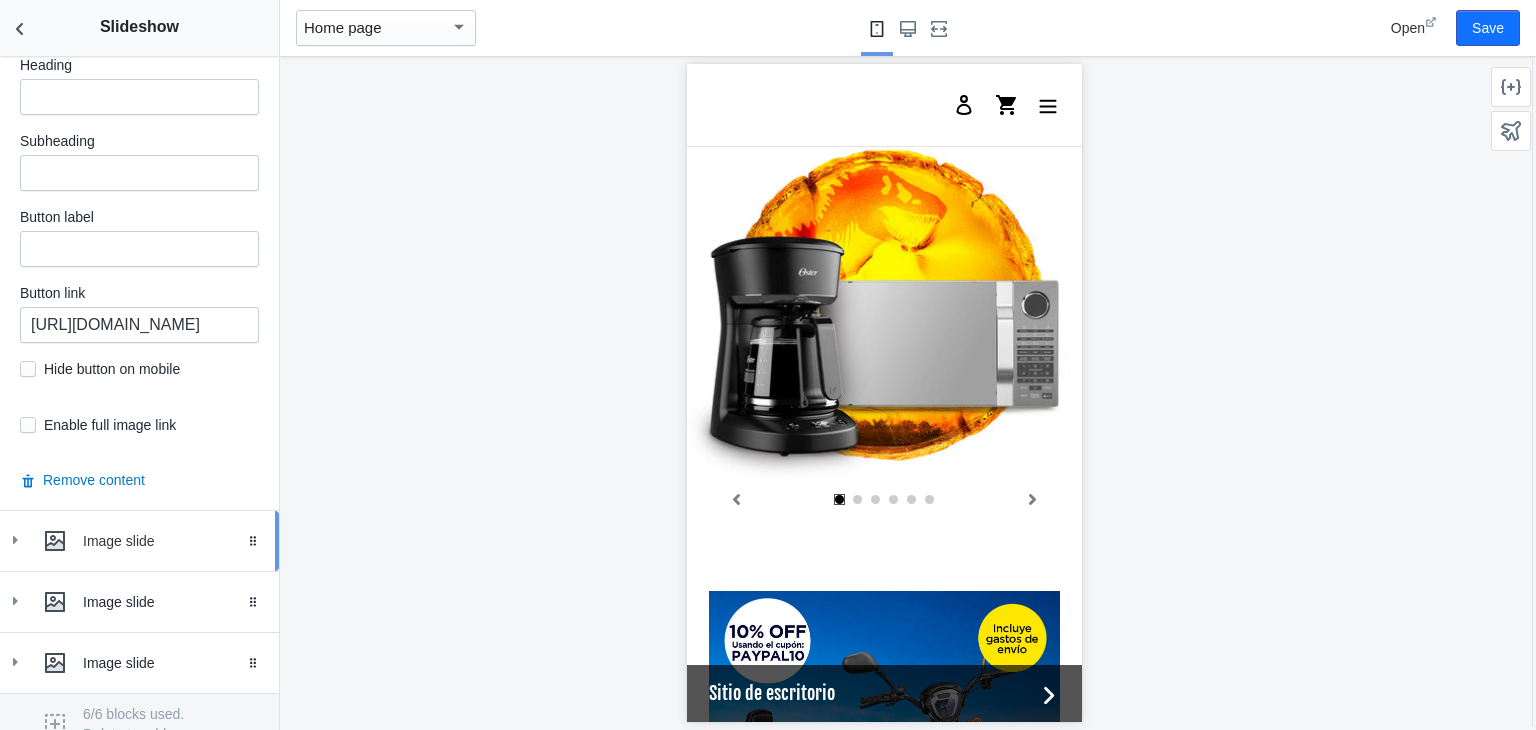 click on "Image slide Drag to reorder" at bounding box center [139, 541] 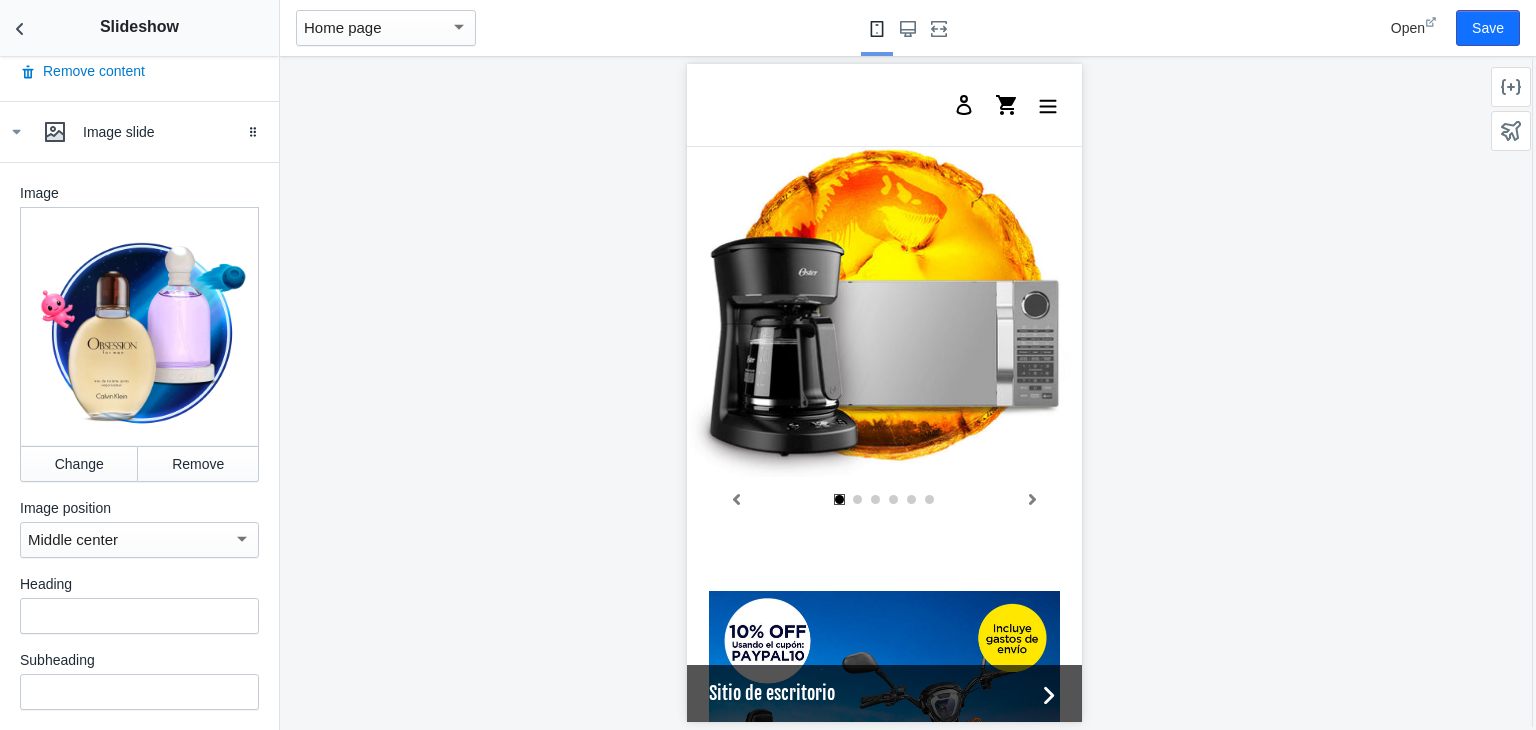 scroll, scrollTop: 3250, scrollLeft: 0, axis: vertical 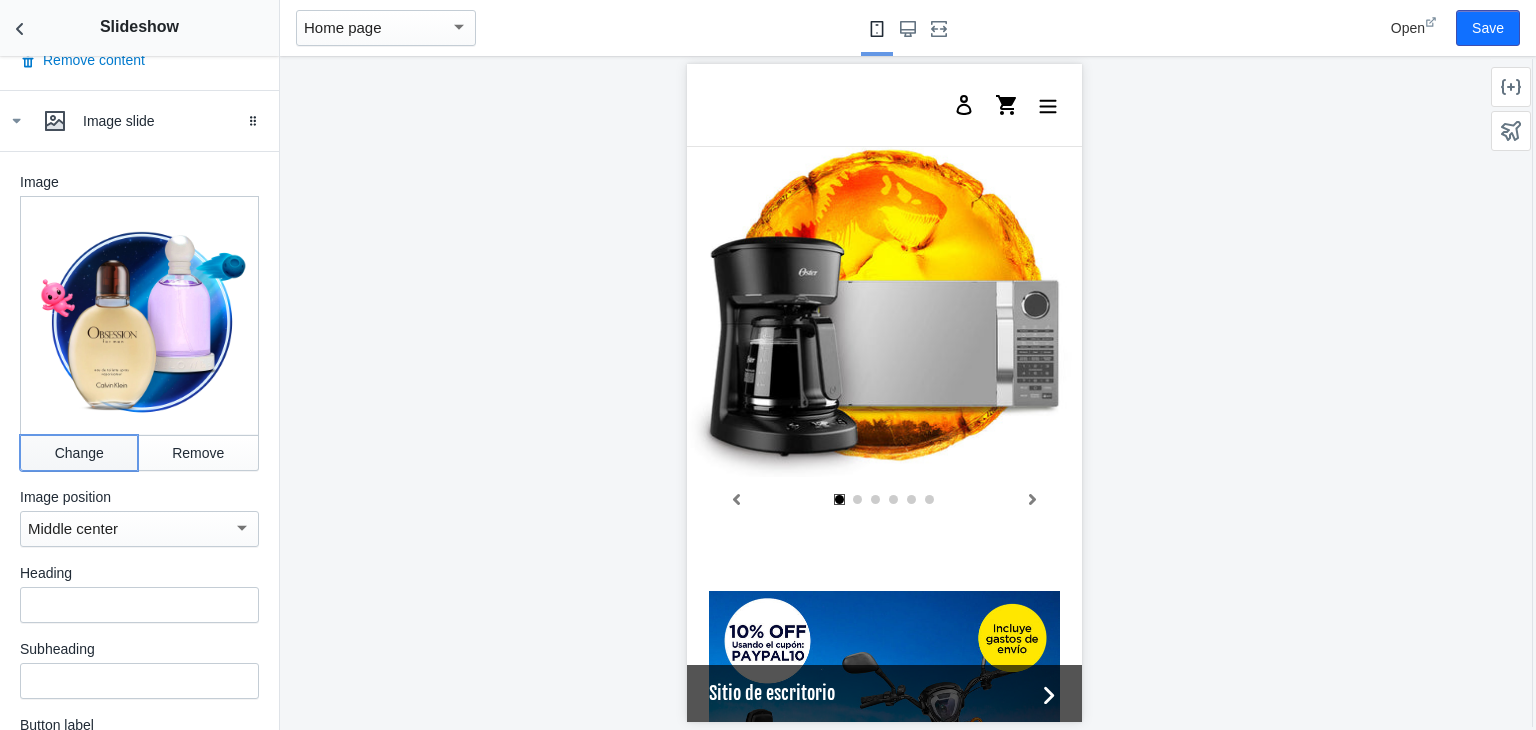 click on "Change" at bounding box center [79, 453] 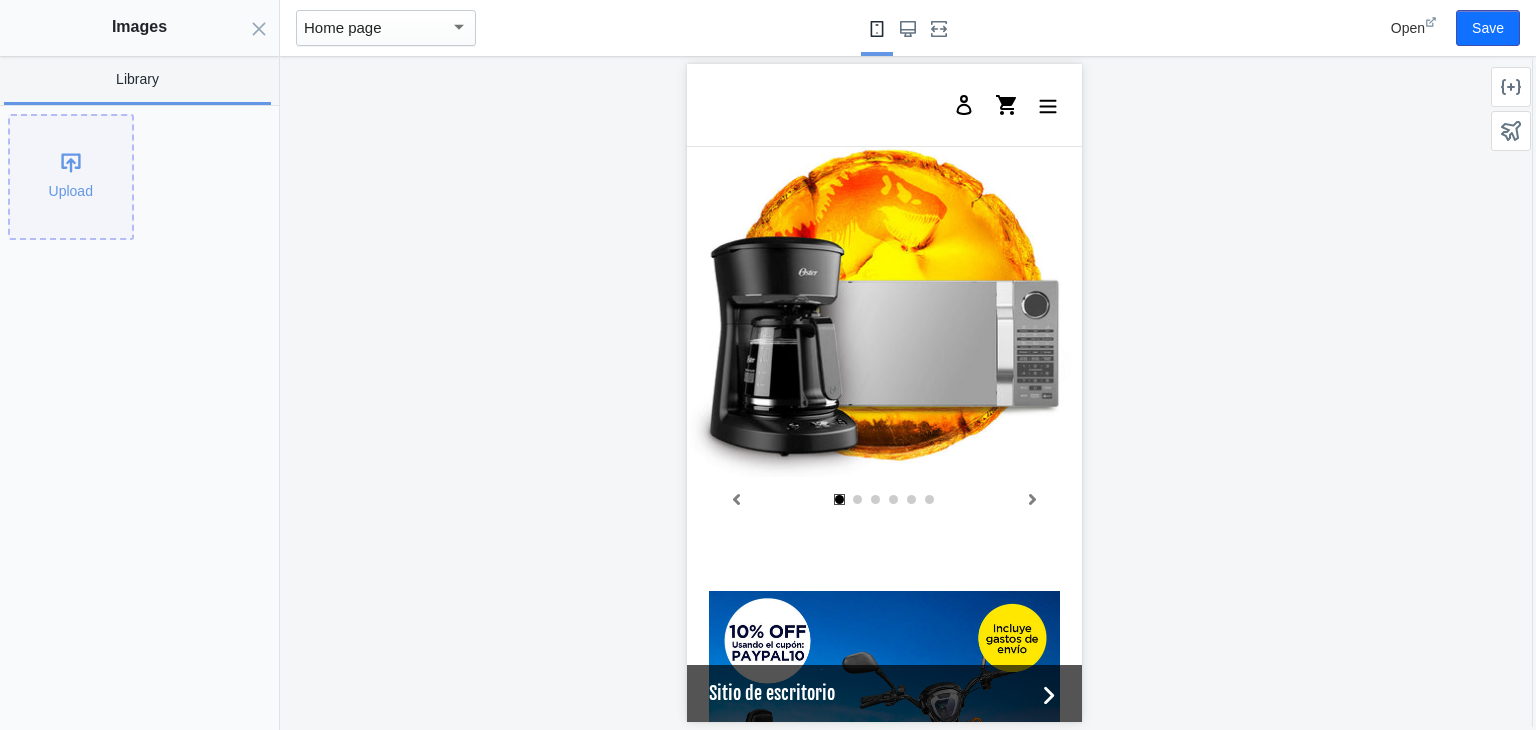 scroll, scrollTop: 0, scrollLeft: 100, axis: horizontal 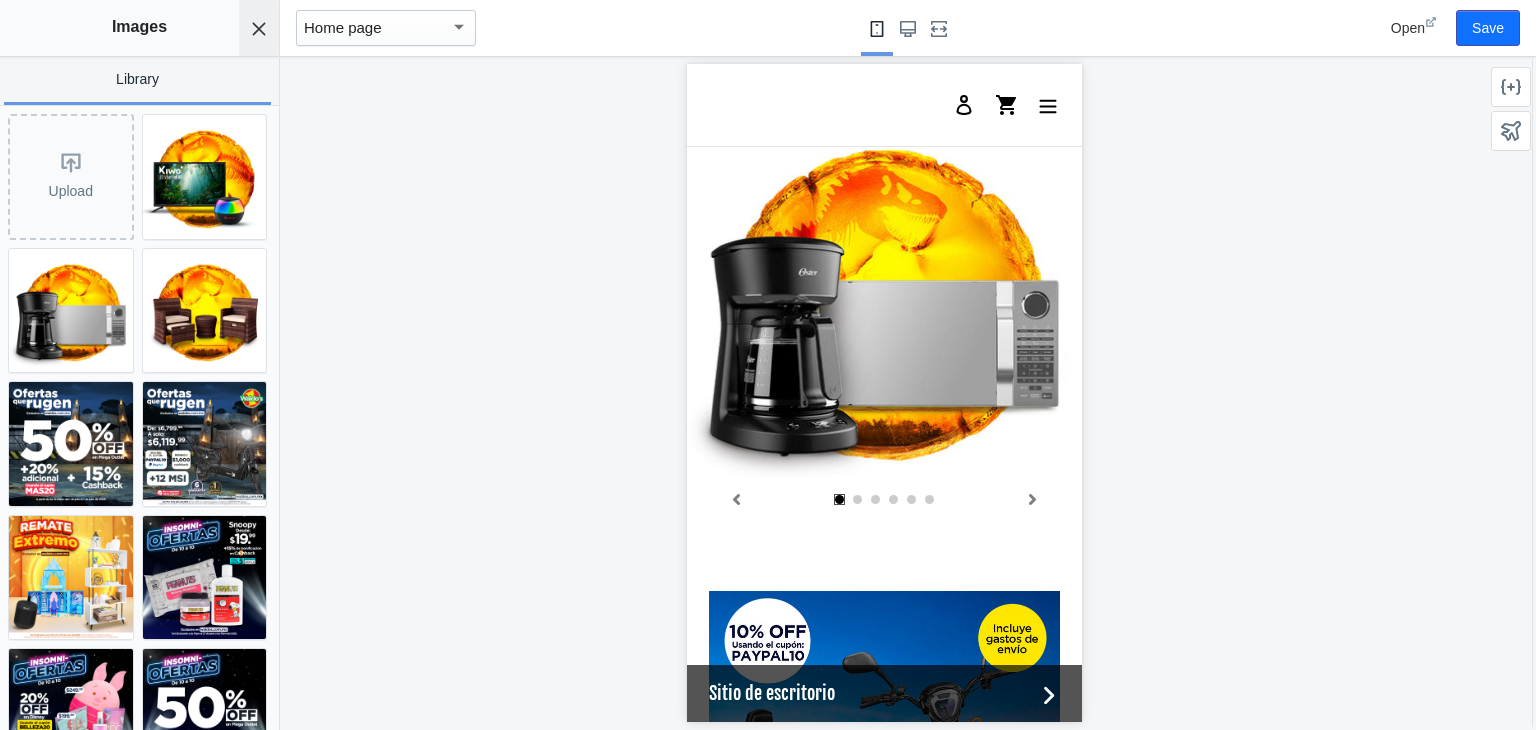 click 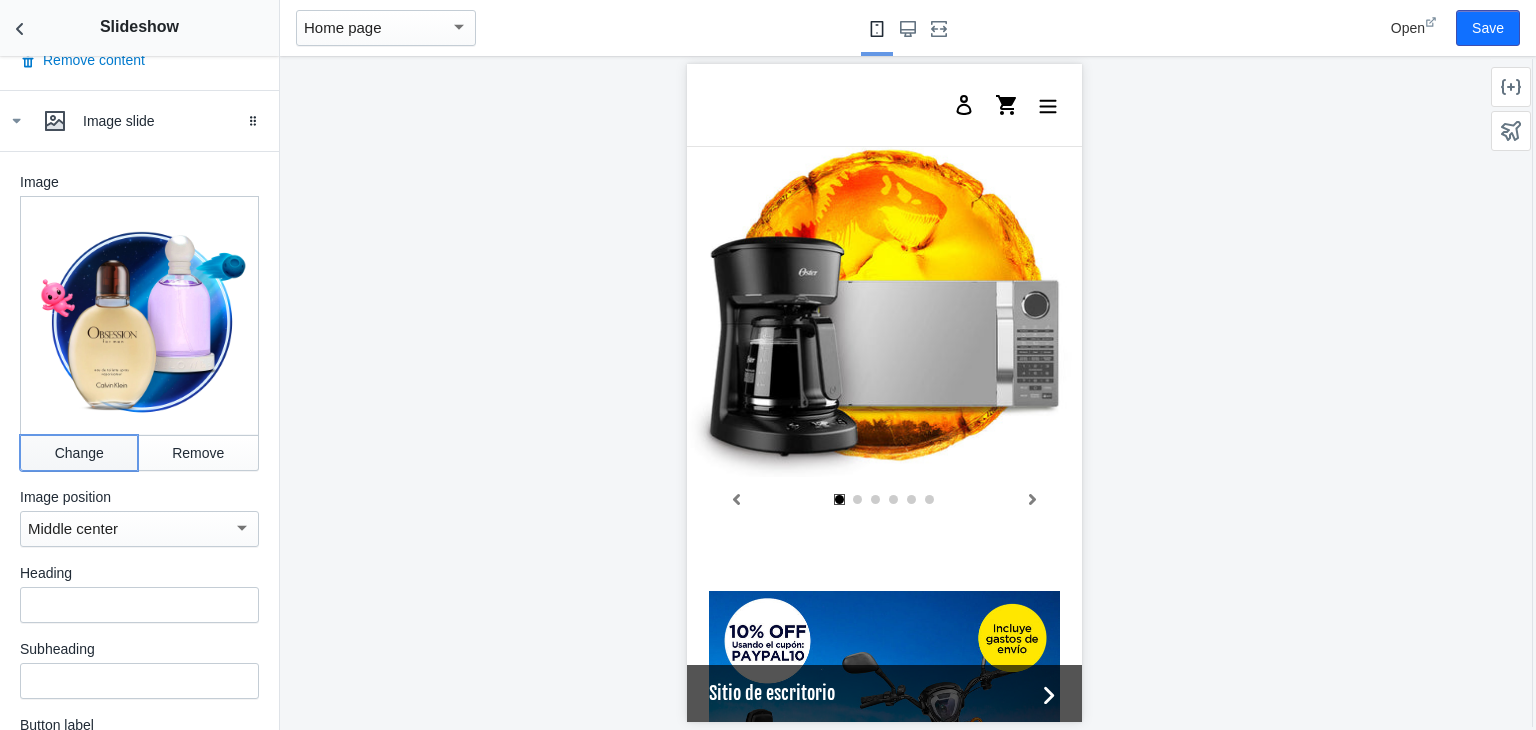 click on "Change" at bounding box center [79, 453] 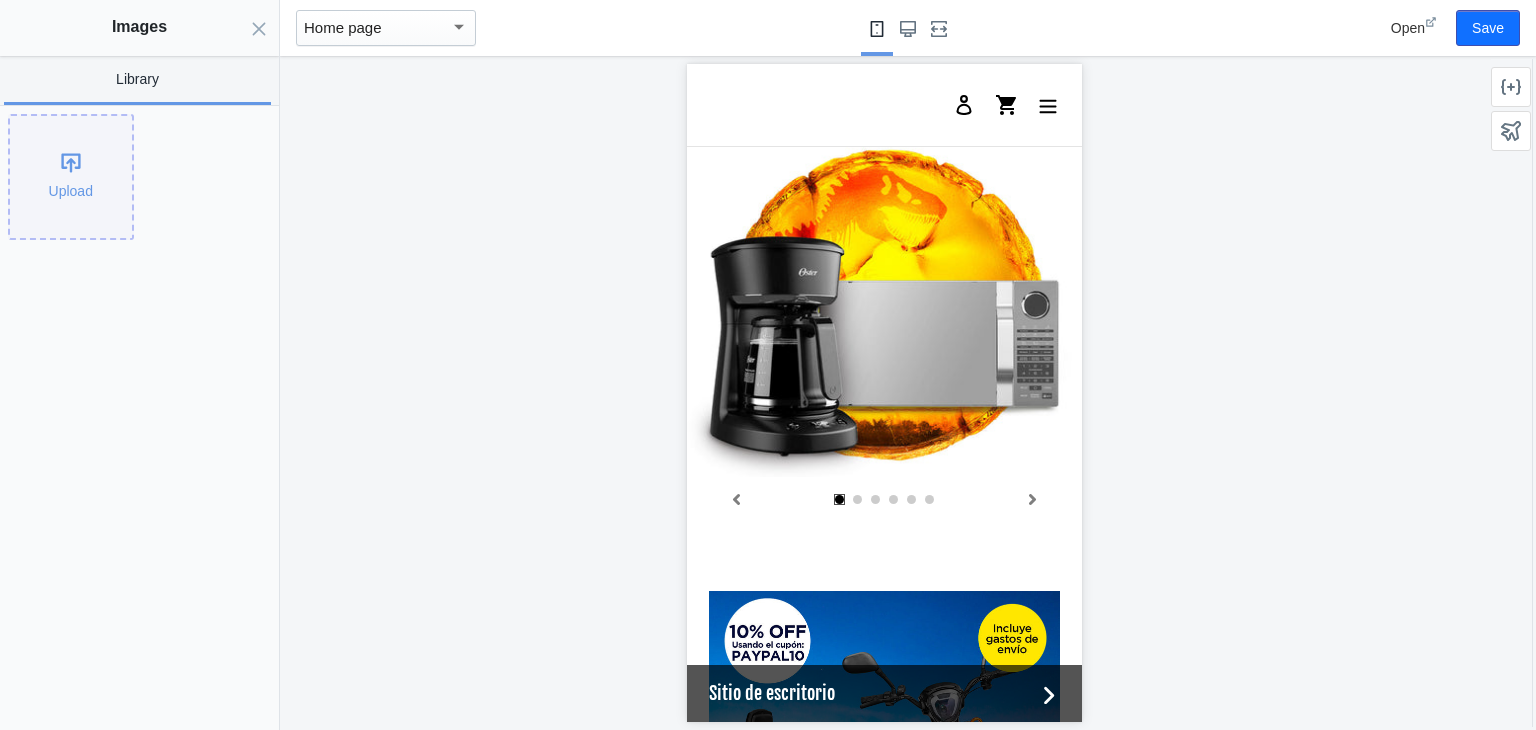 click on "Upload" 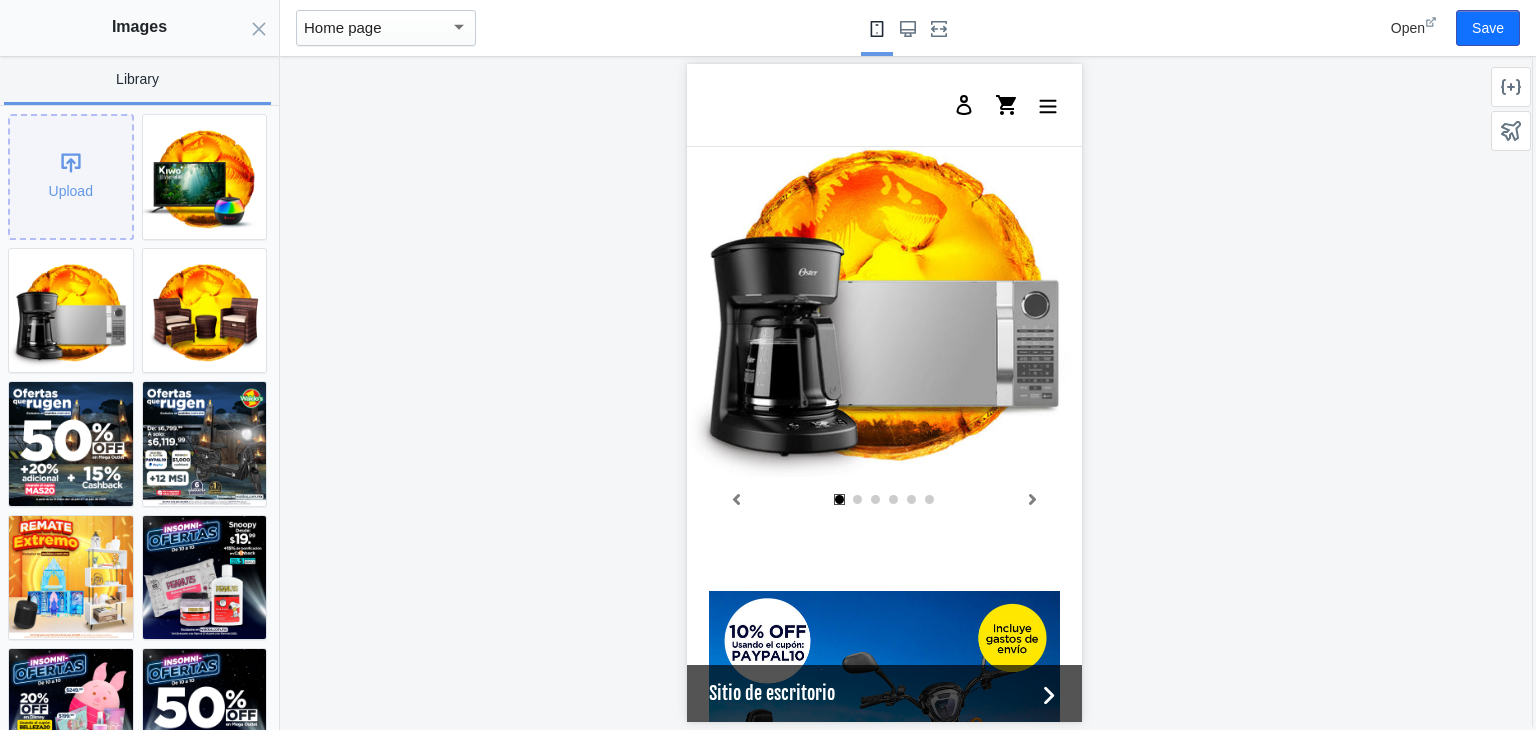 scroll, scrollTop: 0, scrollLeft: 380, axis: horizontal 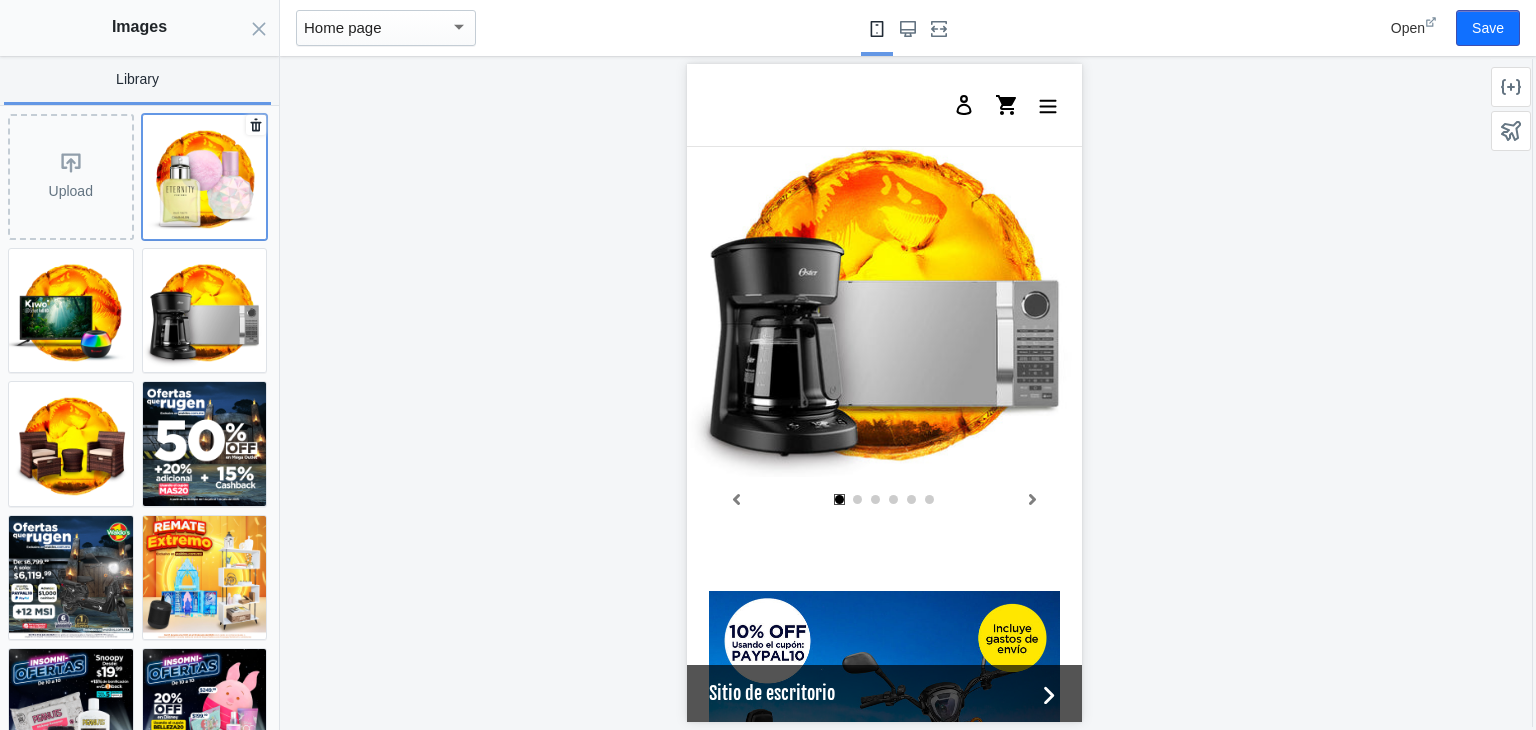 click 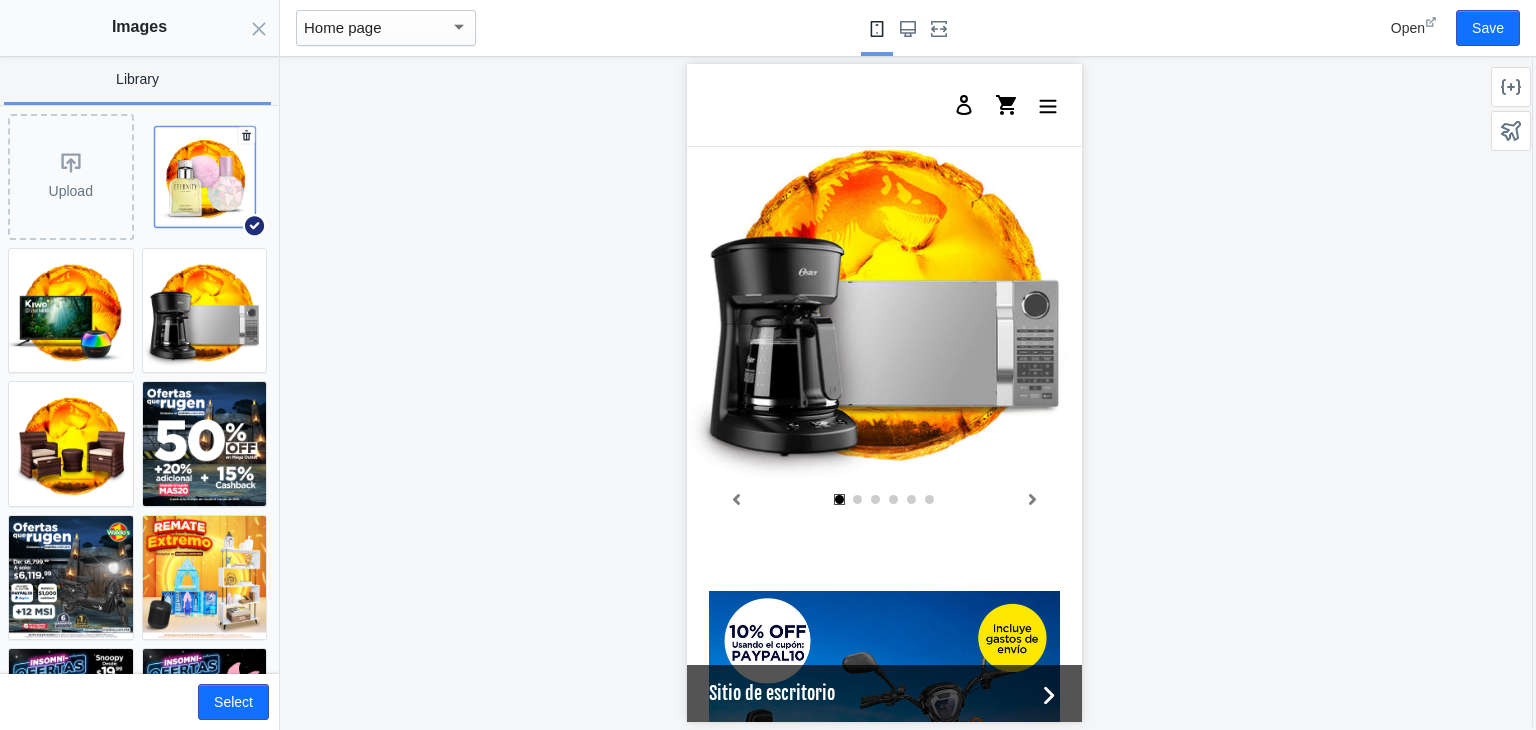 scroll, scrollTop: 0, scrollLeft: 0, axis: both 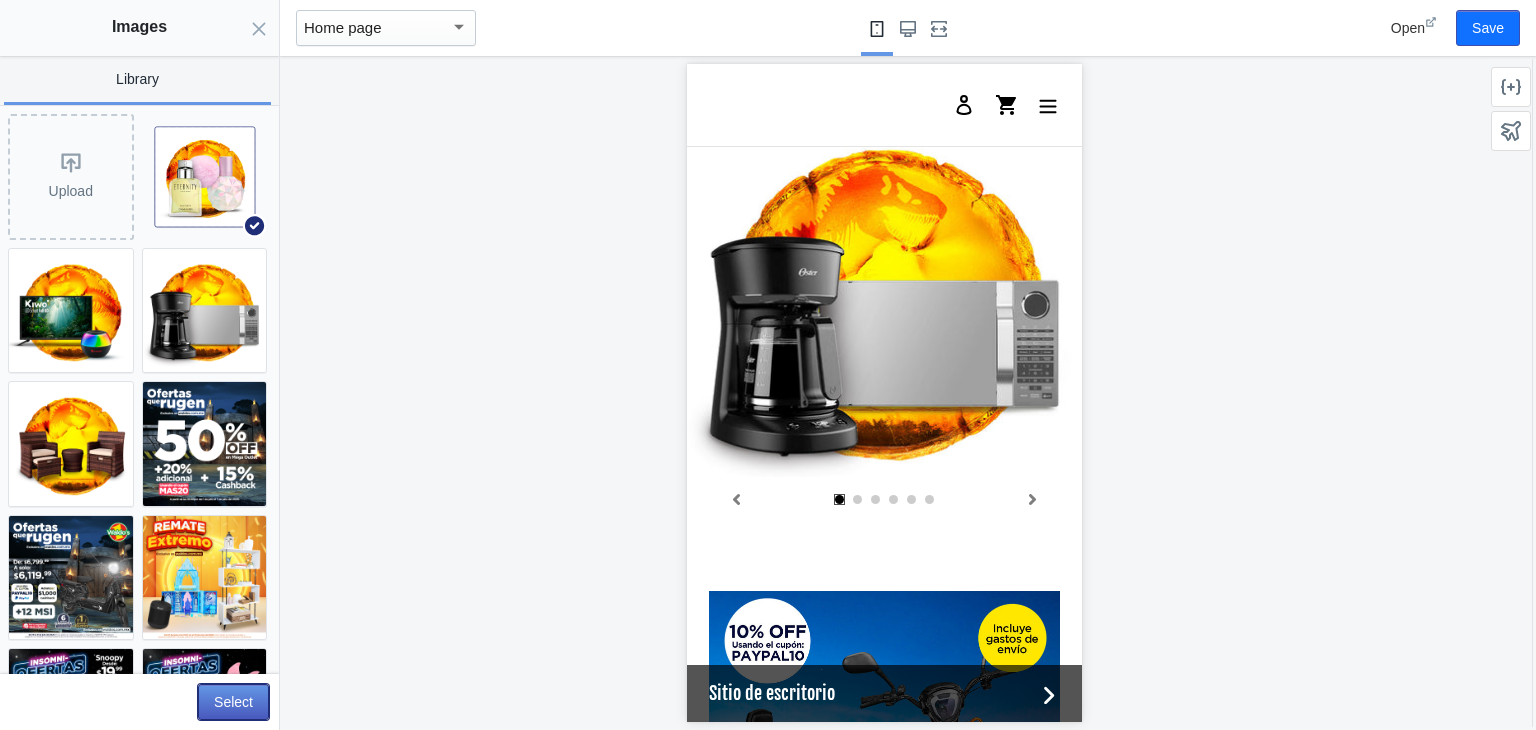 click on "Select" 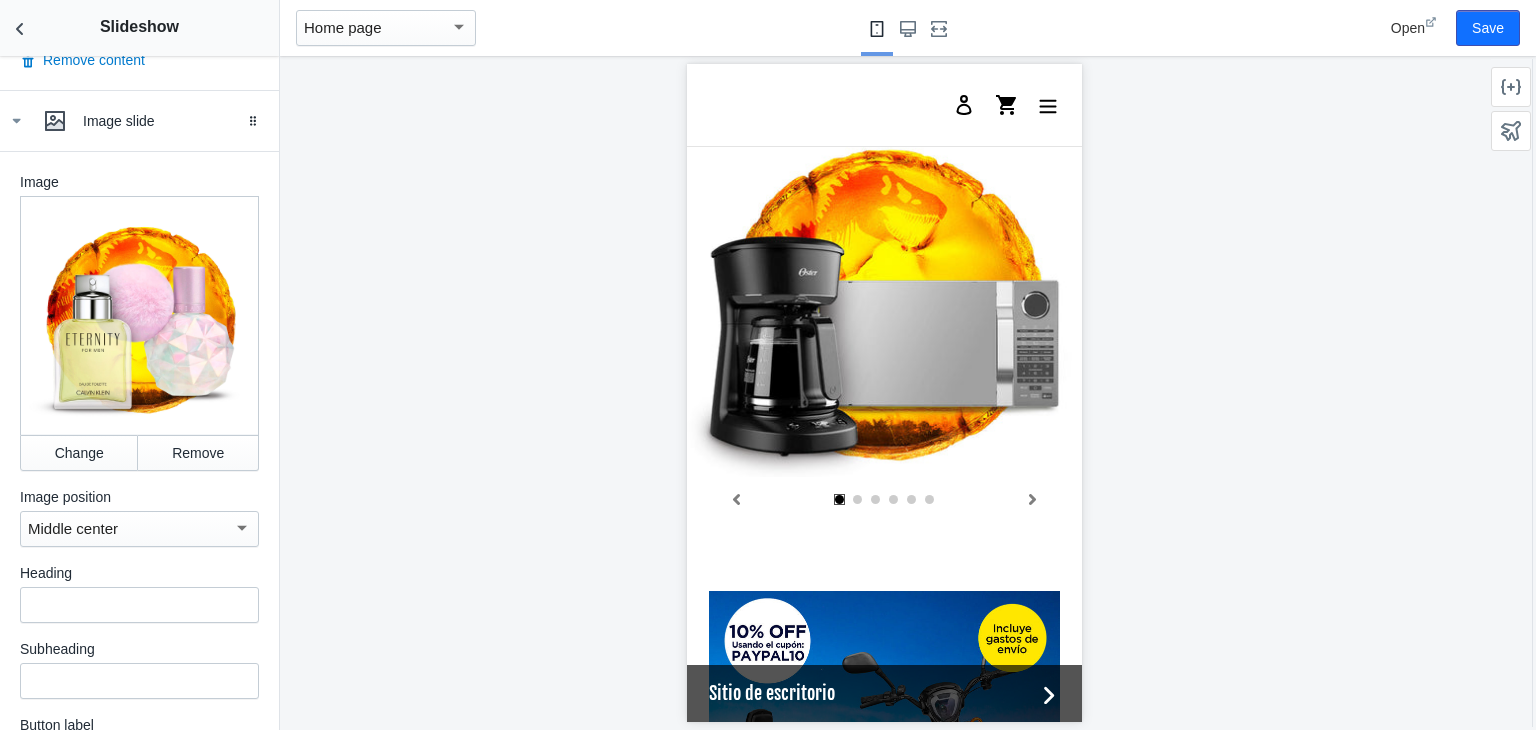 scroll, scrollTop: 3430, scrollLeft: 0, axis: vertical 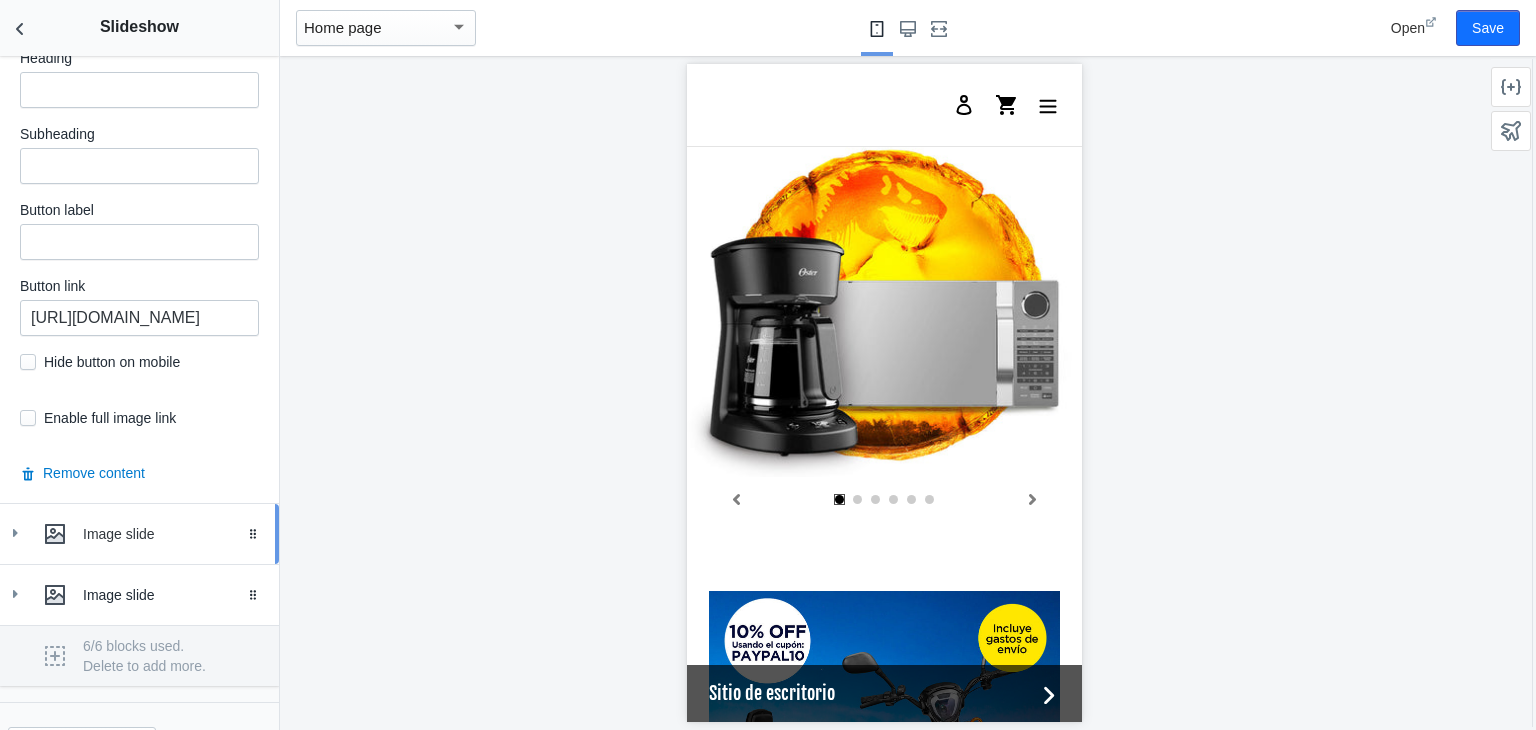 click 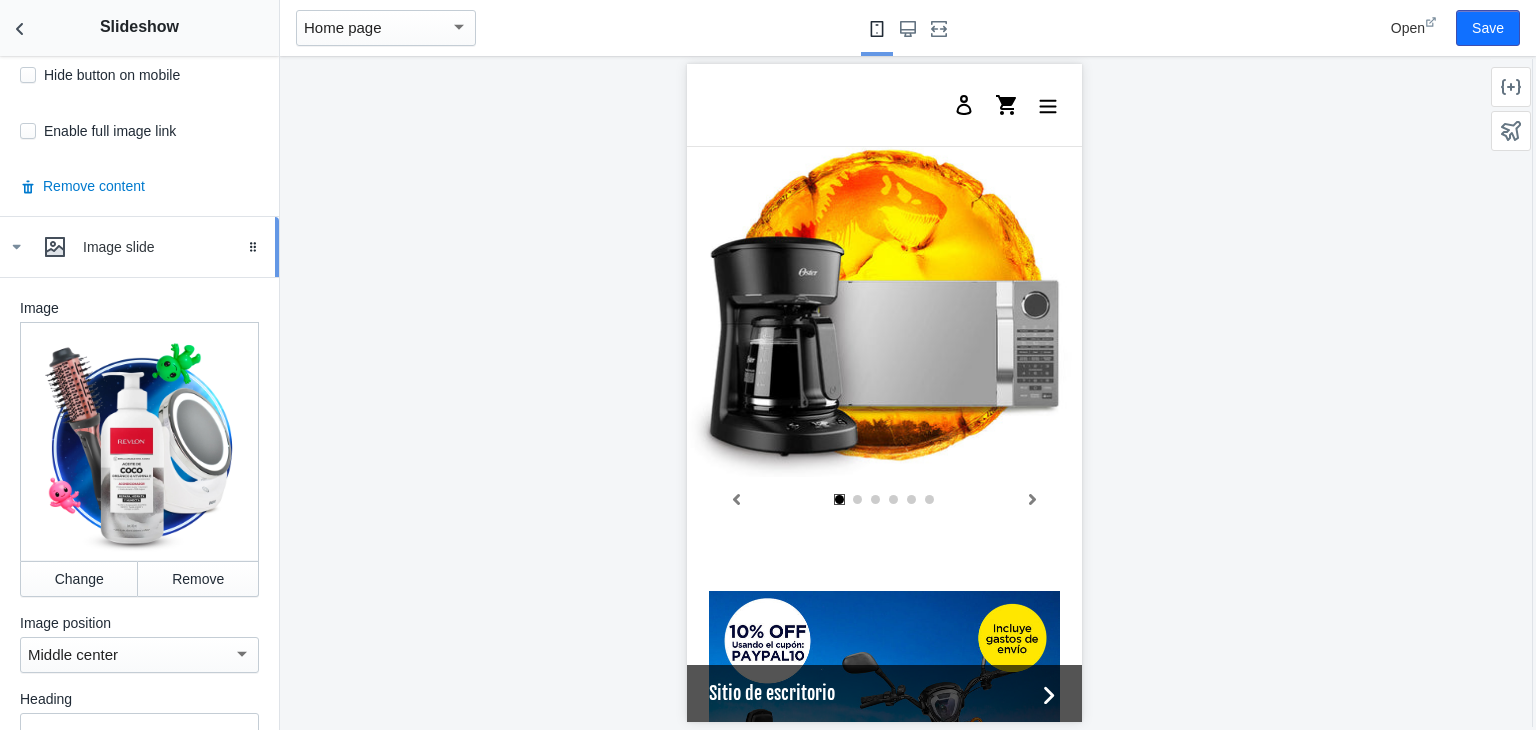 scroll, scrollTop: 4060, scrollLeft: 0, axis: vertical 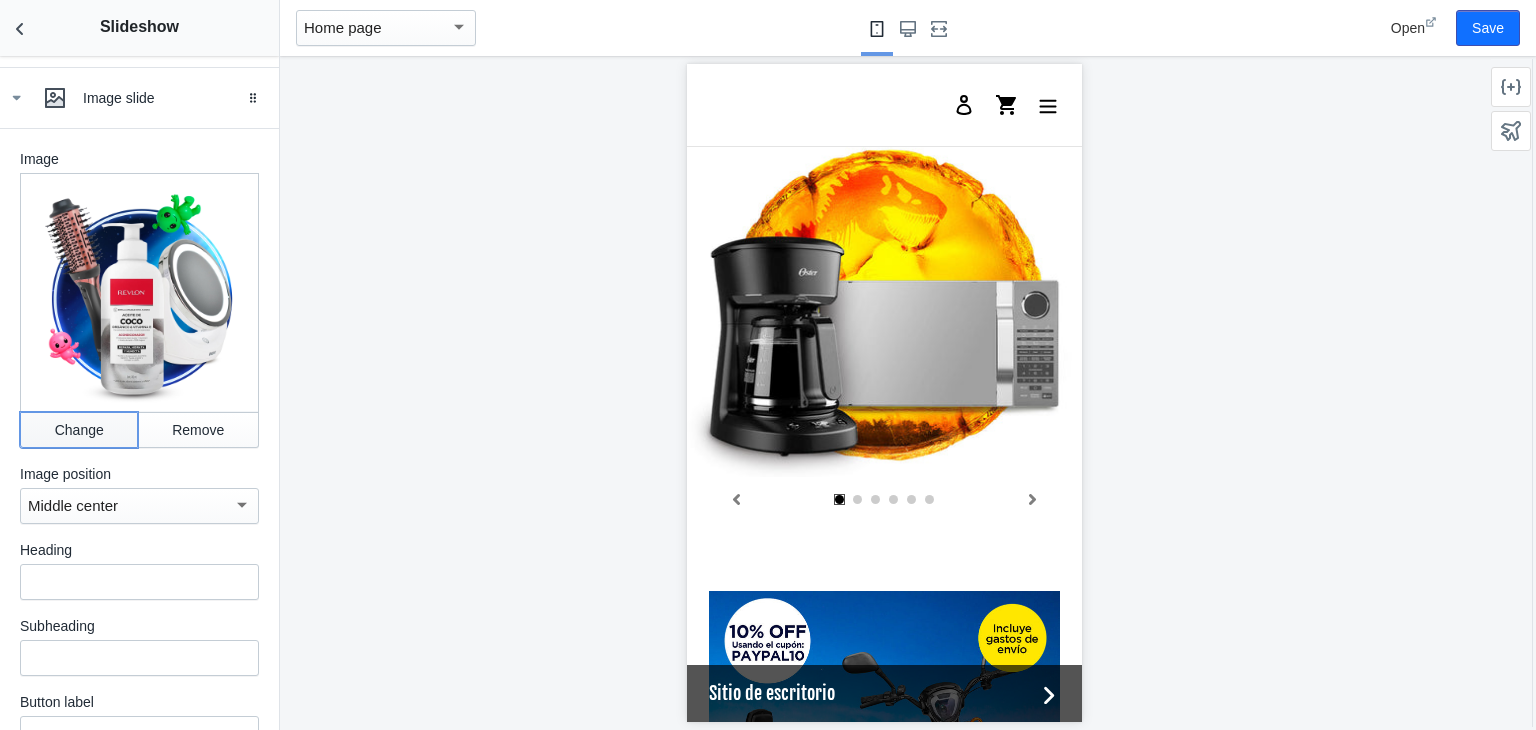 click on "Change" at bounding box center [79, 430] 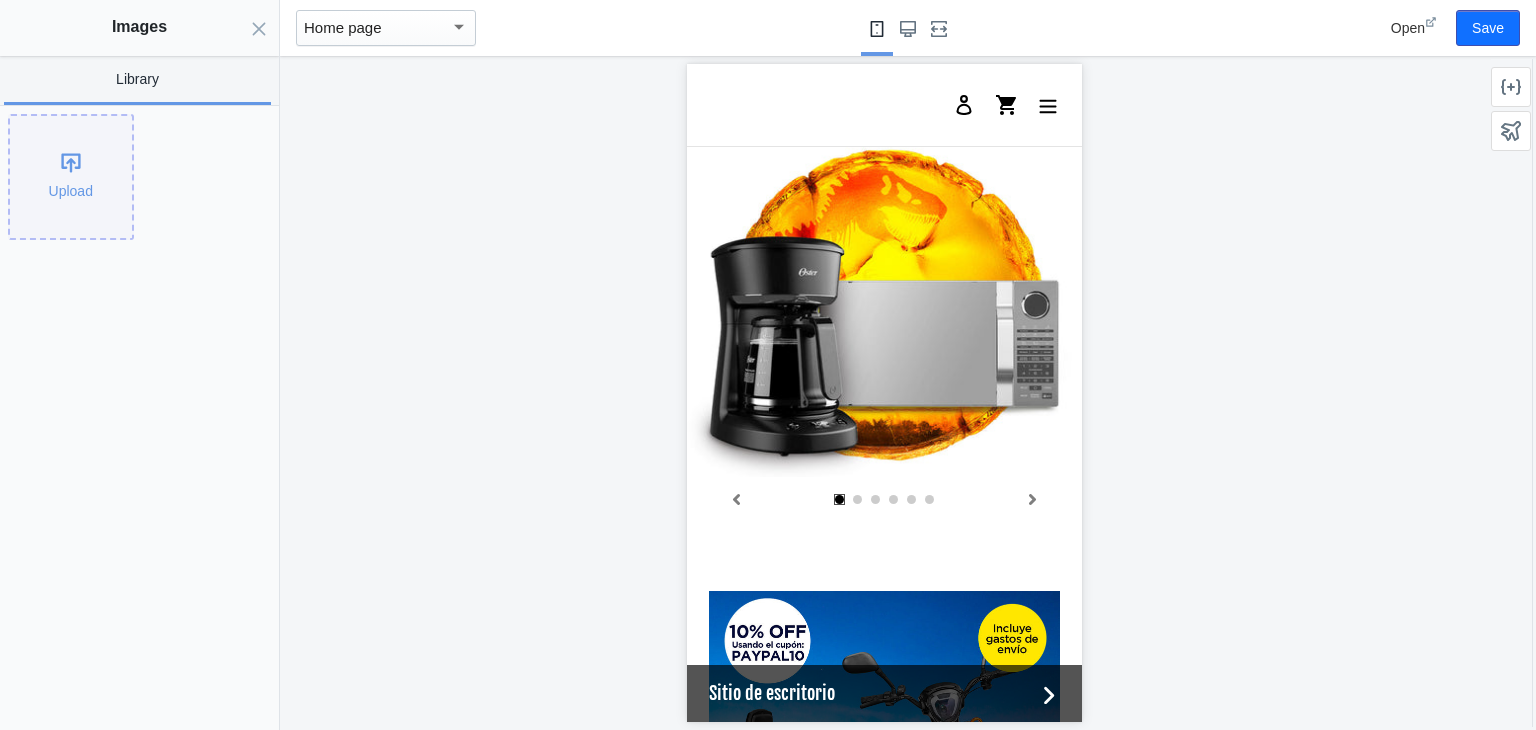 scroll, scrollTop: 0, scrollLeft: 0, axis: both 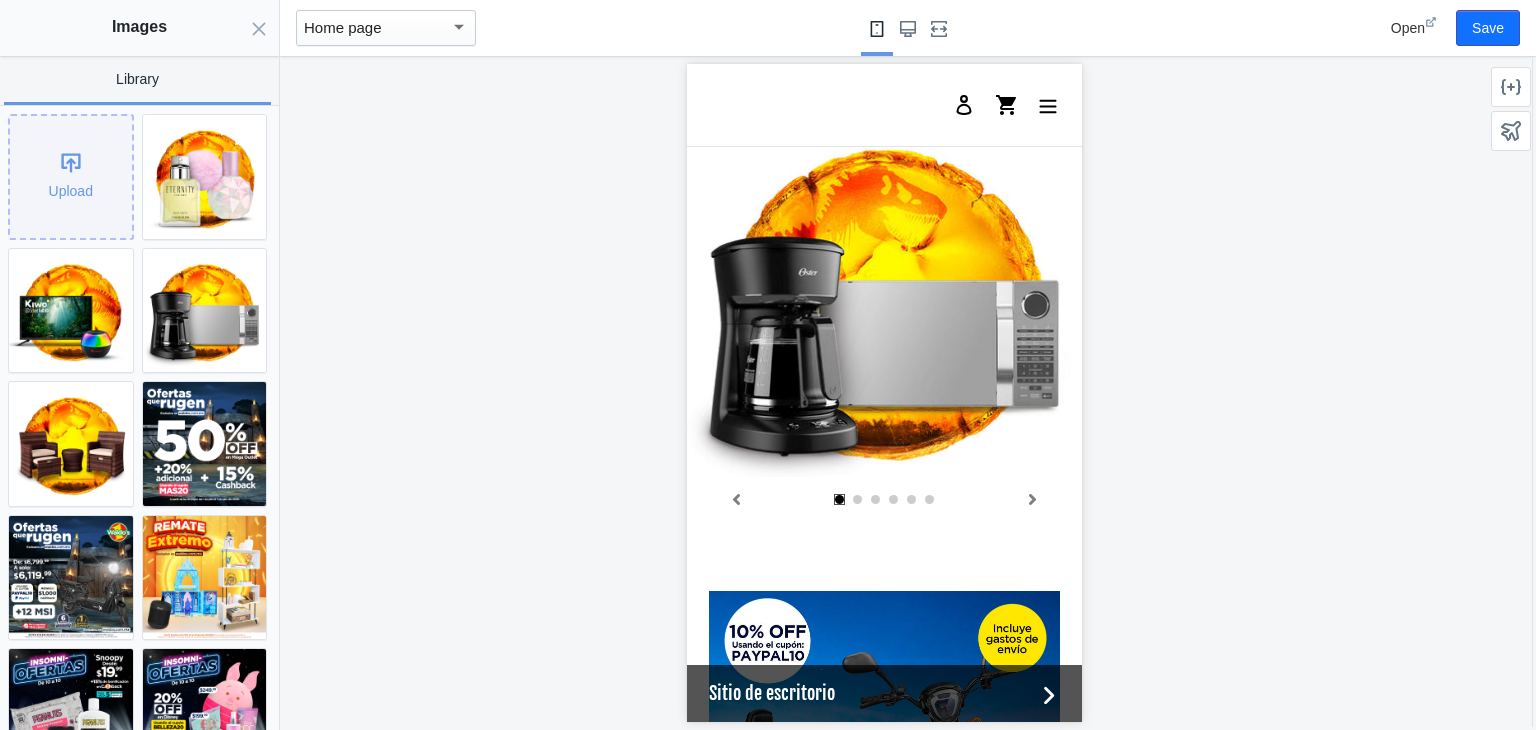 click on "Upload" 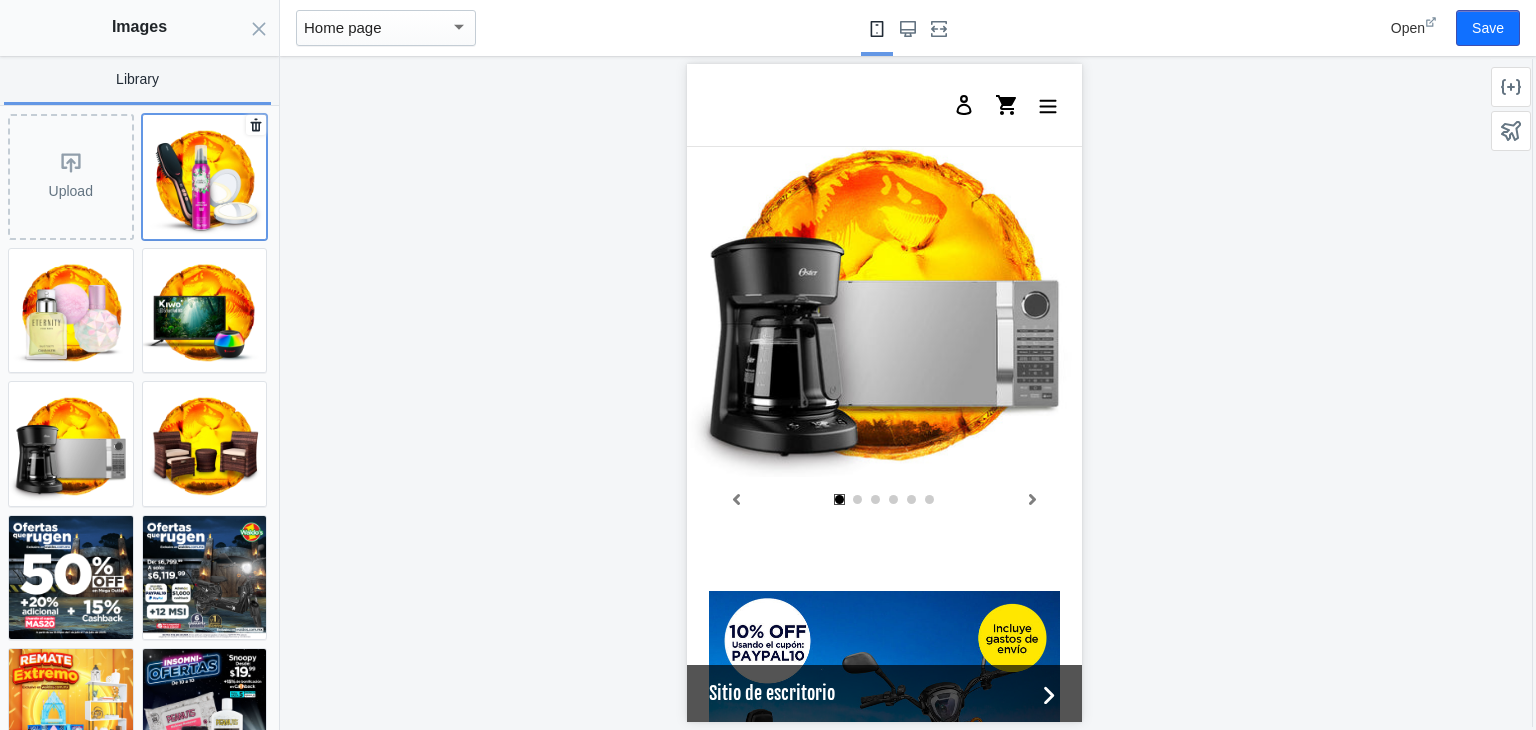 click 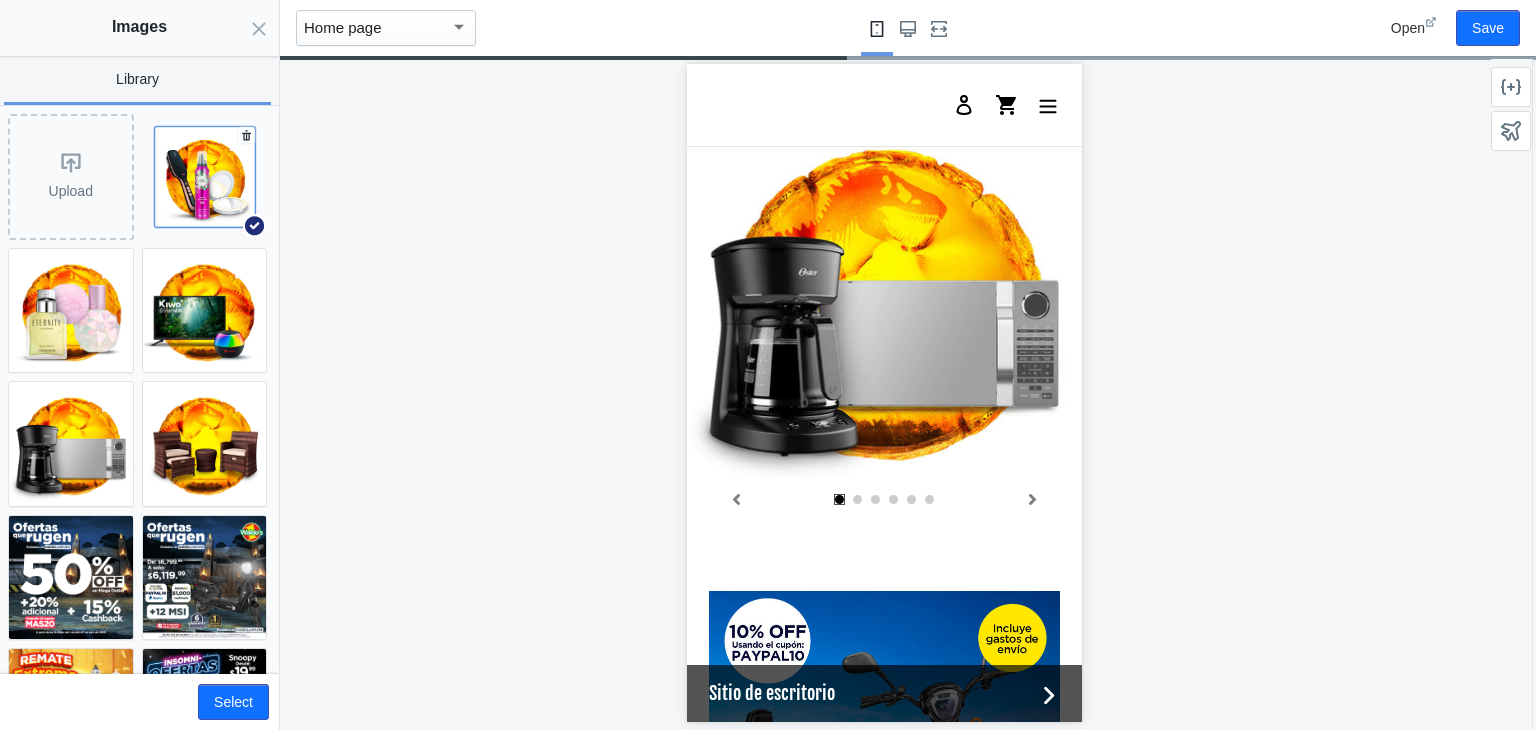scroll, scrollTop: 0, scrollLeft: 0, axis: both 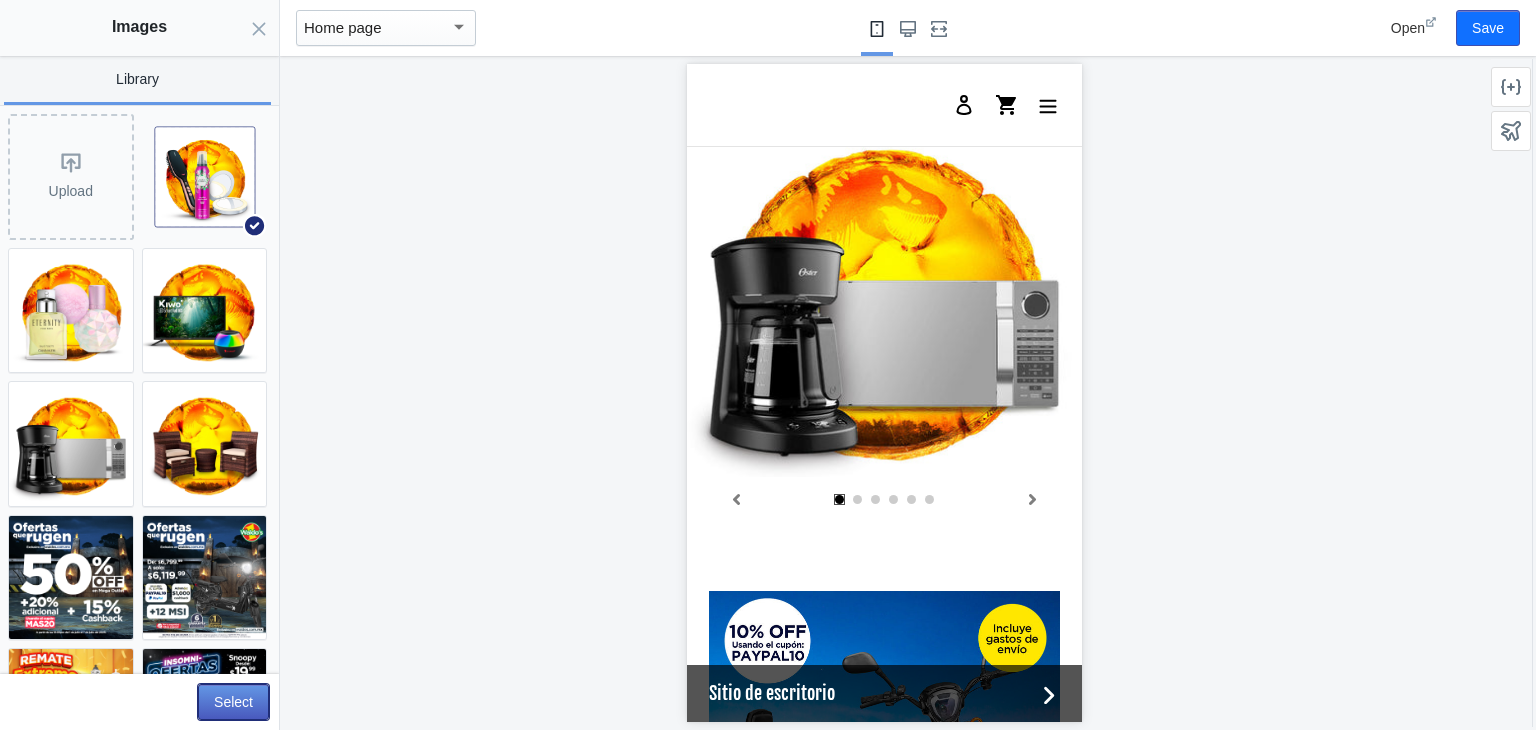 click on "Select" 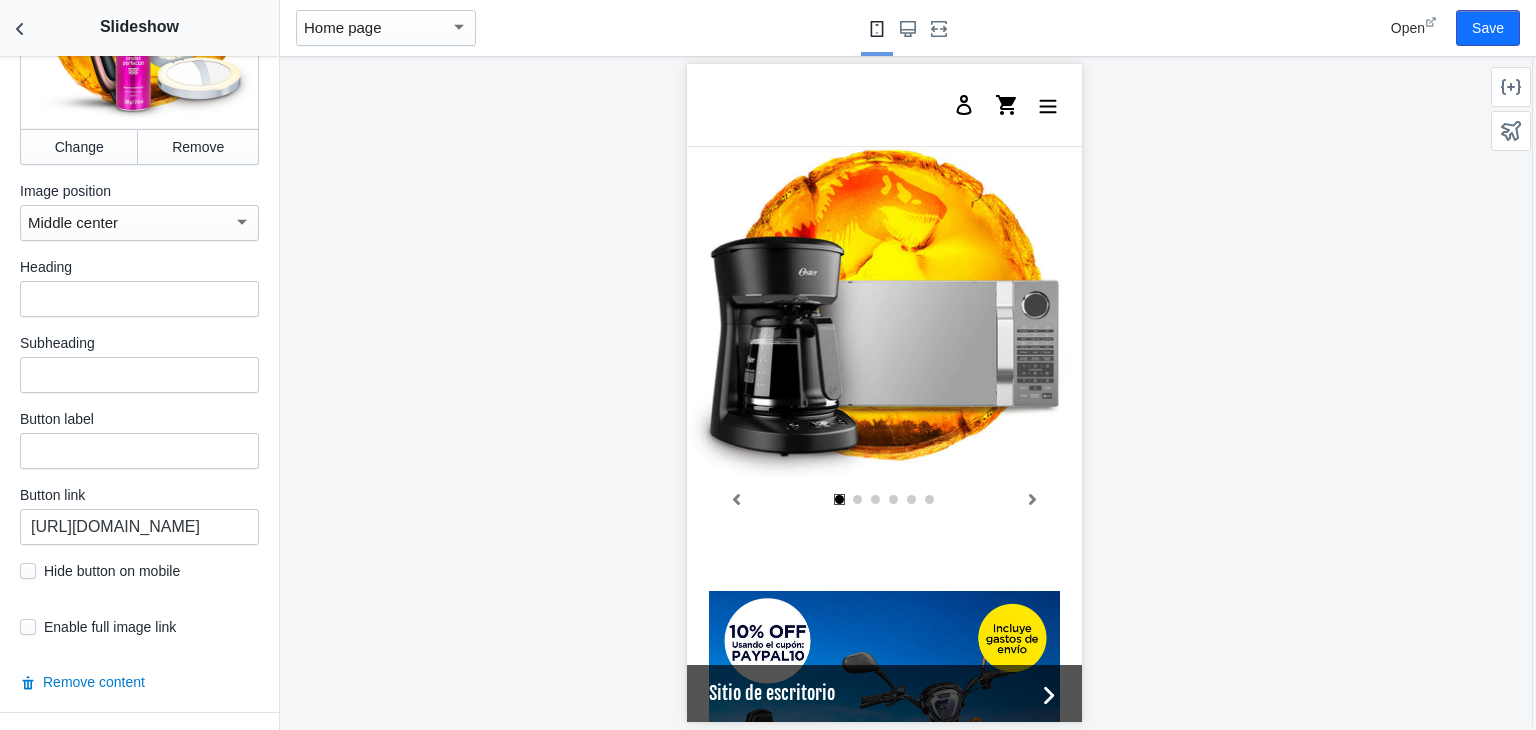 scroll, scrollTop: 4615, scrollLeft: 0, axis: vertical 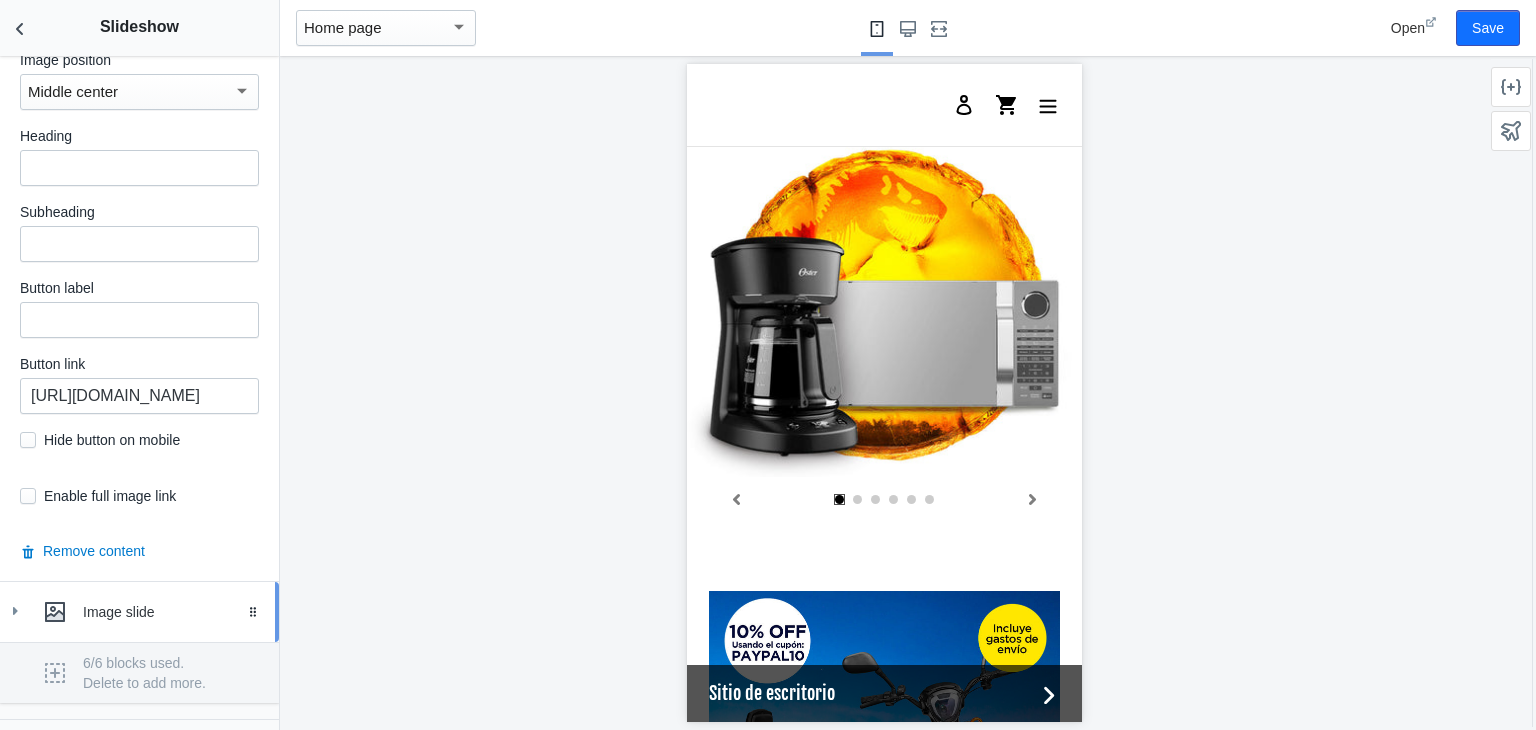 click on "Image slide" at bounding box center (139, 612) 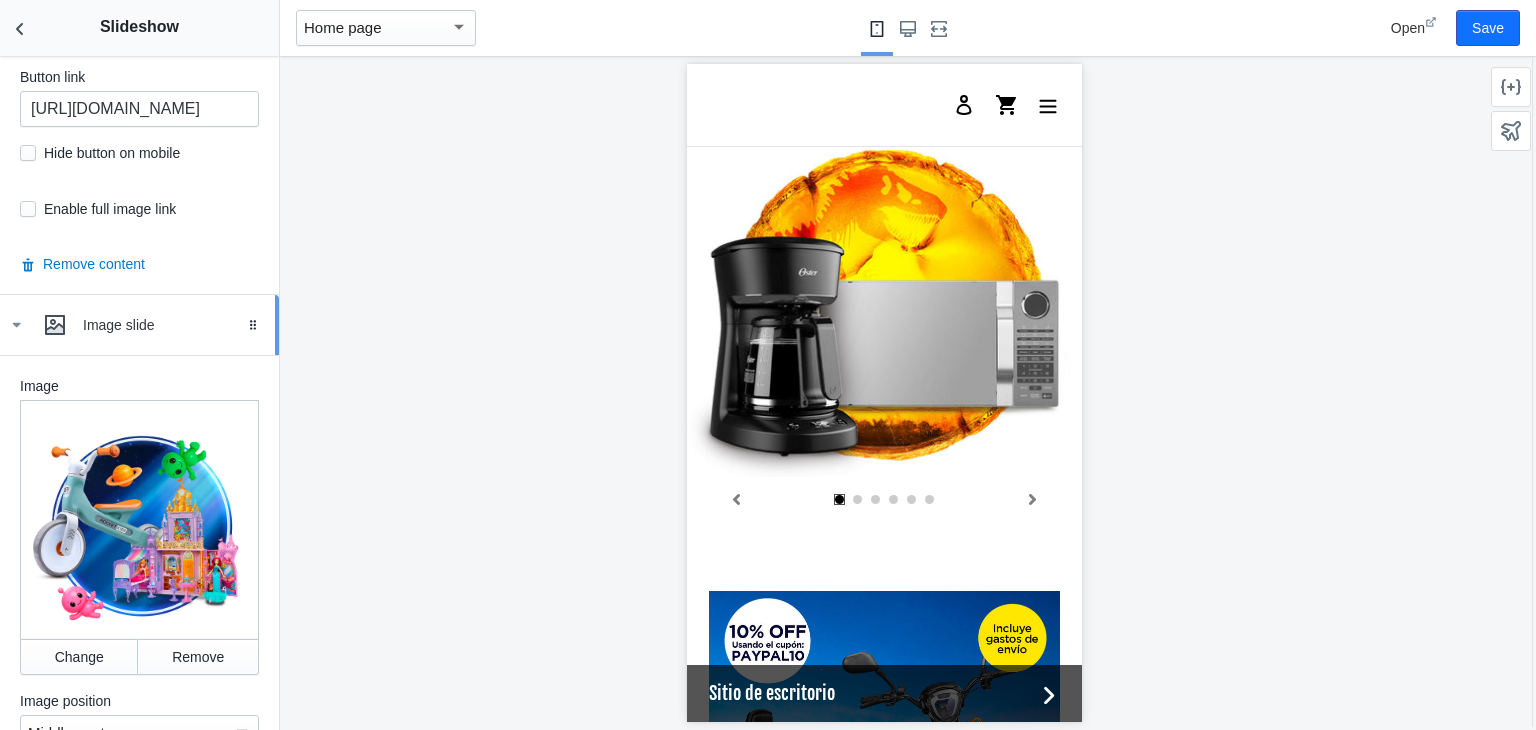 scroll, scrollTop: 4905, scrollLeft: 0, axis: vertical 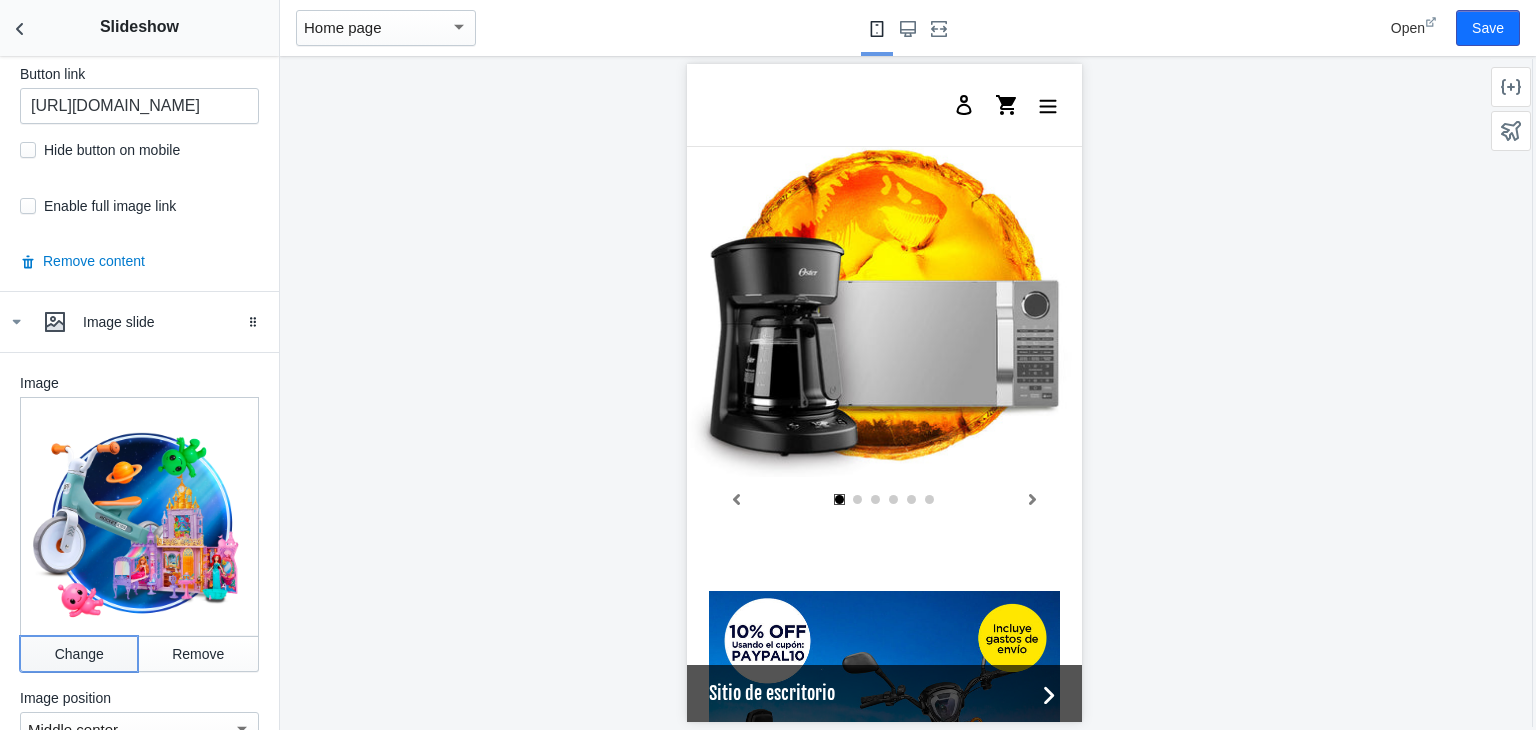 click on "Change" at bounding box center (79, 654) 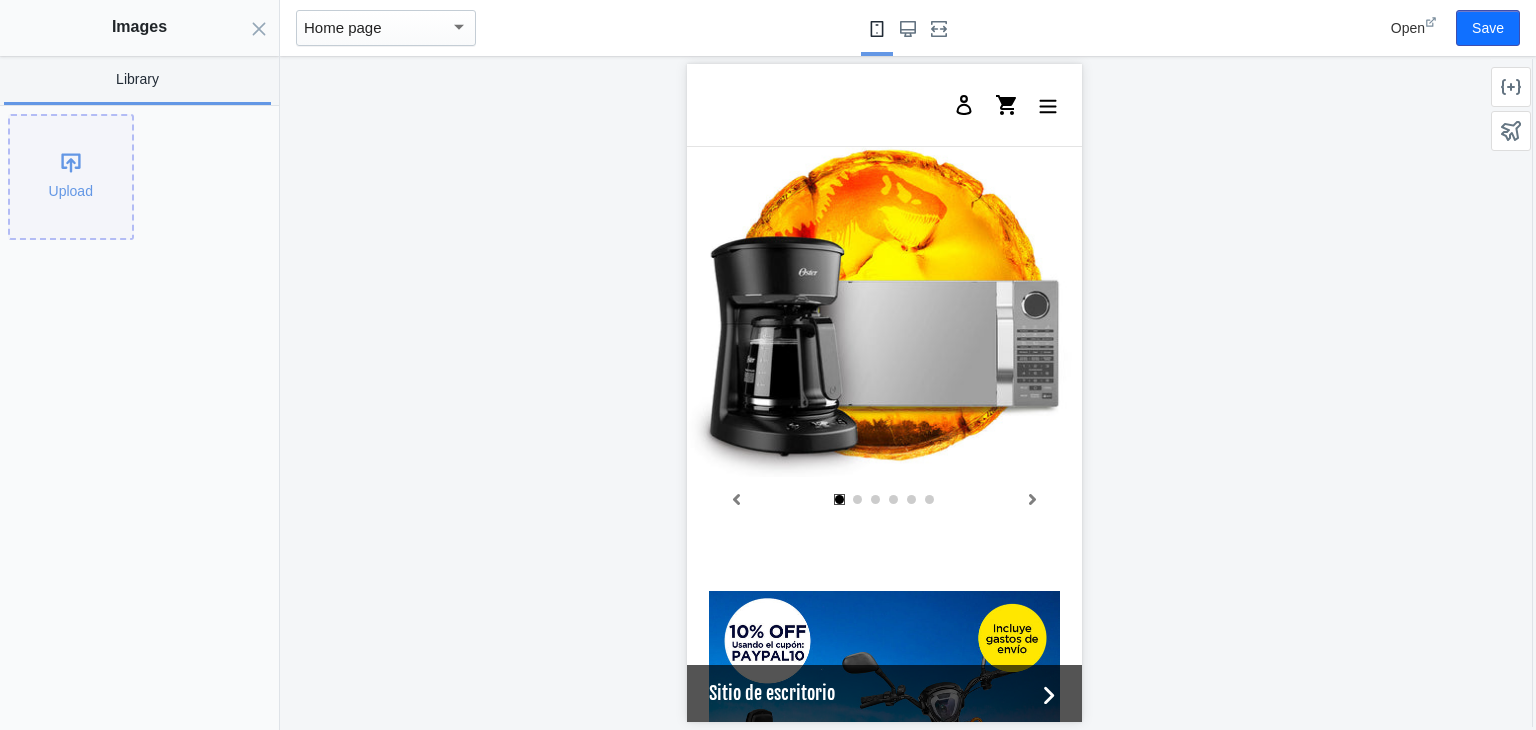 scroll, scrollTop: 0, scrollLeft: 380, axis: horizontal 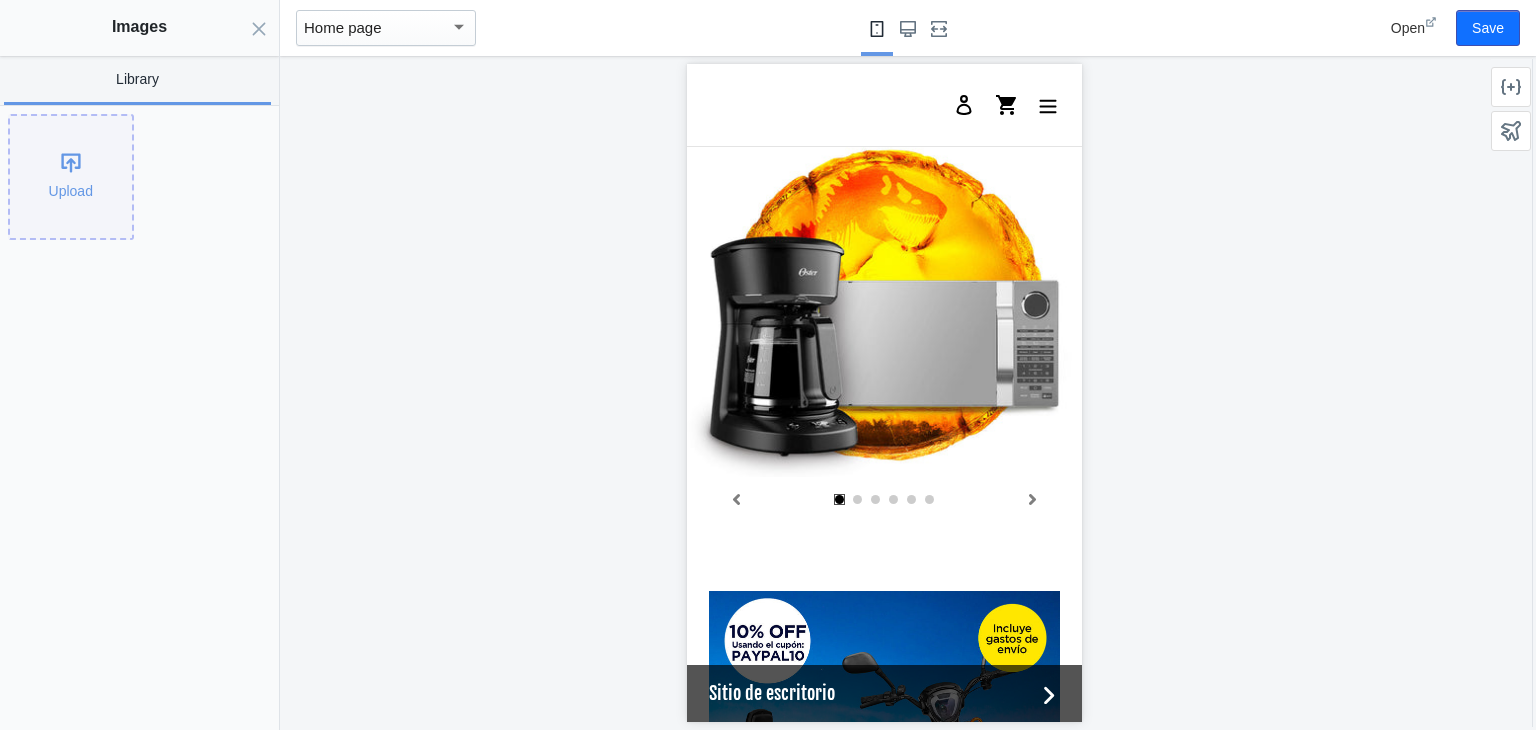 click on "Upload" 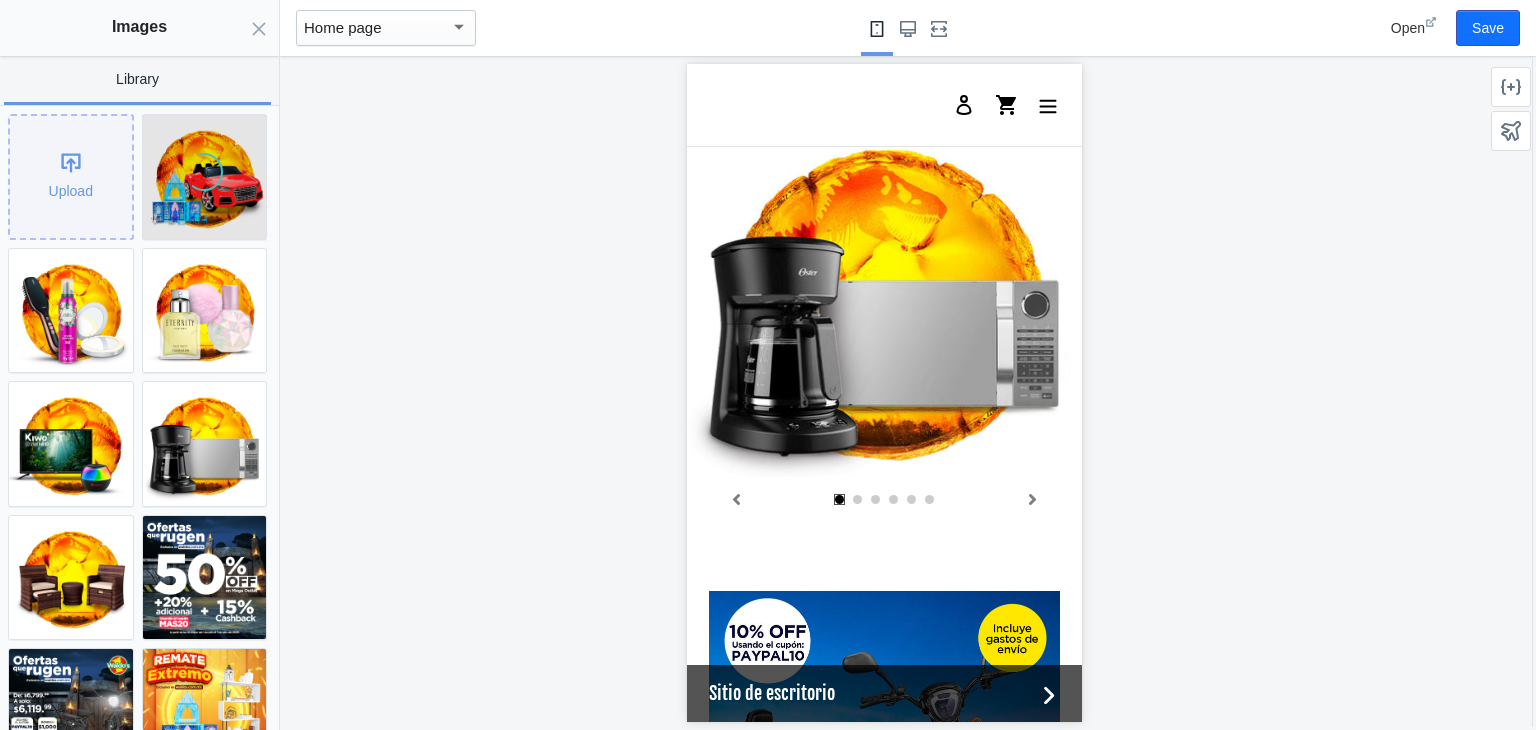 scroll, scrollTop: 0, scrollLeft: 0, axis: both 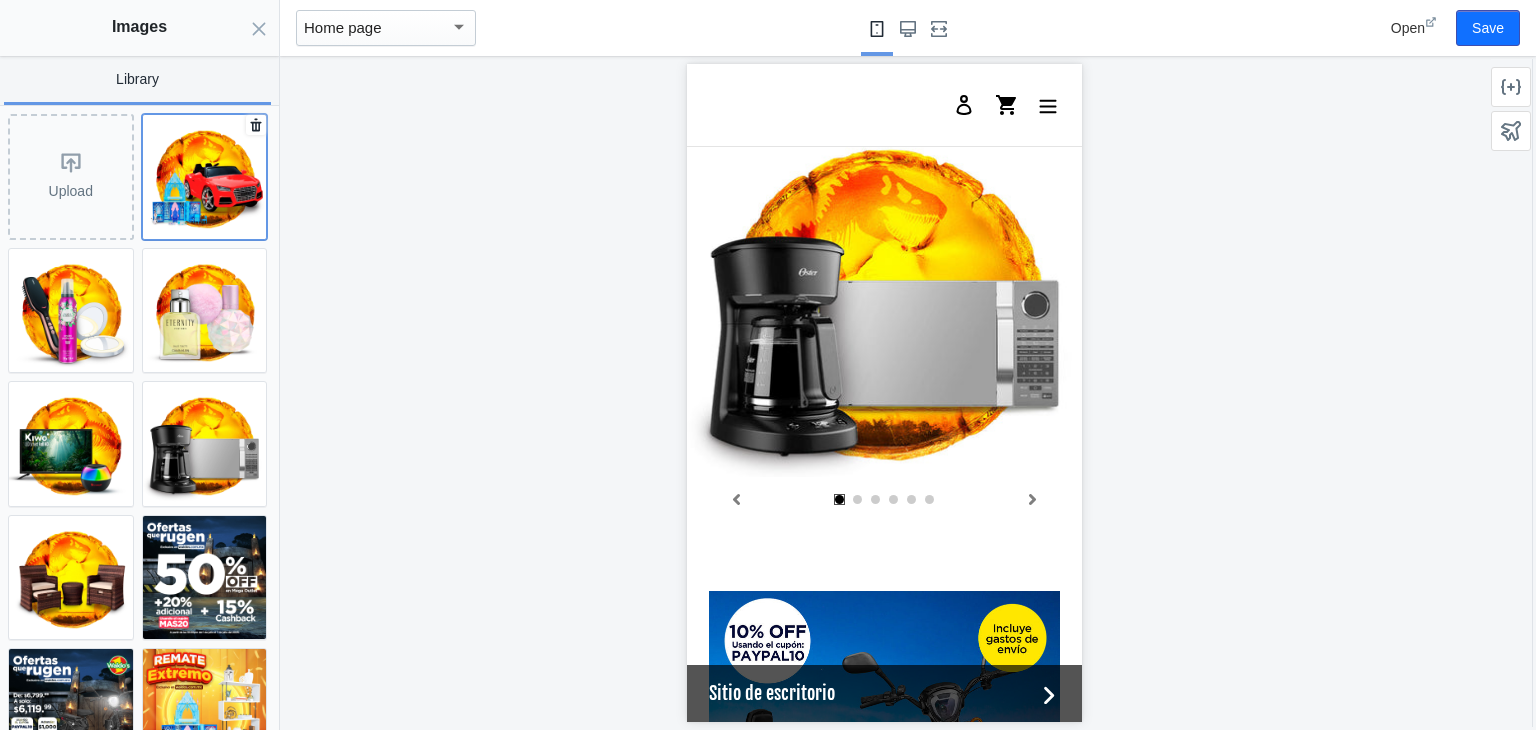 click 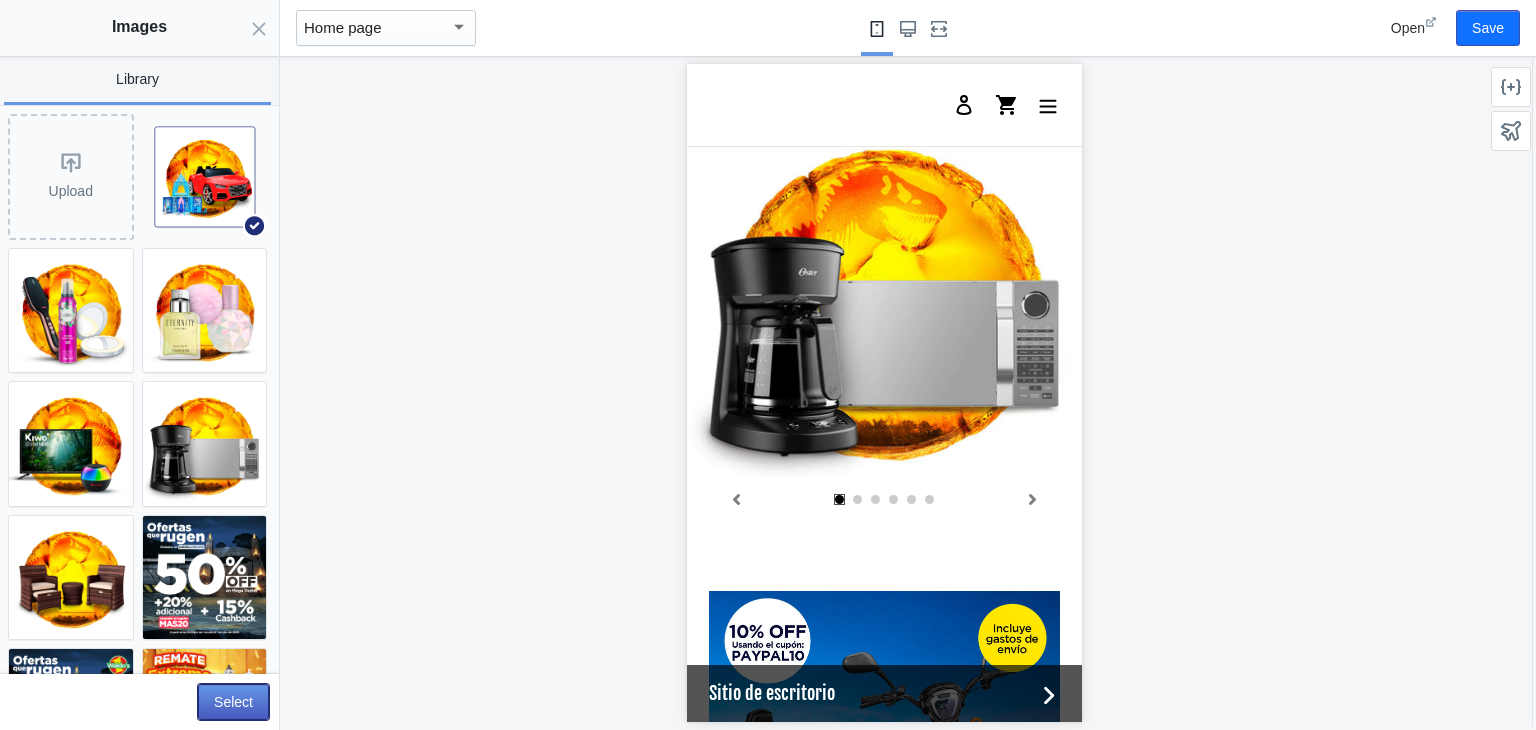 click on "Select" 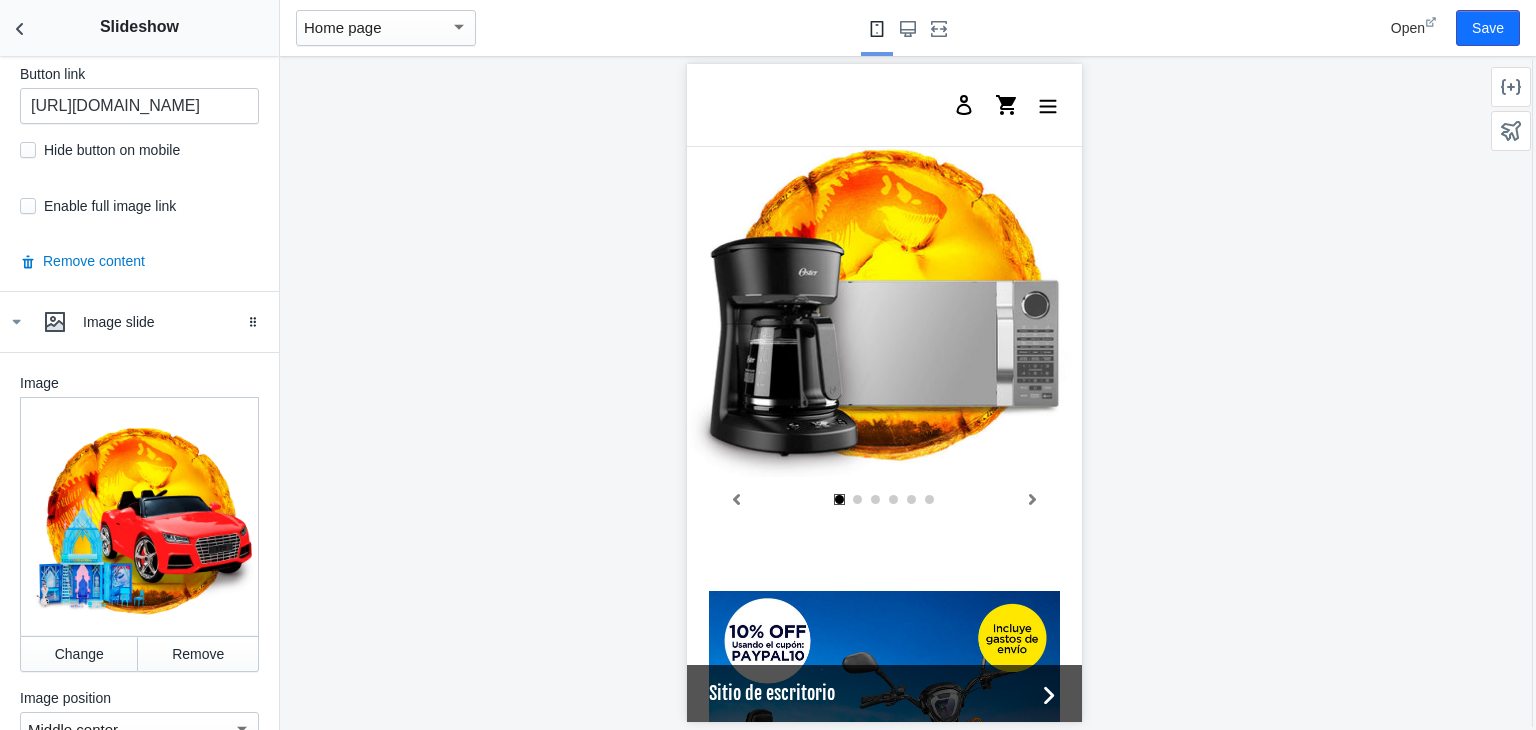 scroll, scrollTop: 0, scrollLeft: 380, axis: horizontal 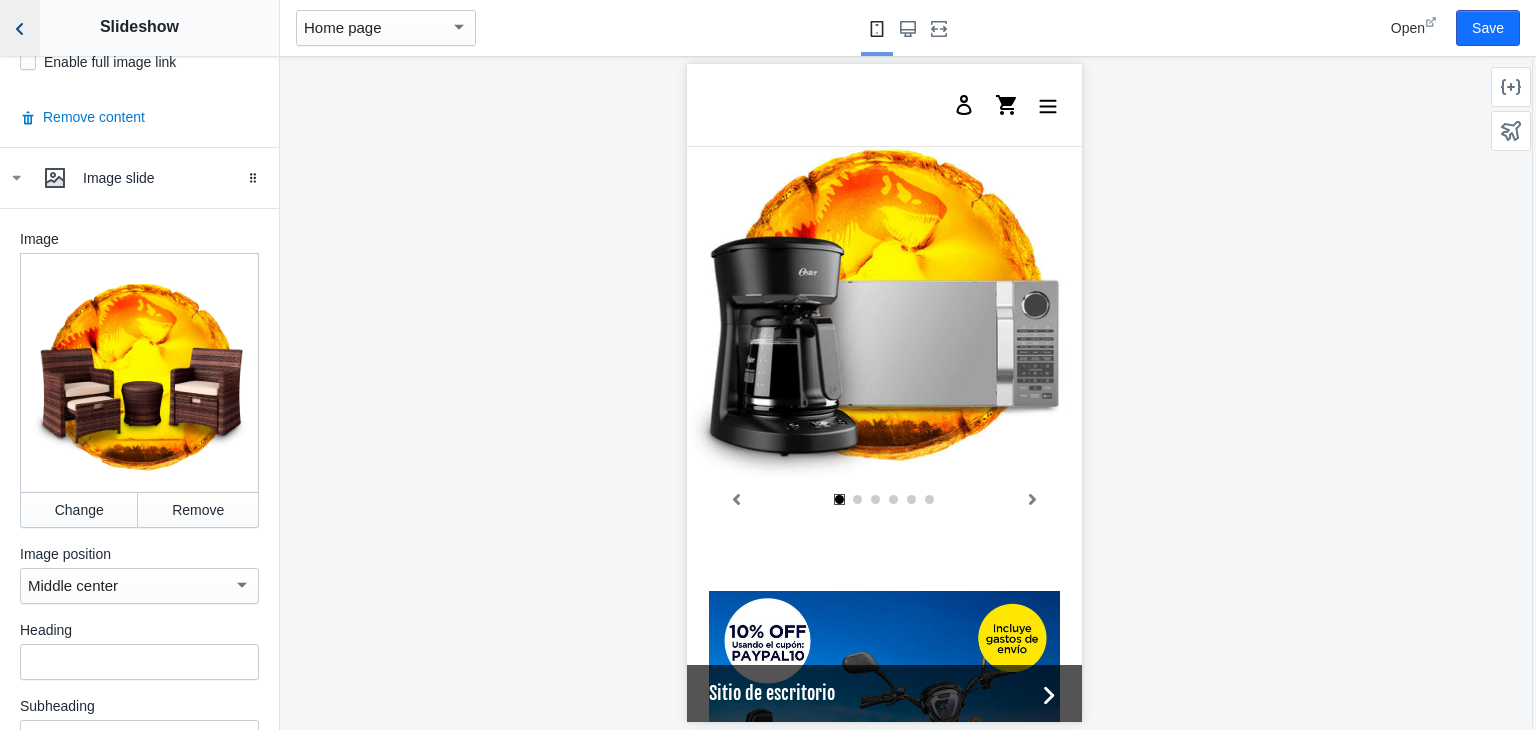 click at bounding box center [20, 28] 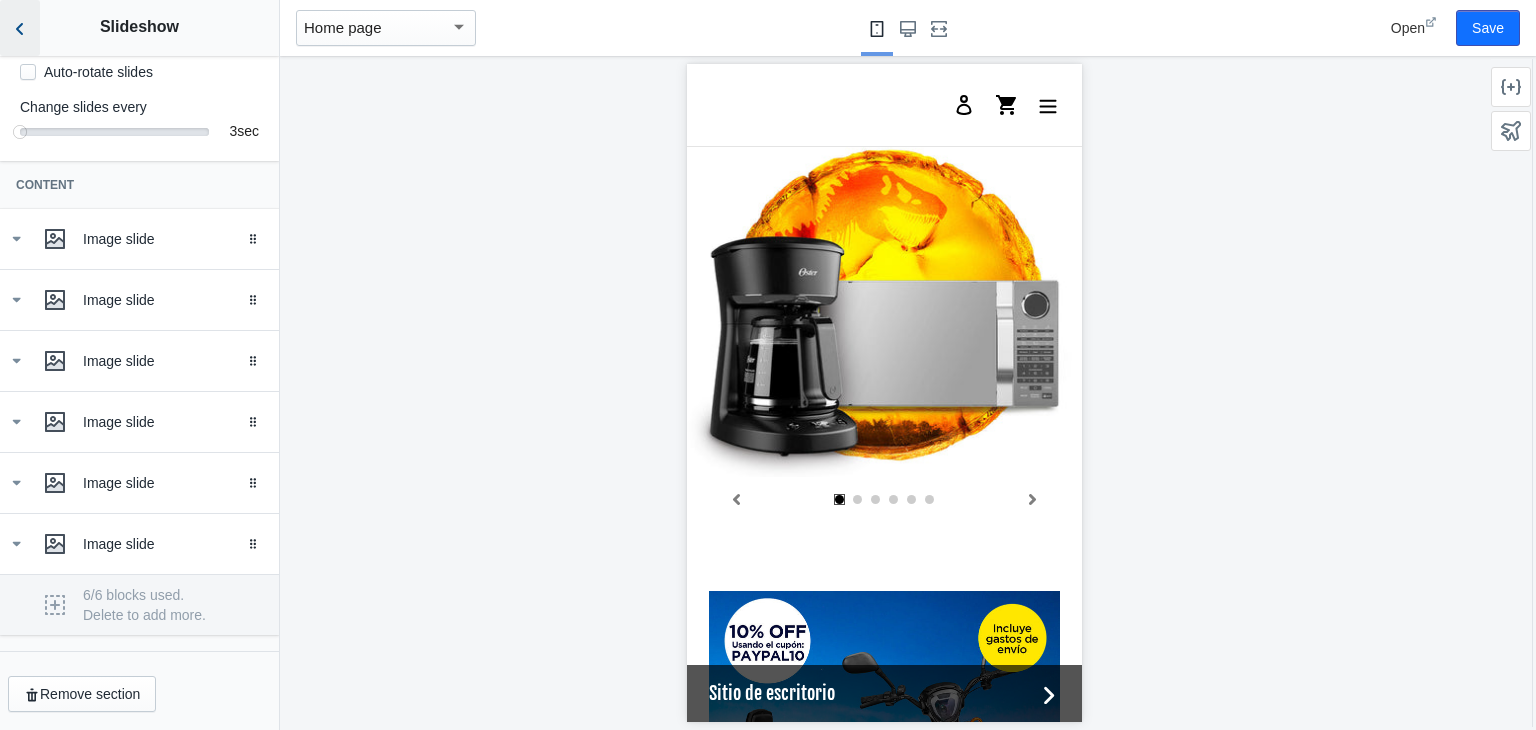 scroll, scrollTop: 368, scrollLeft: 0, axis: vertical 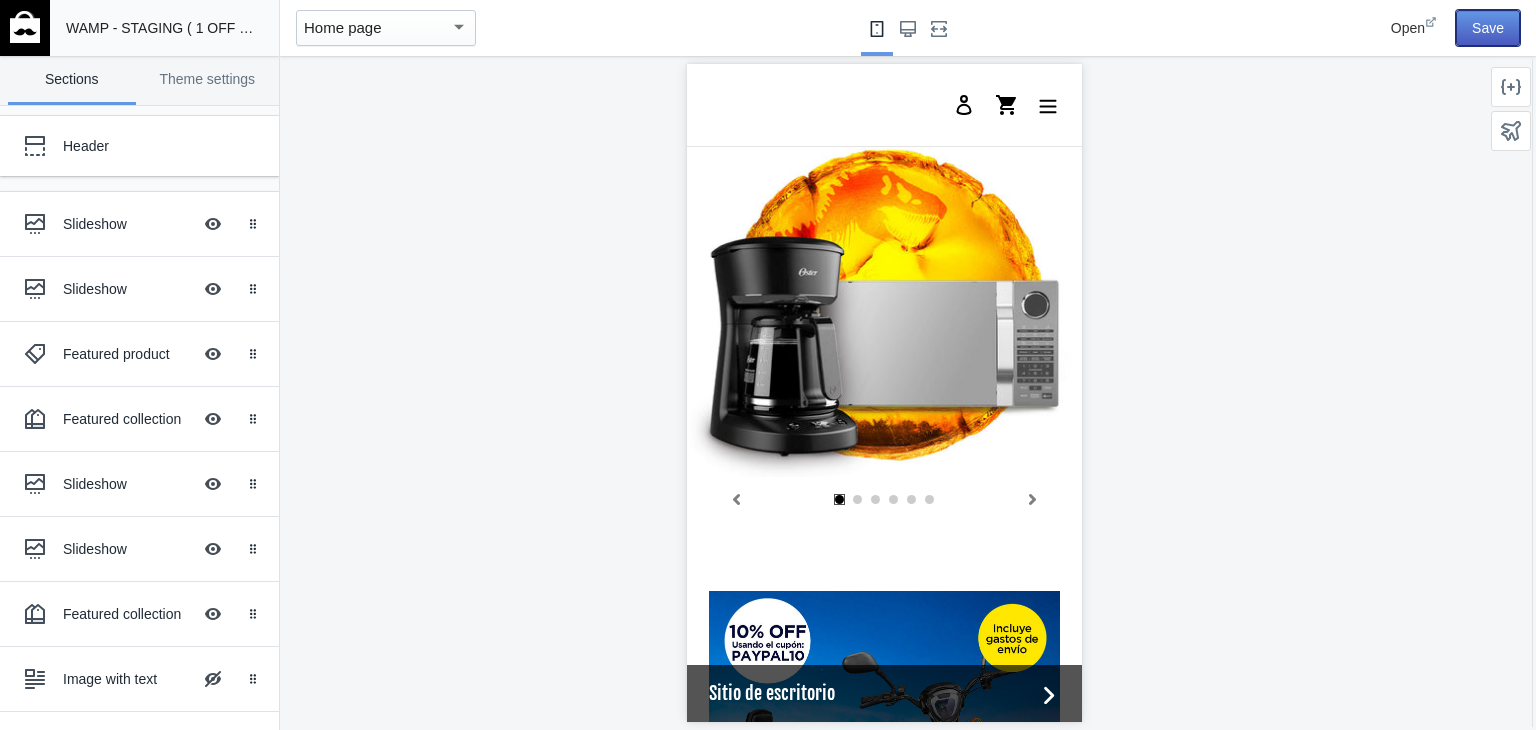 click on "Save" at bounding box center [1488, 28] 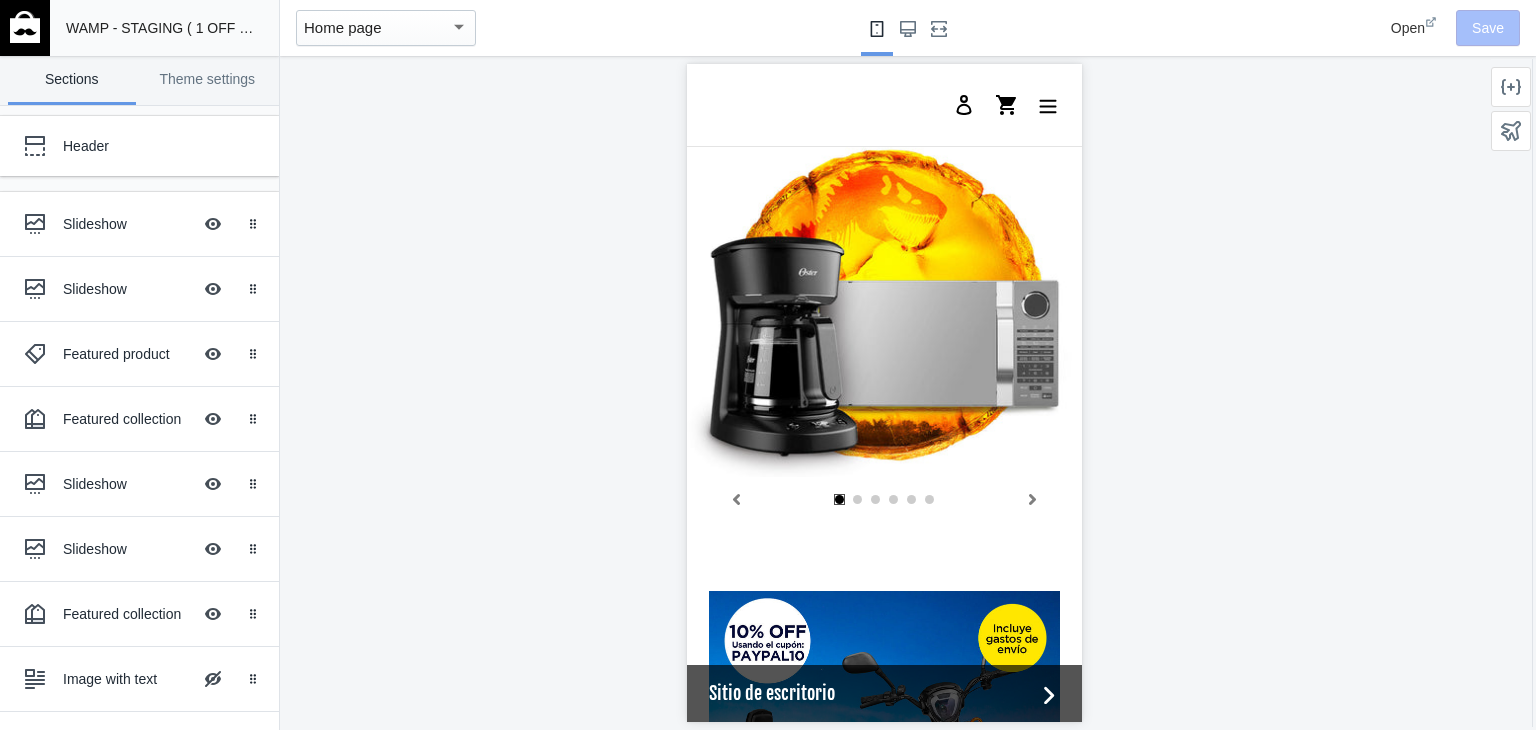 scroll, scrollTop: 0, scrollLeft: 0, axis: both 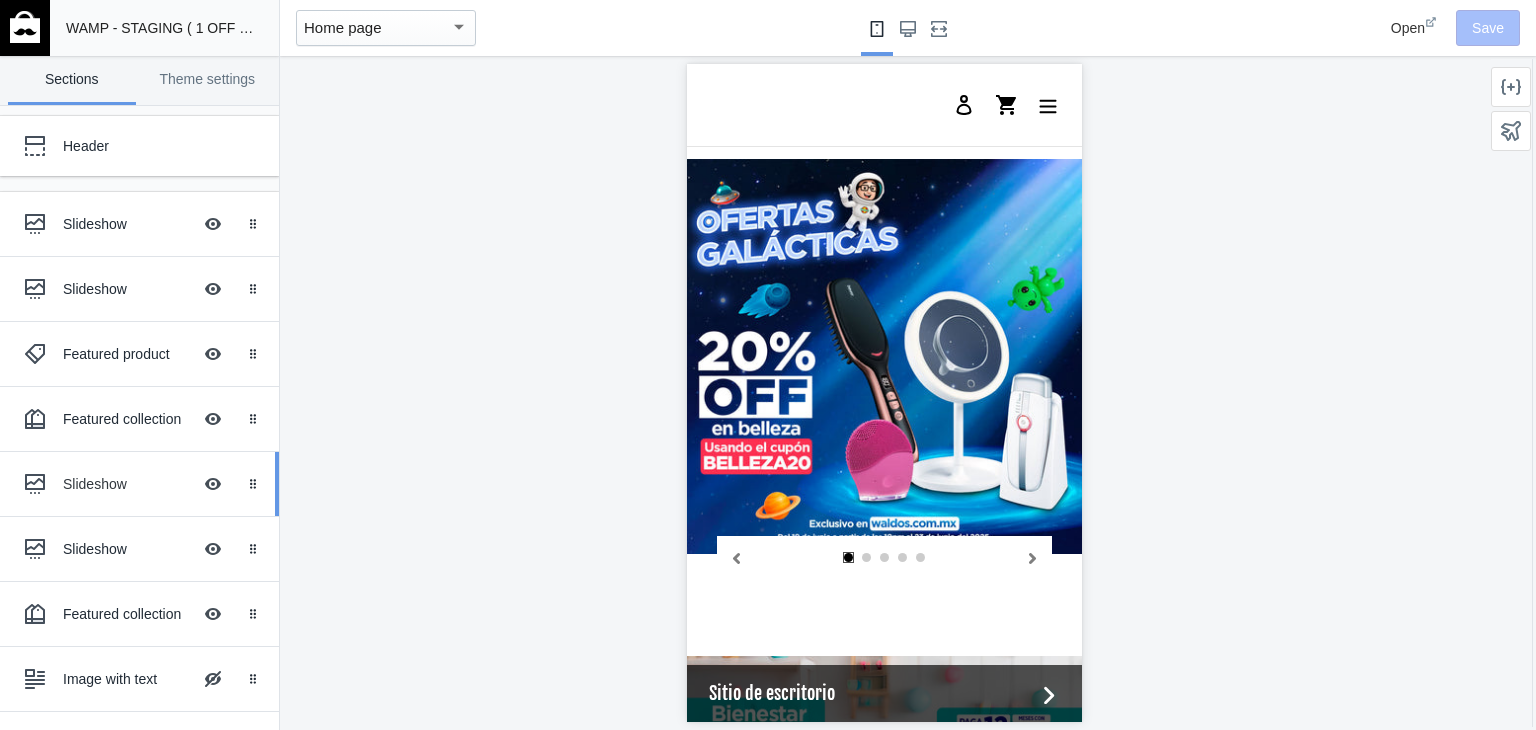 click on "Slideshow" at bounding box center (127, 484) 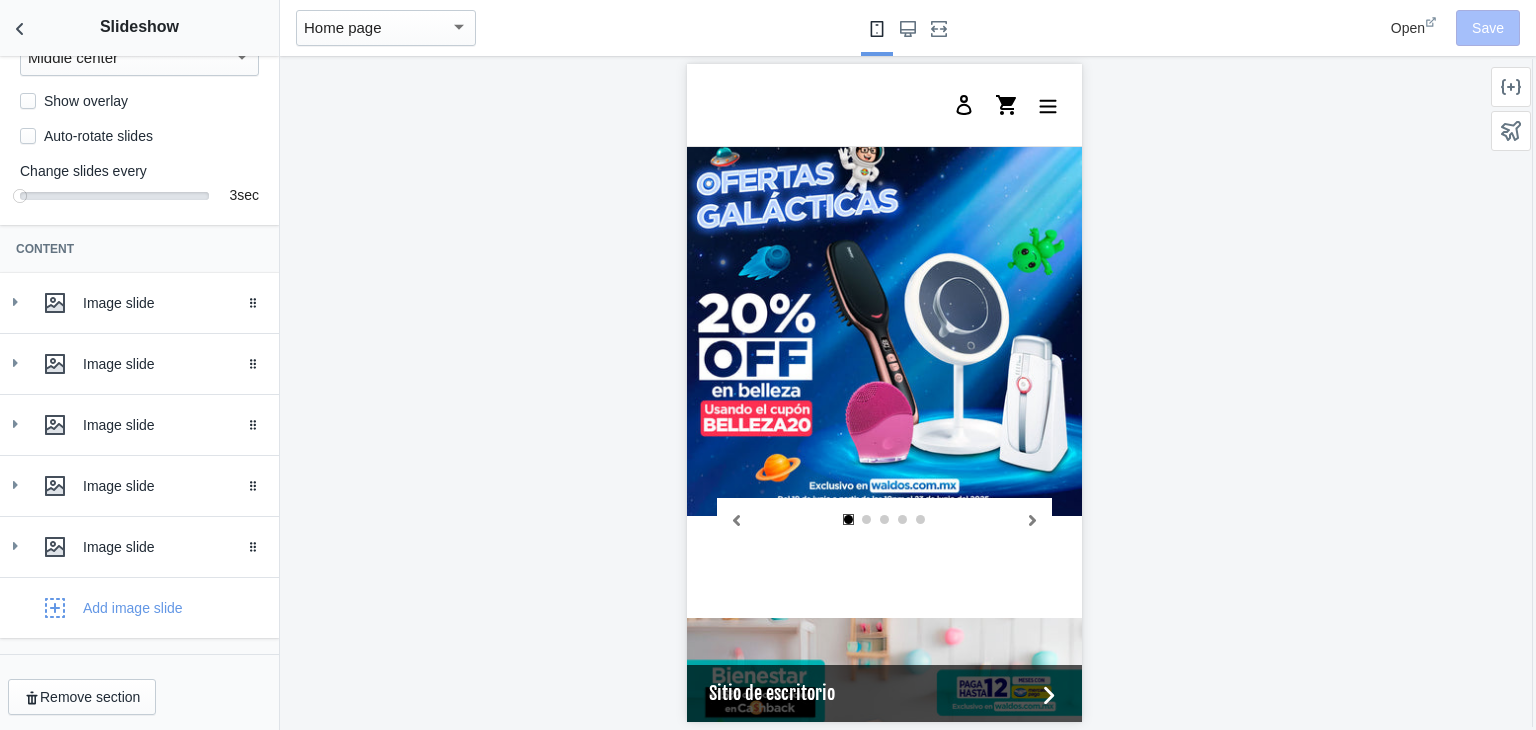 scroll, scrollTop: 288, scrollLeft: 0, axis: vertical 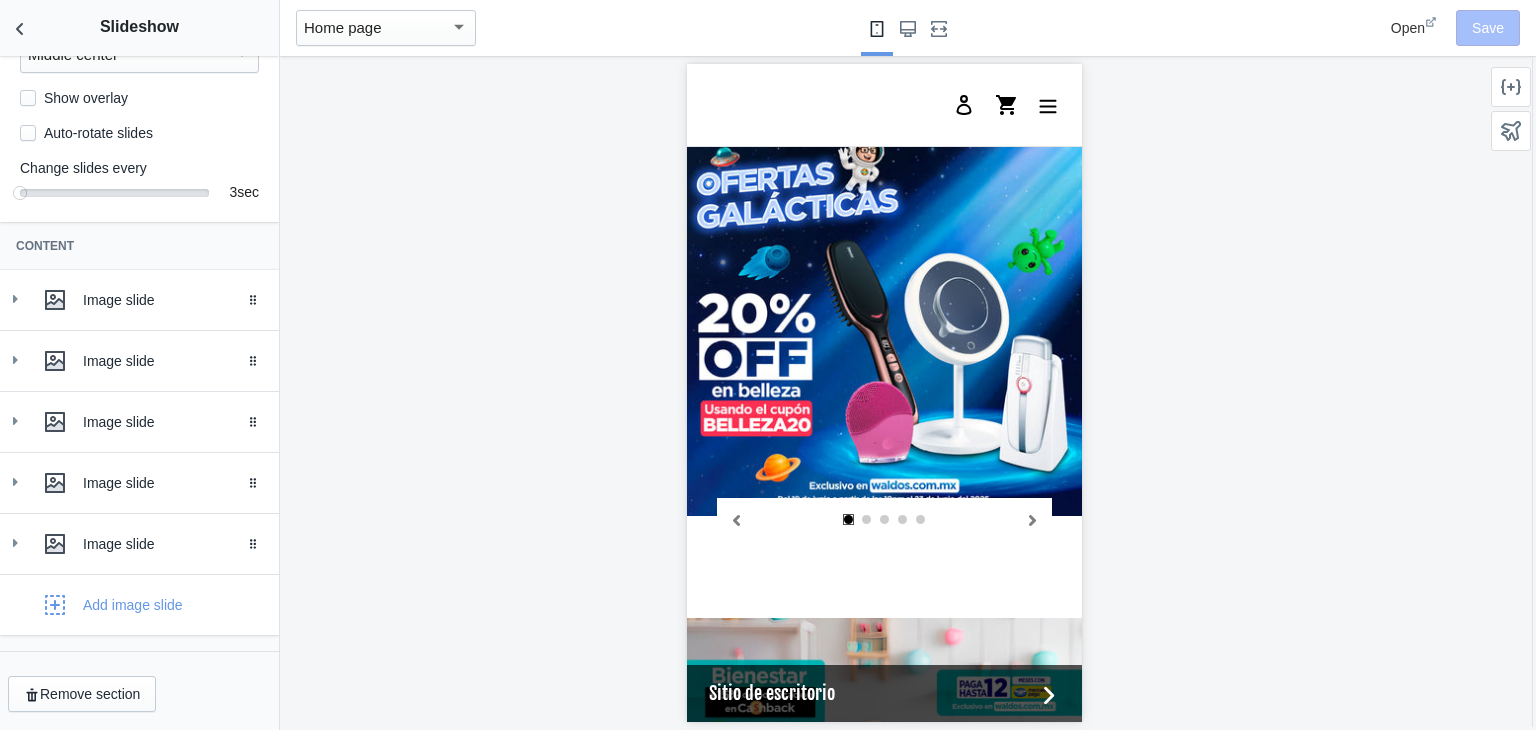 click on "Image slide Drag to reorder" at bounding box center [139, 483] 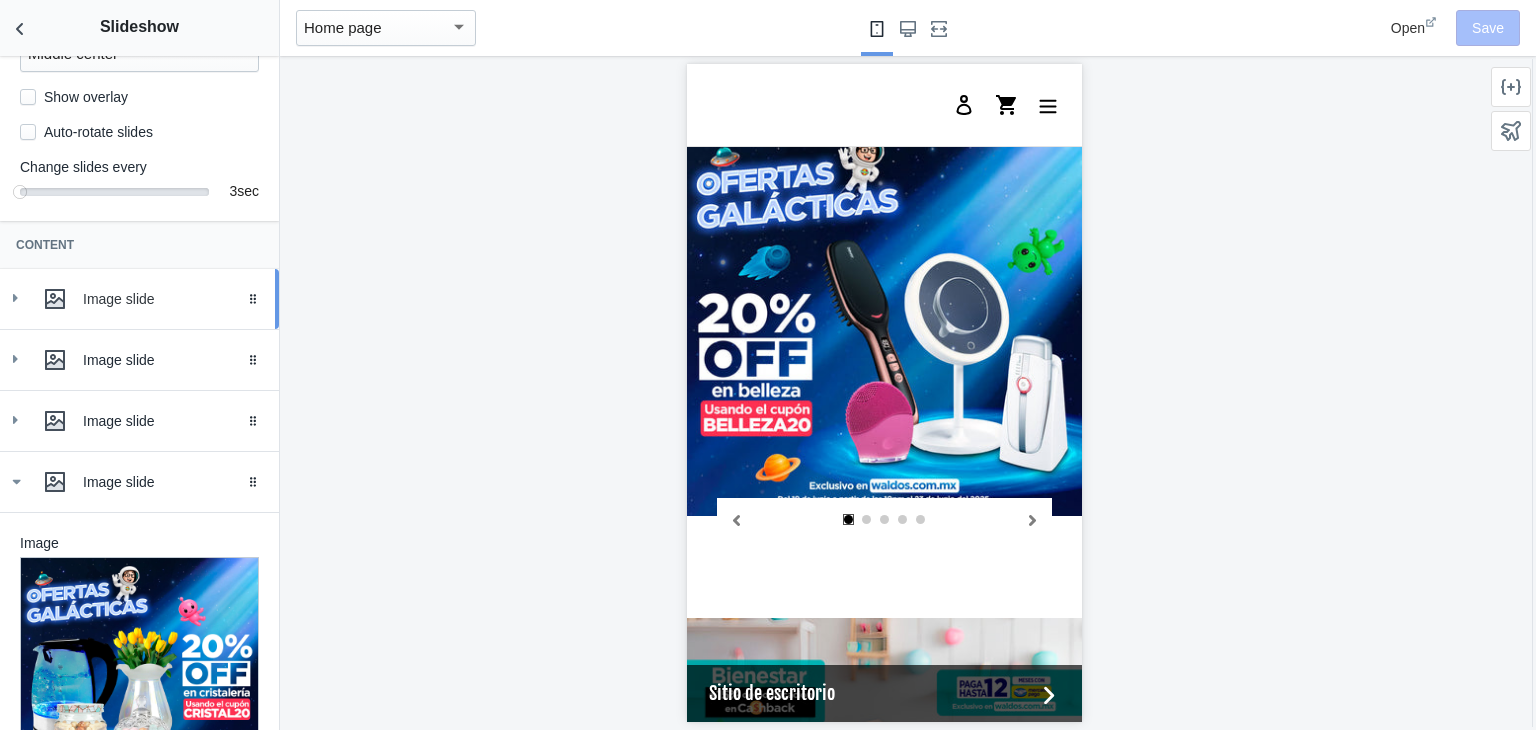 click on "Image slide" at bounding box center [139, 299] 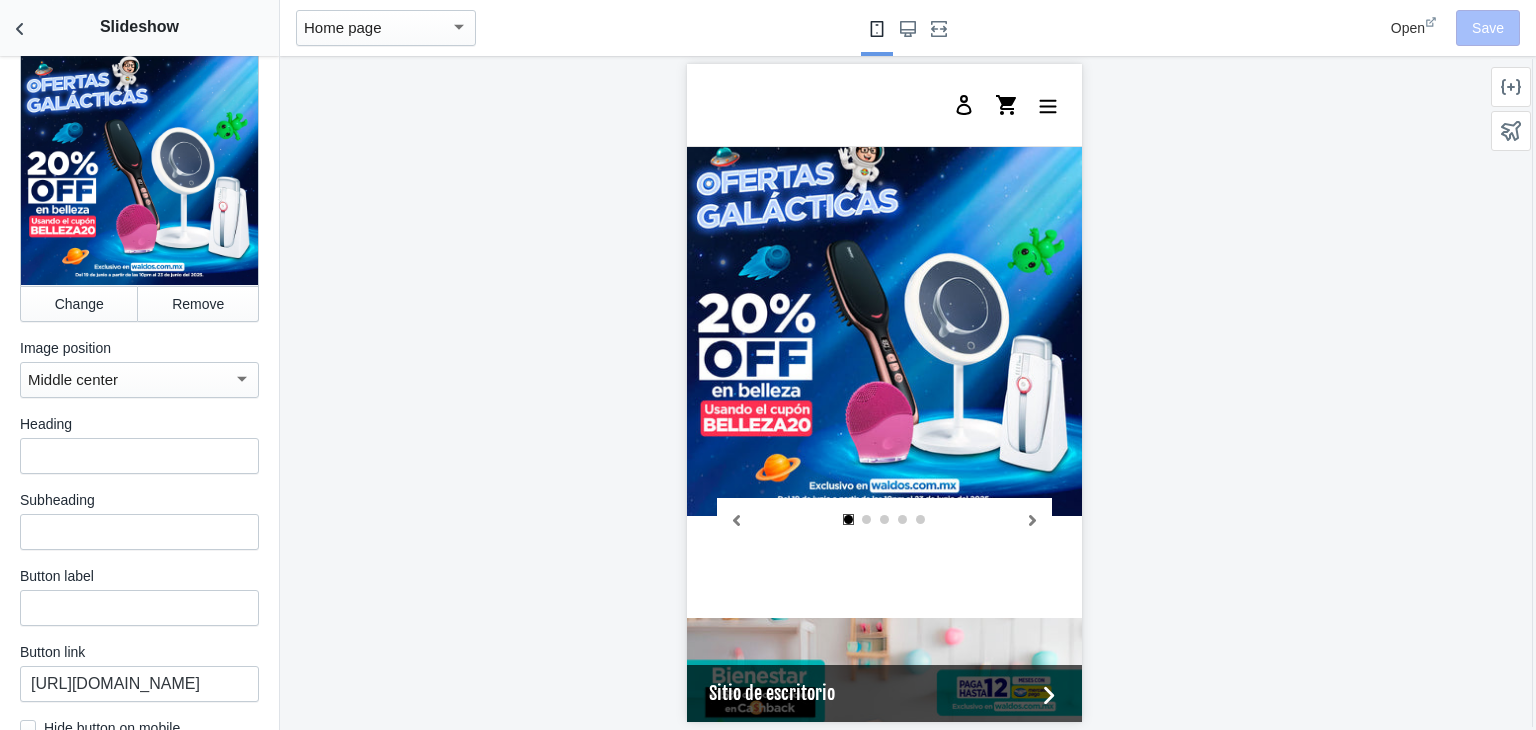 scroll, scrollTop: 618, scrollLeft: 0, axis: vertical 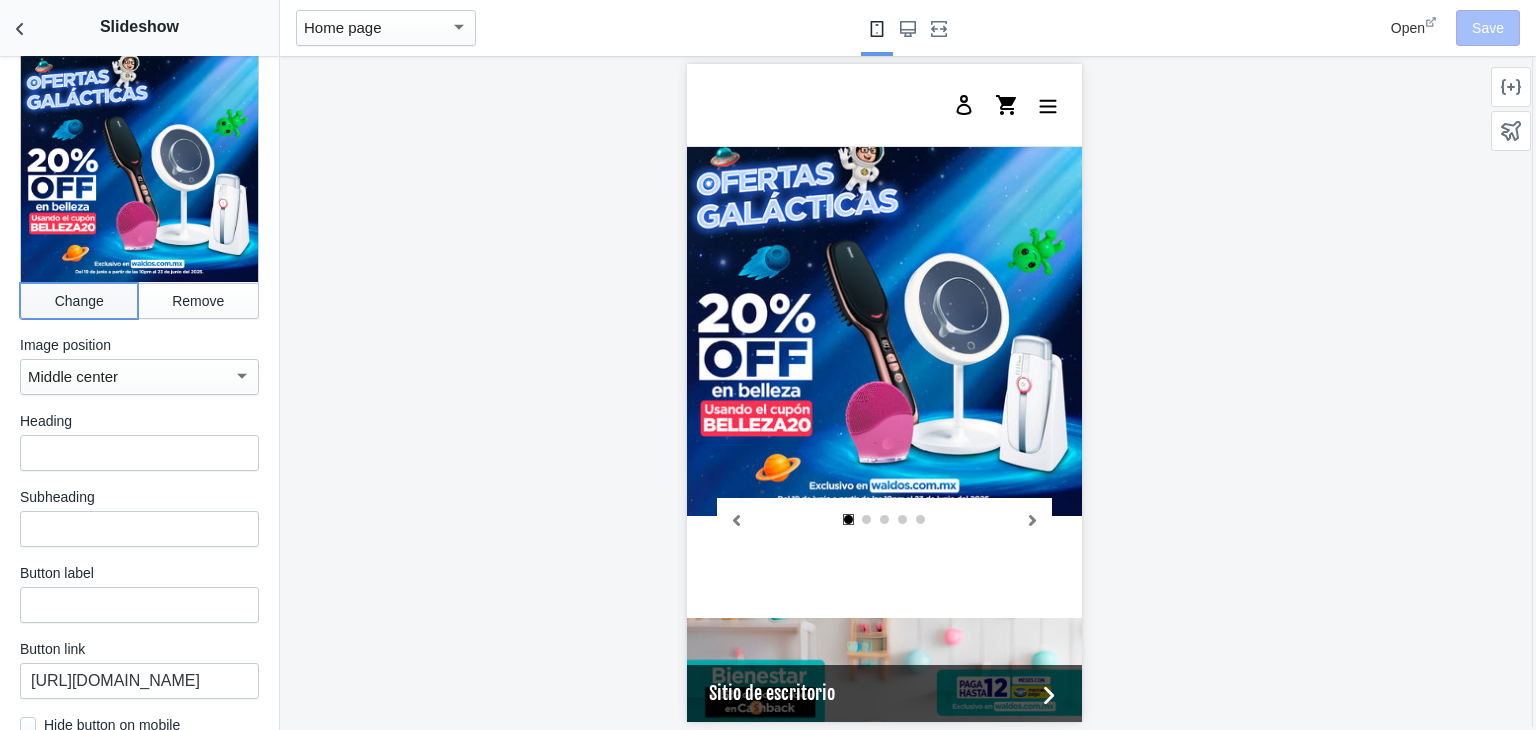 click on "Change" at bounding box center (79, 301) 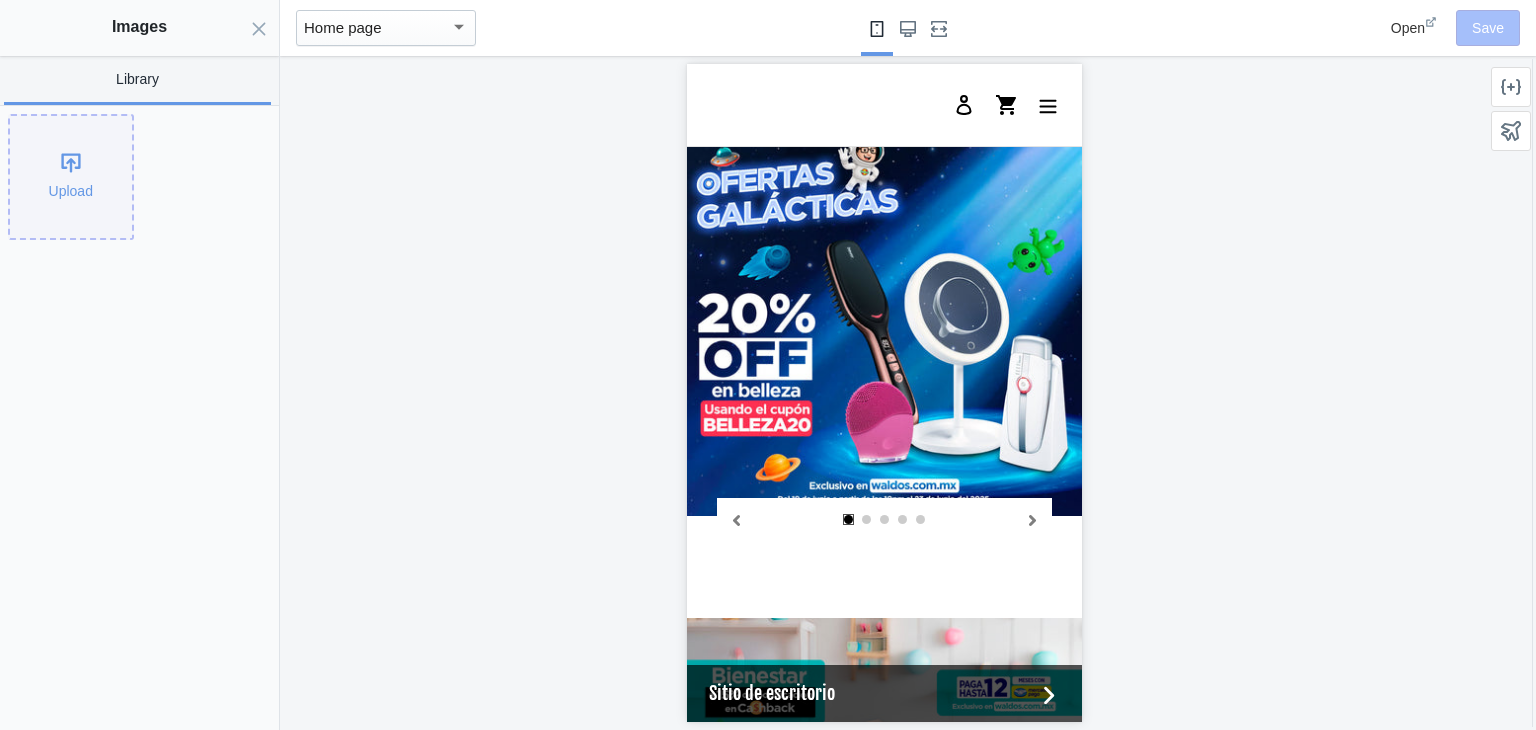 click on "Upload" 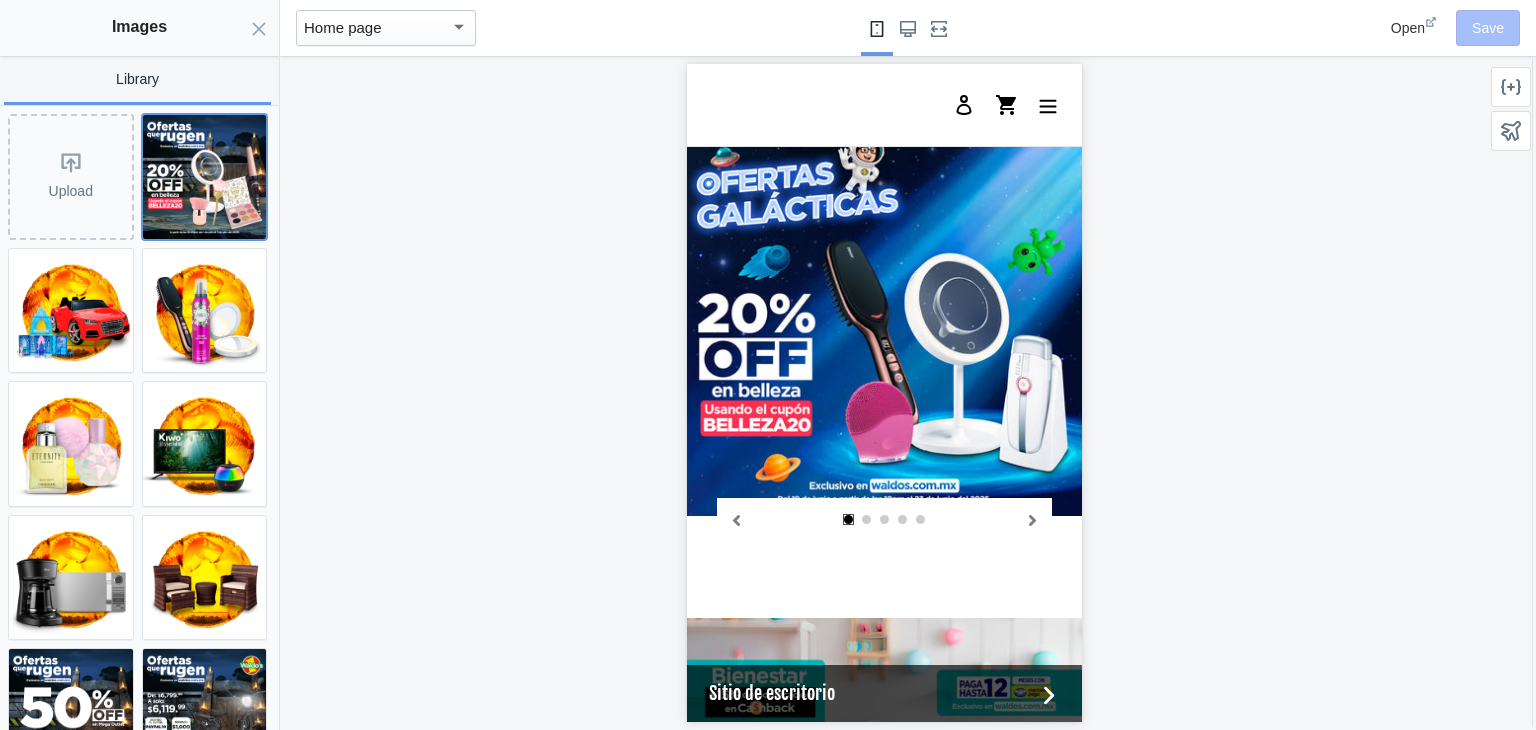 click 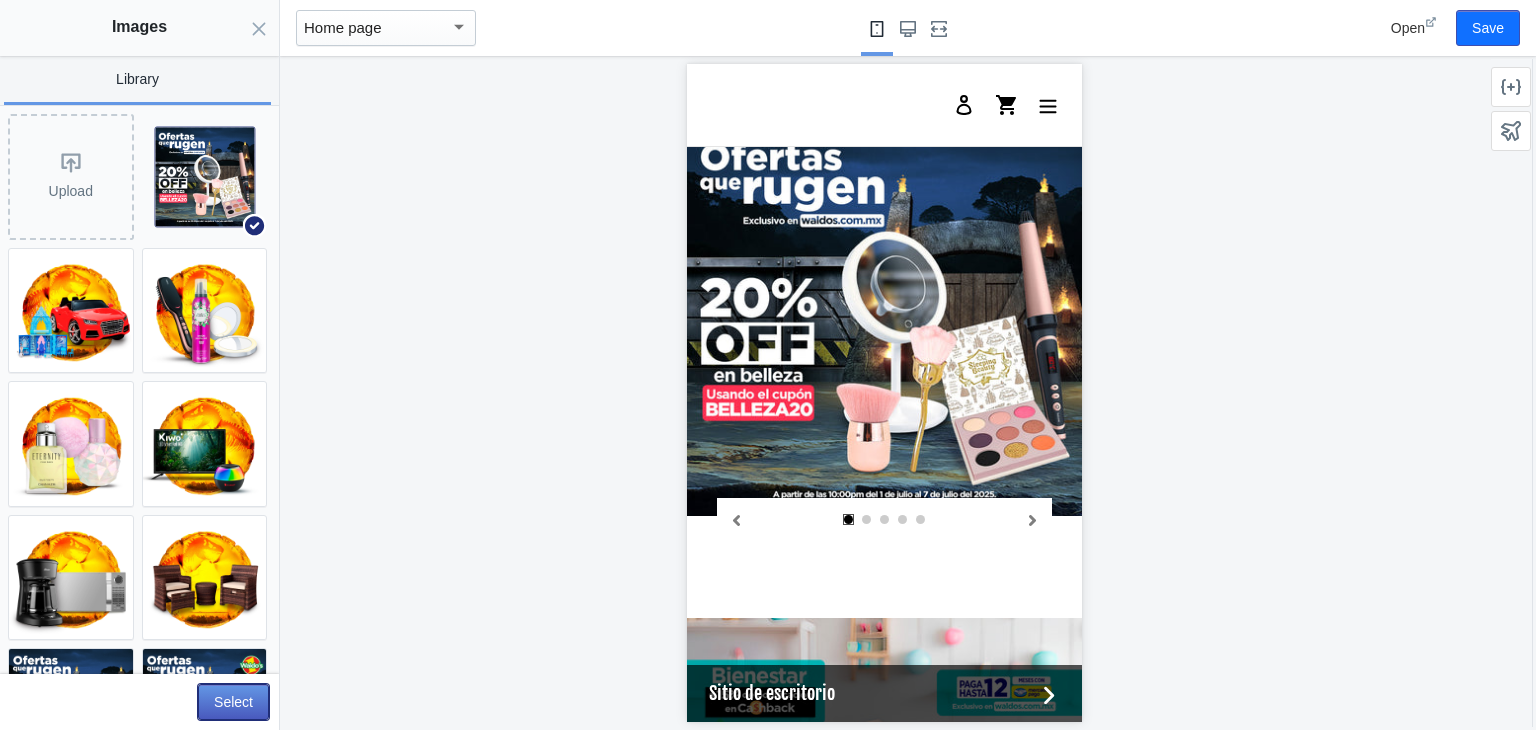 click on "Select" 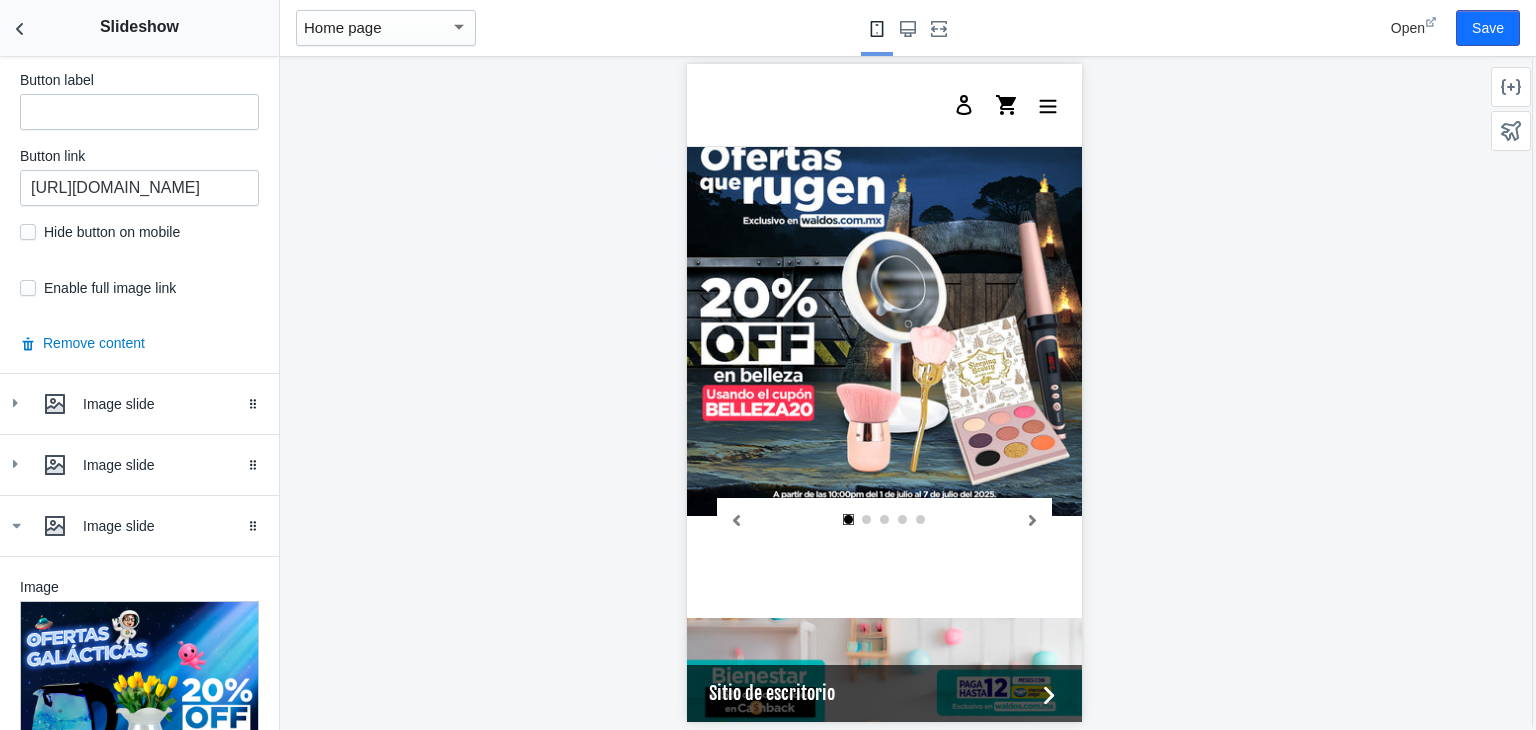 scroll, scrollTop: 1120, scrollLeft: 0, axis: vertical 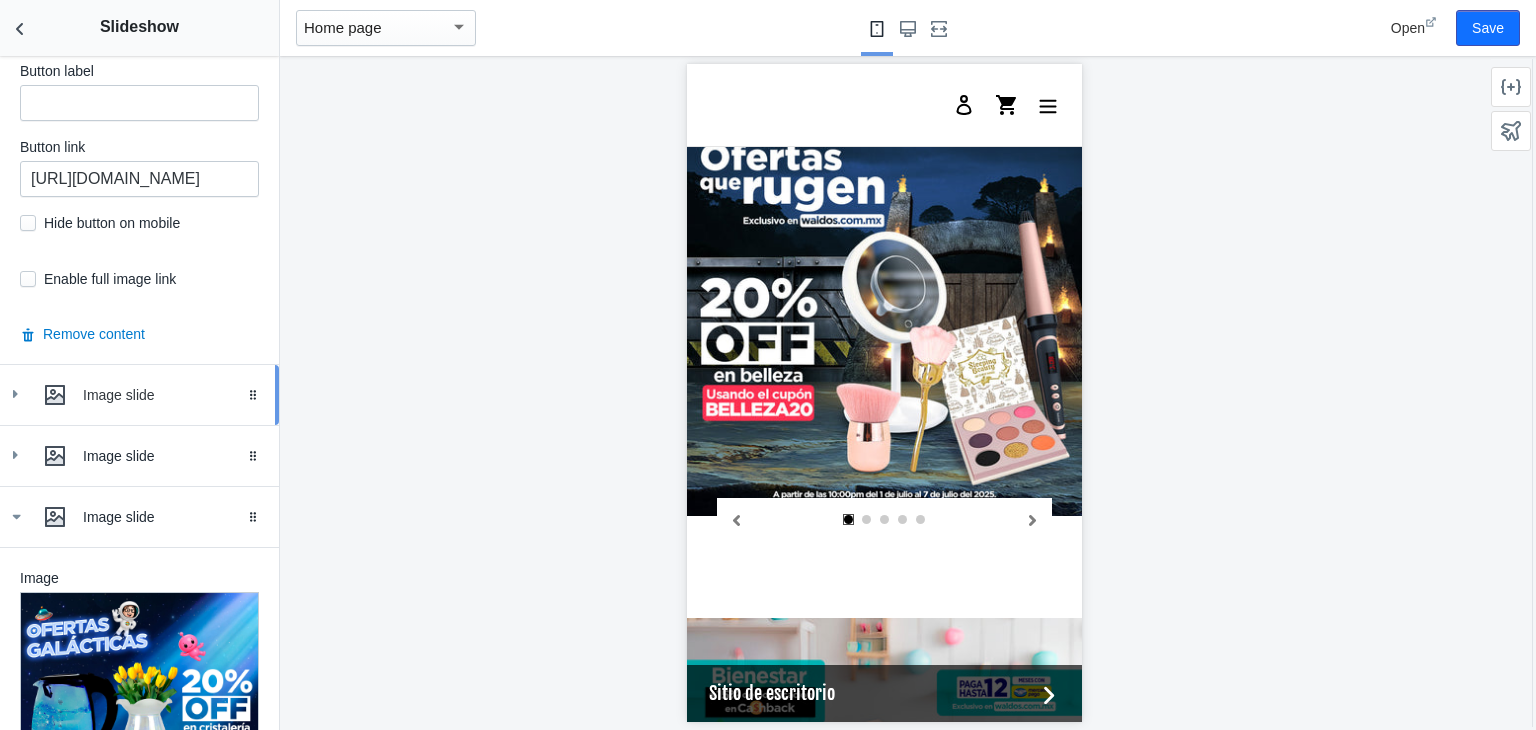 click 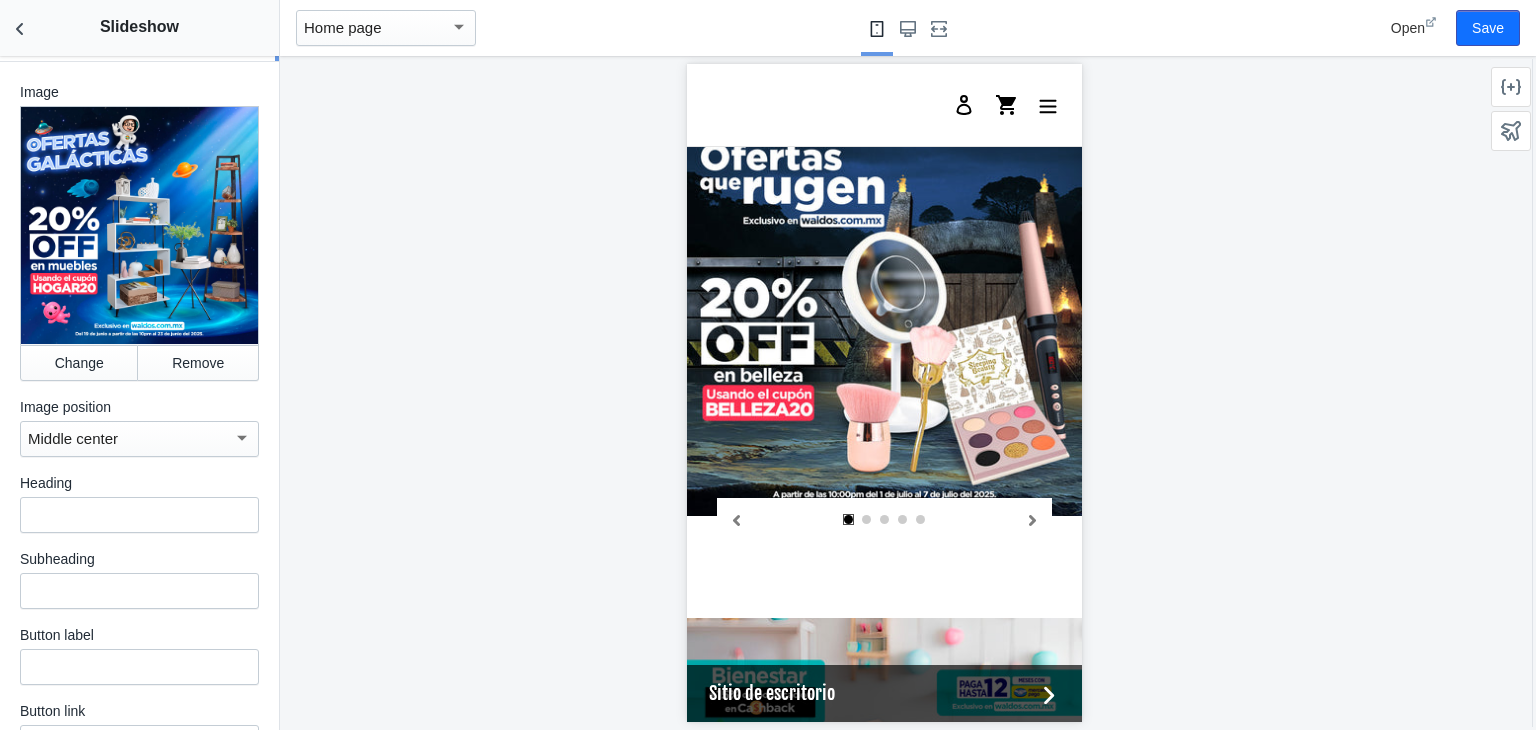 scroll, scrollTop: 1486, scrollLeft: 0, axis: vertical 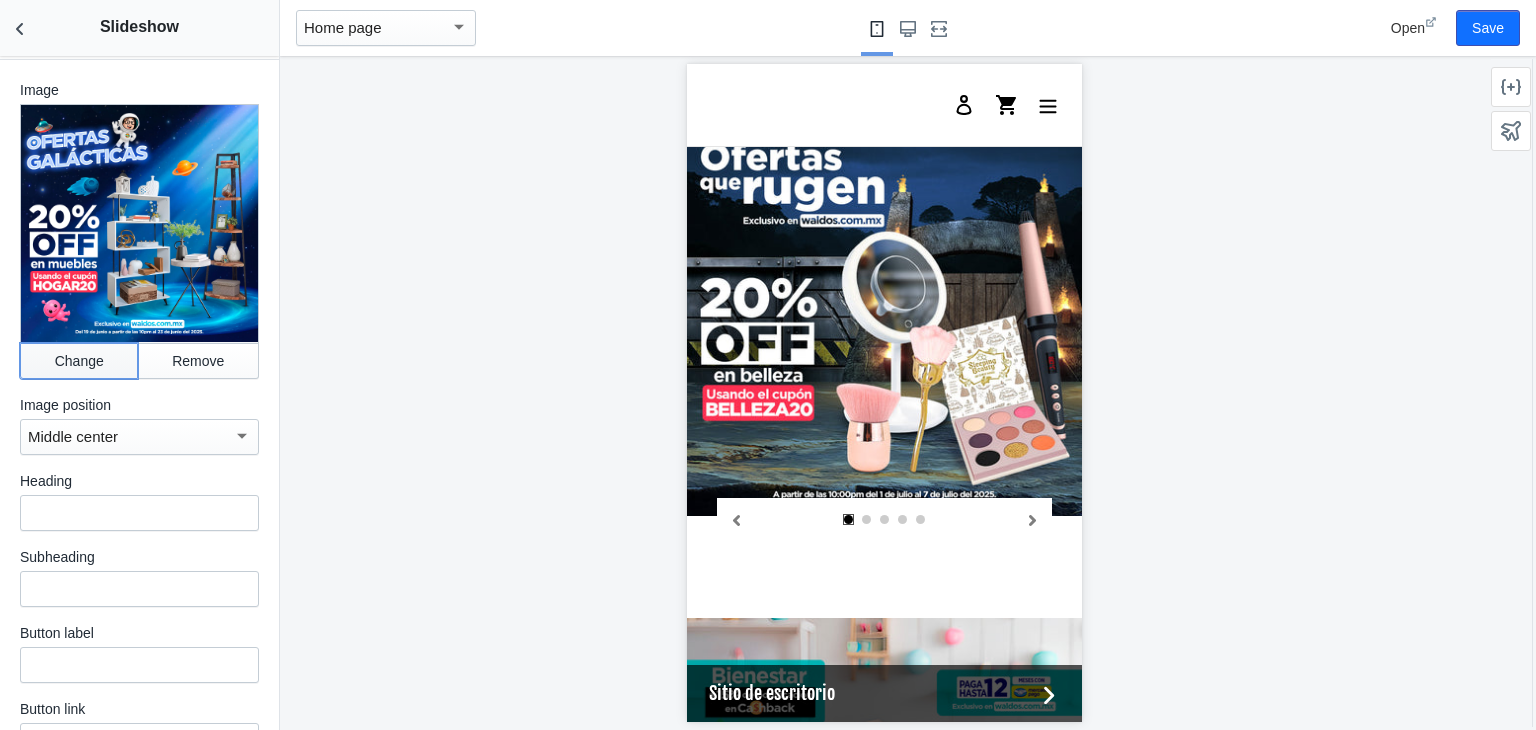 click on "Change" at bounding box center (79, 361) 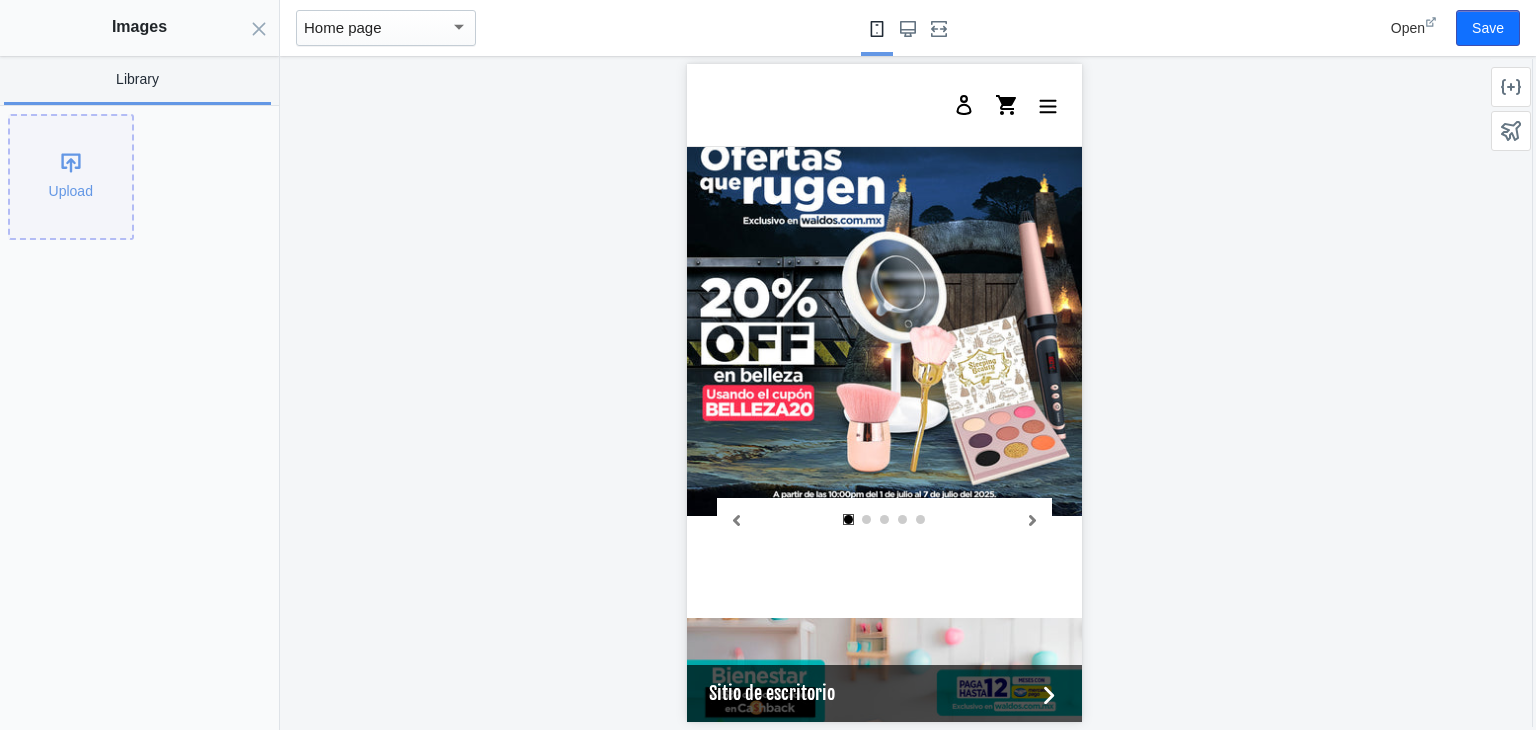 click on "Upload" 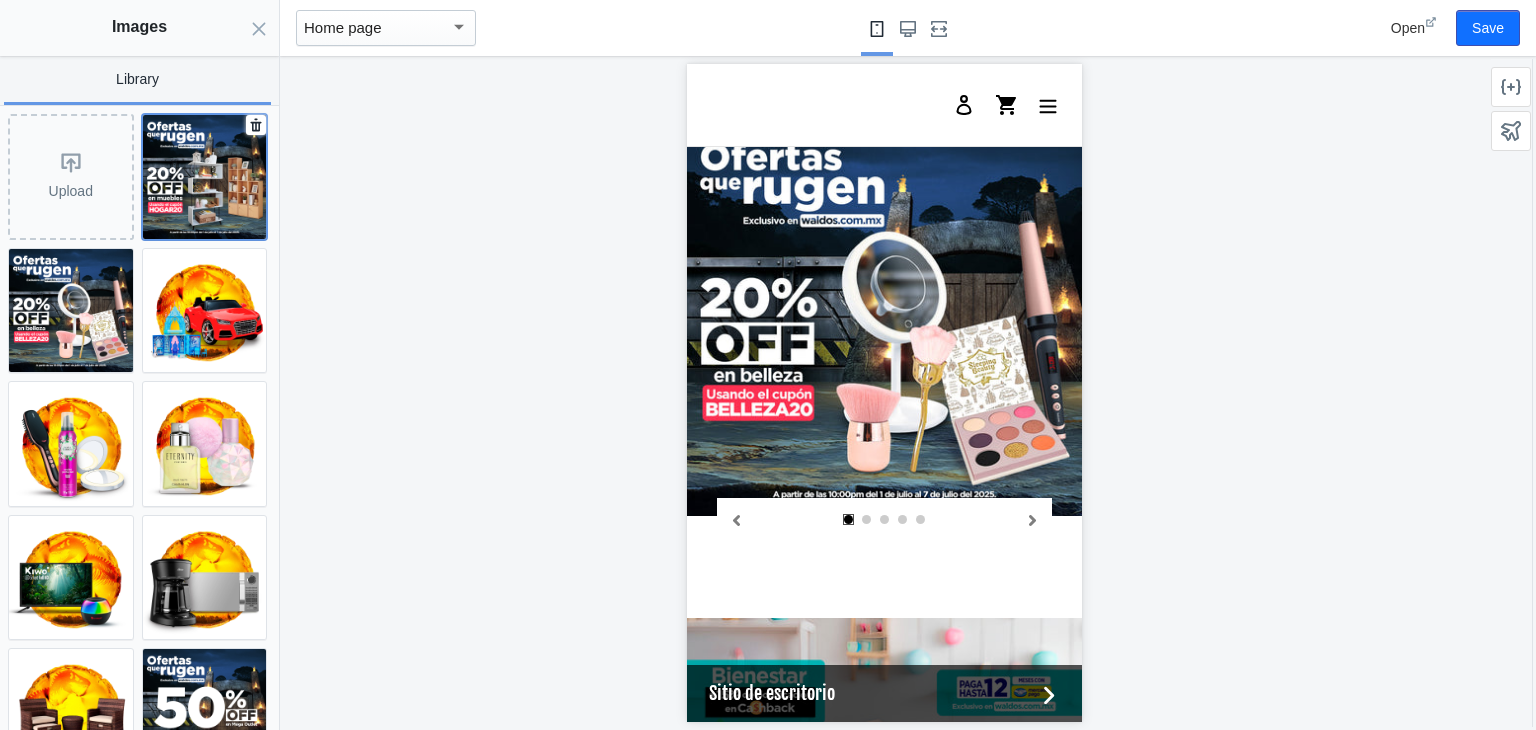 click 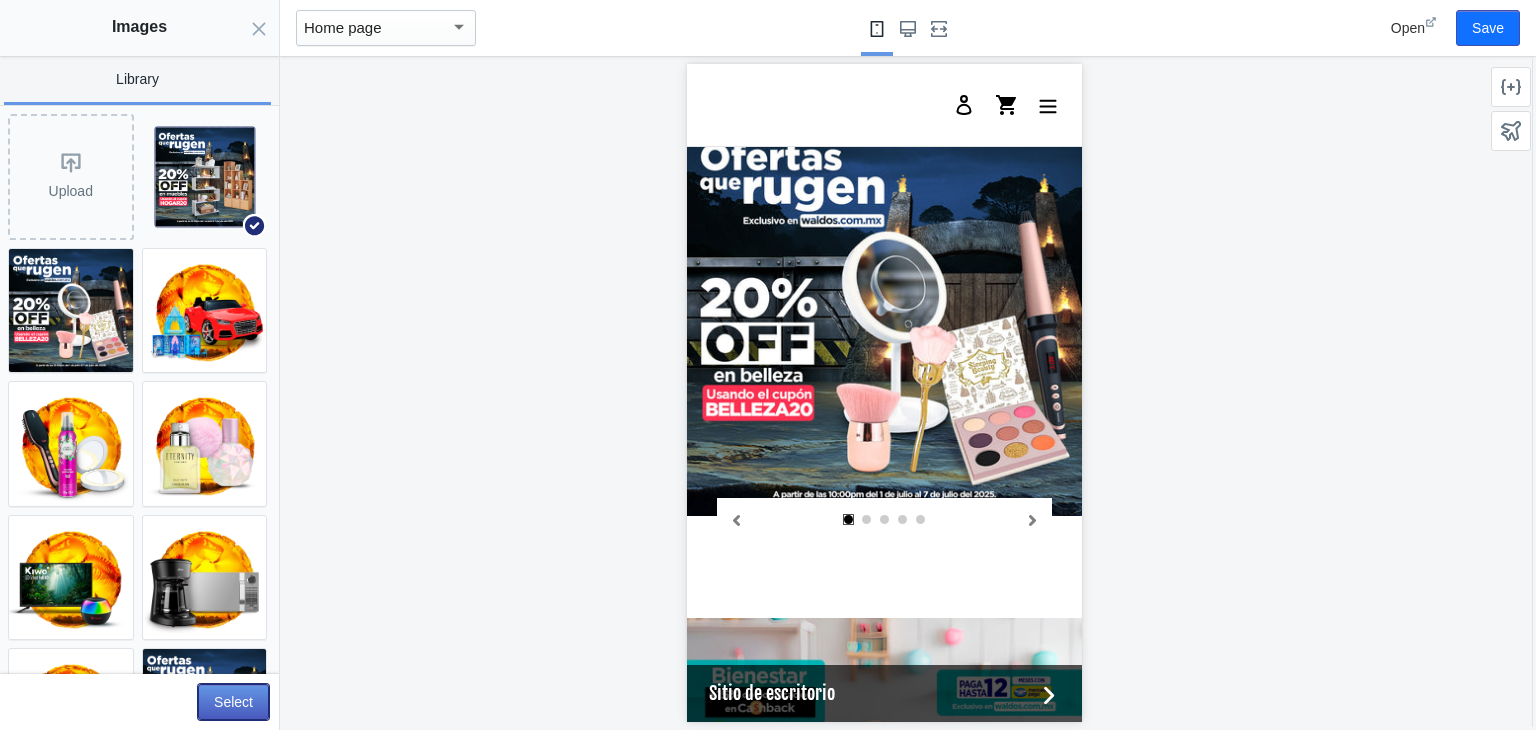 click on "Select" 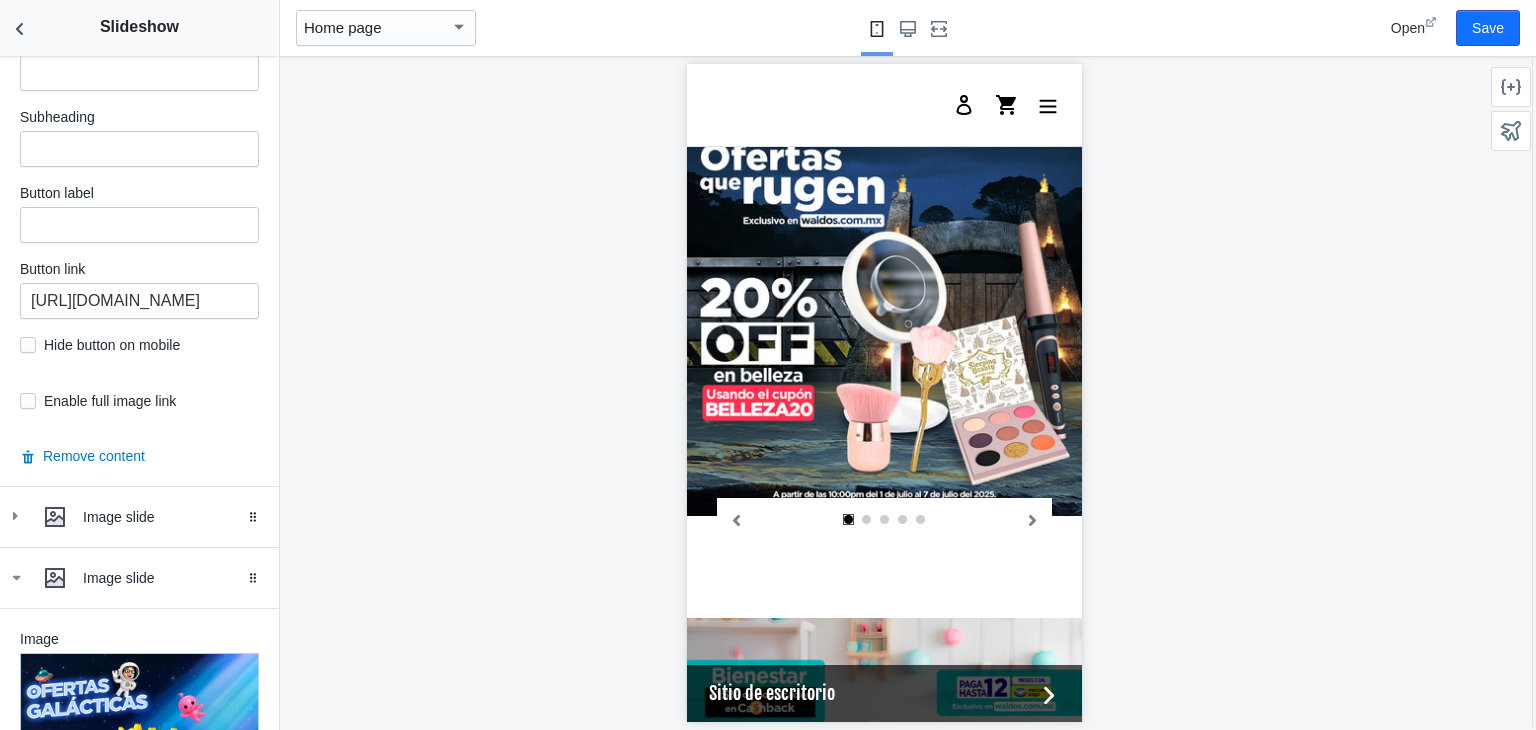 scroll, scrollTop: 1930, scrollLeft: 0, axis: vertical 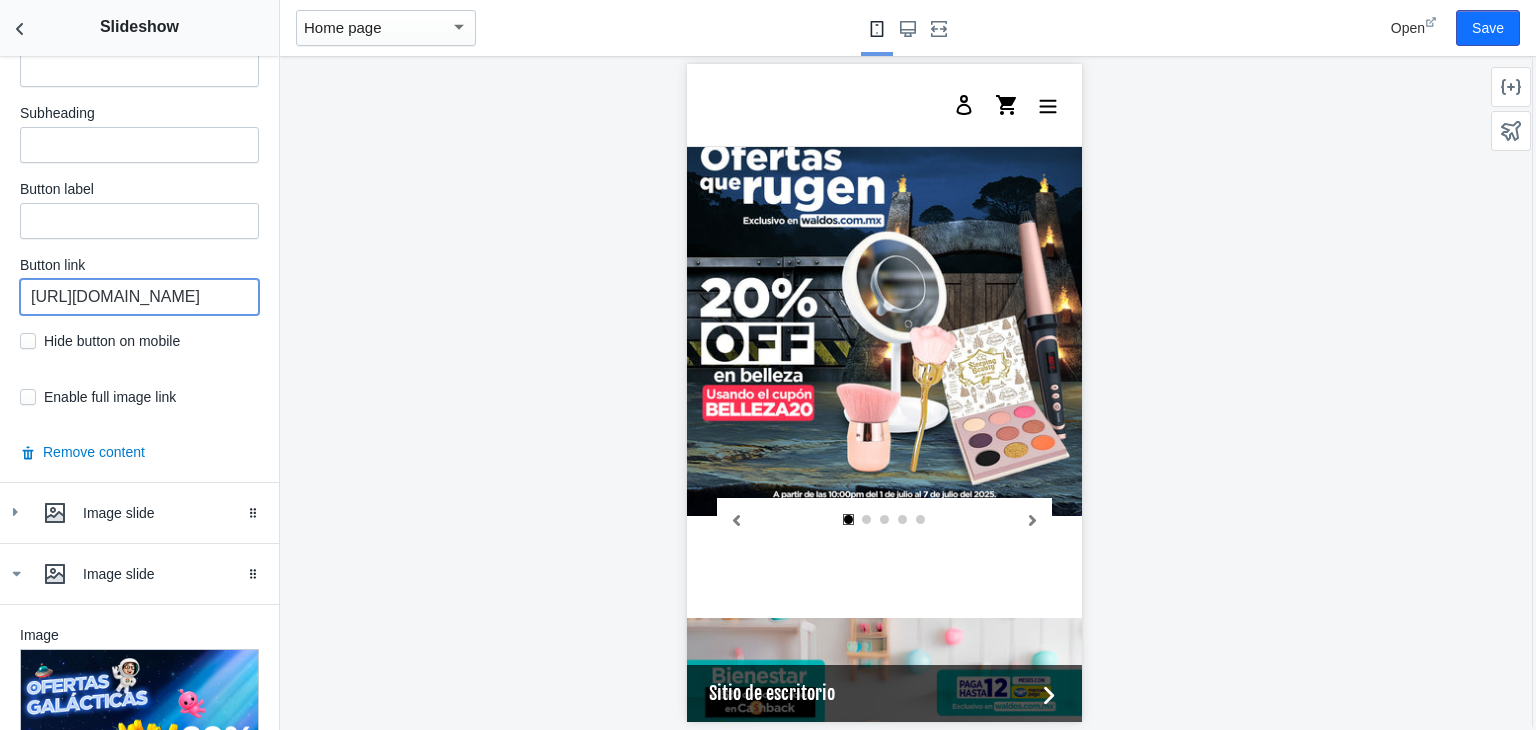 click on "[URL][DOMAIN_NAME]" at bounding box center [139, 297] 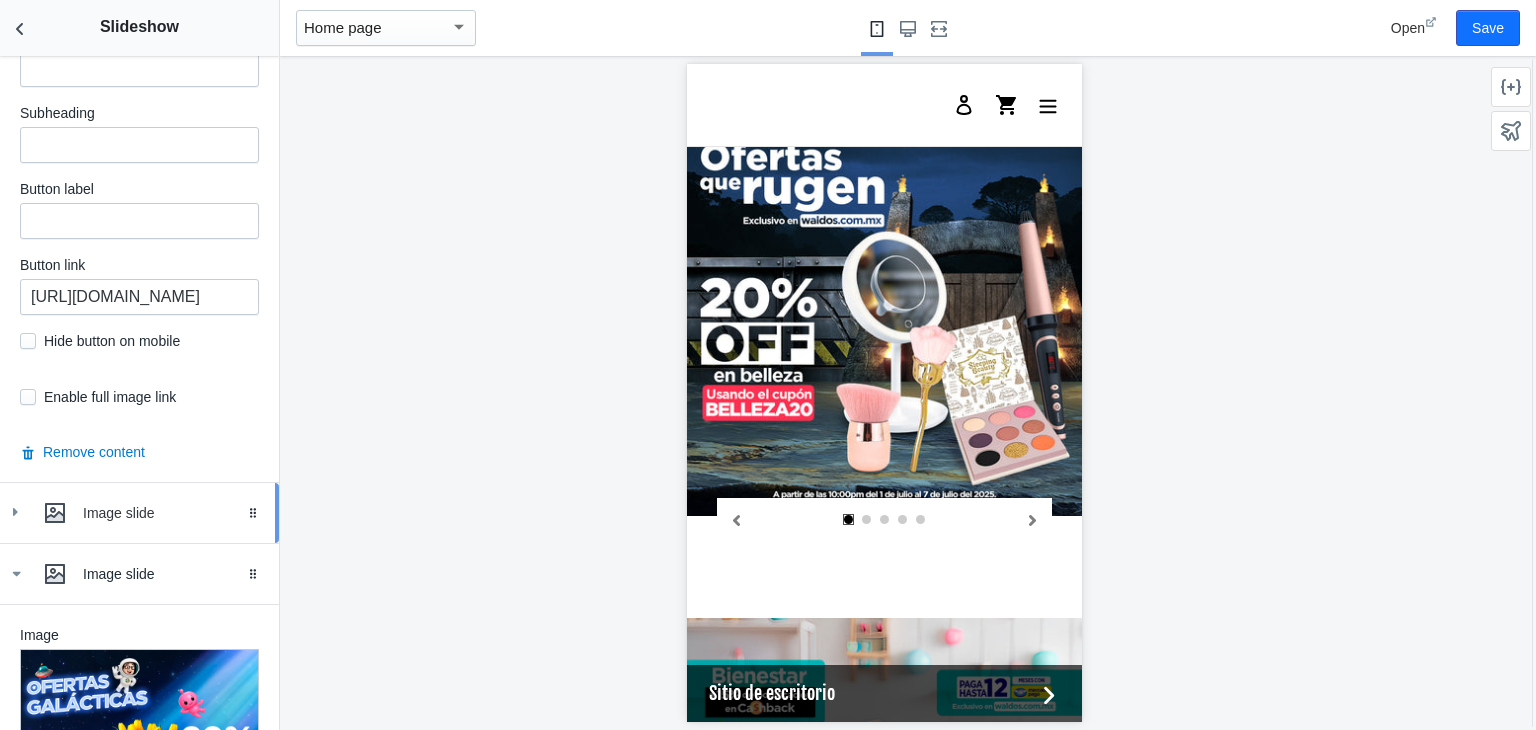 scroll, scrollTop: 0, scrollLeft: 0, axis: both 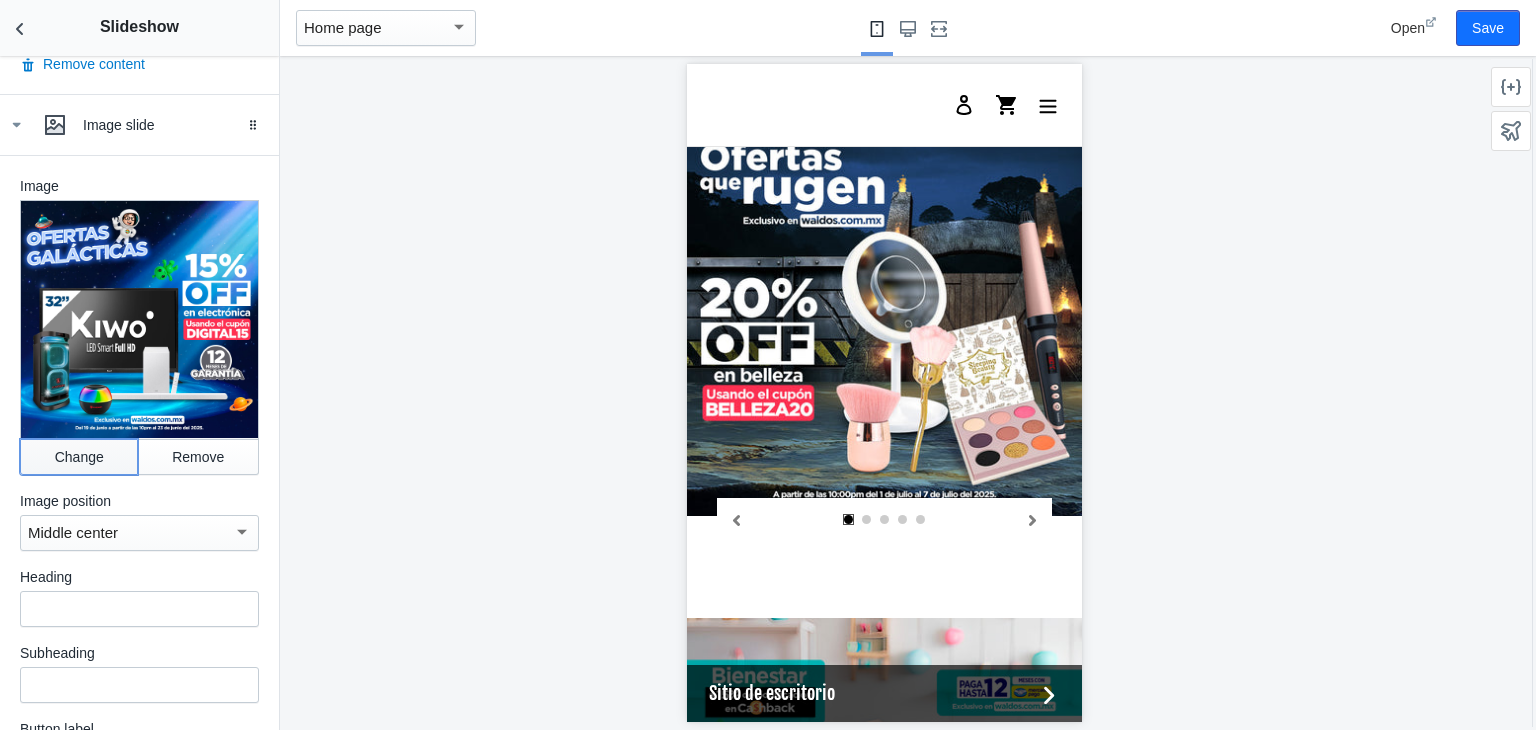 click on "Change" at bounding box center (79, 457) 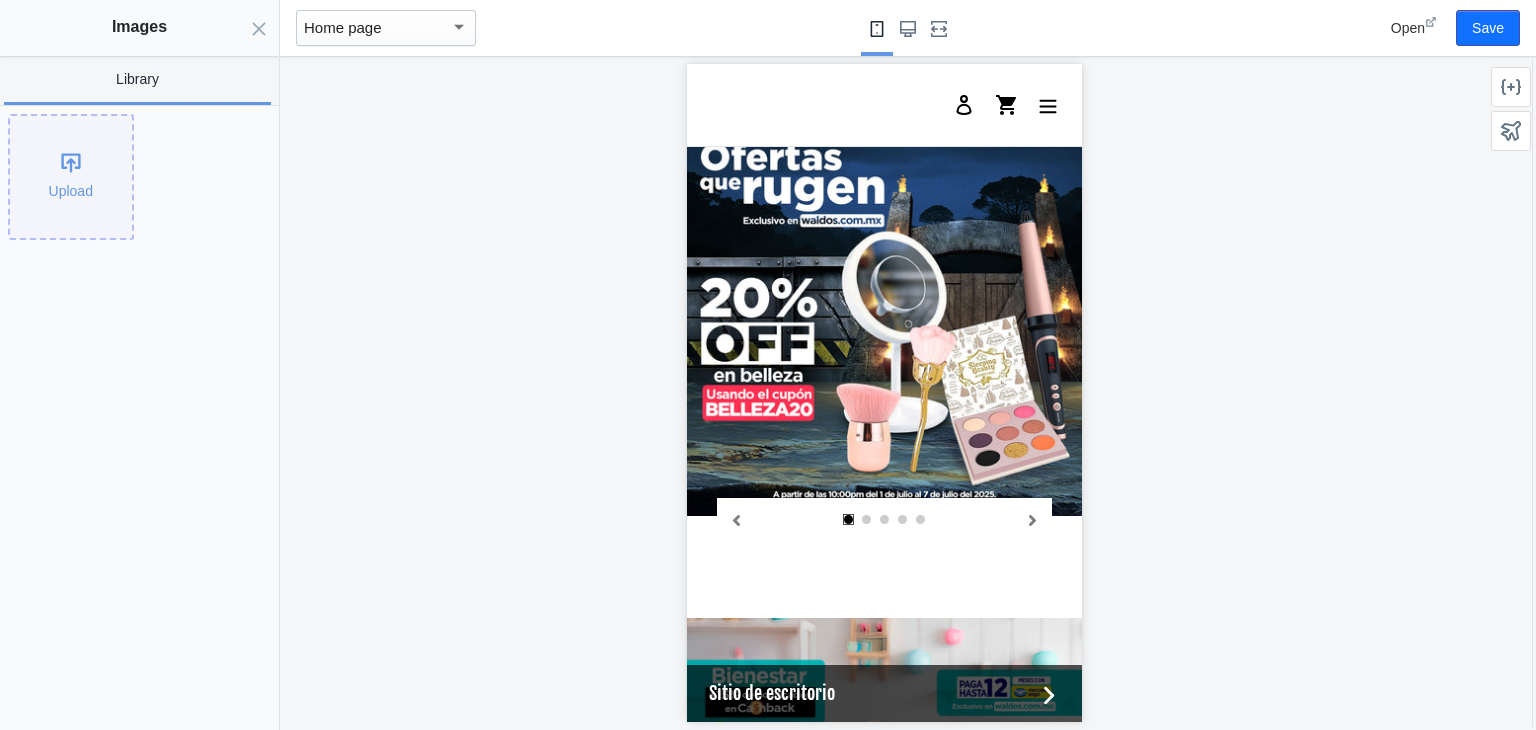 click on "Upload" 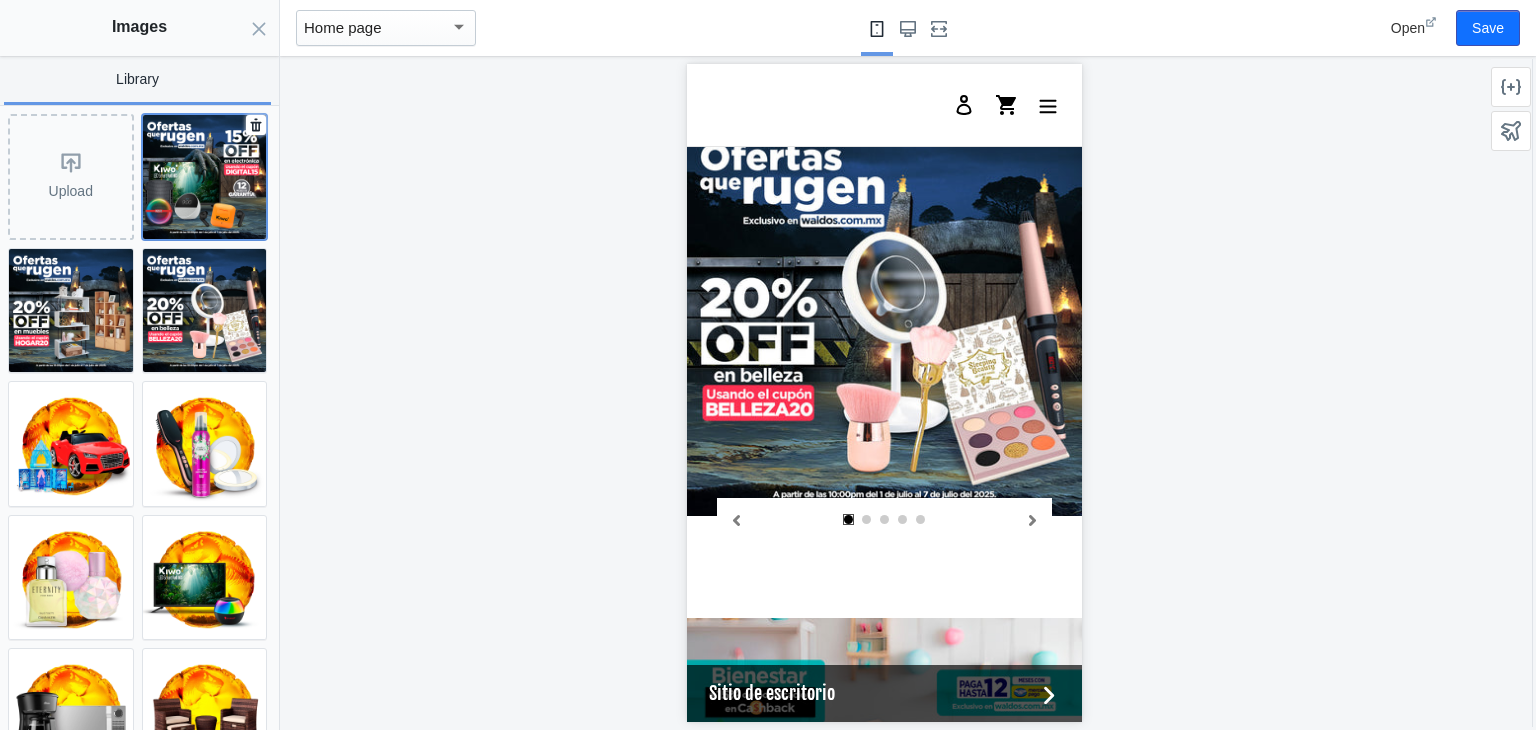 click 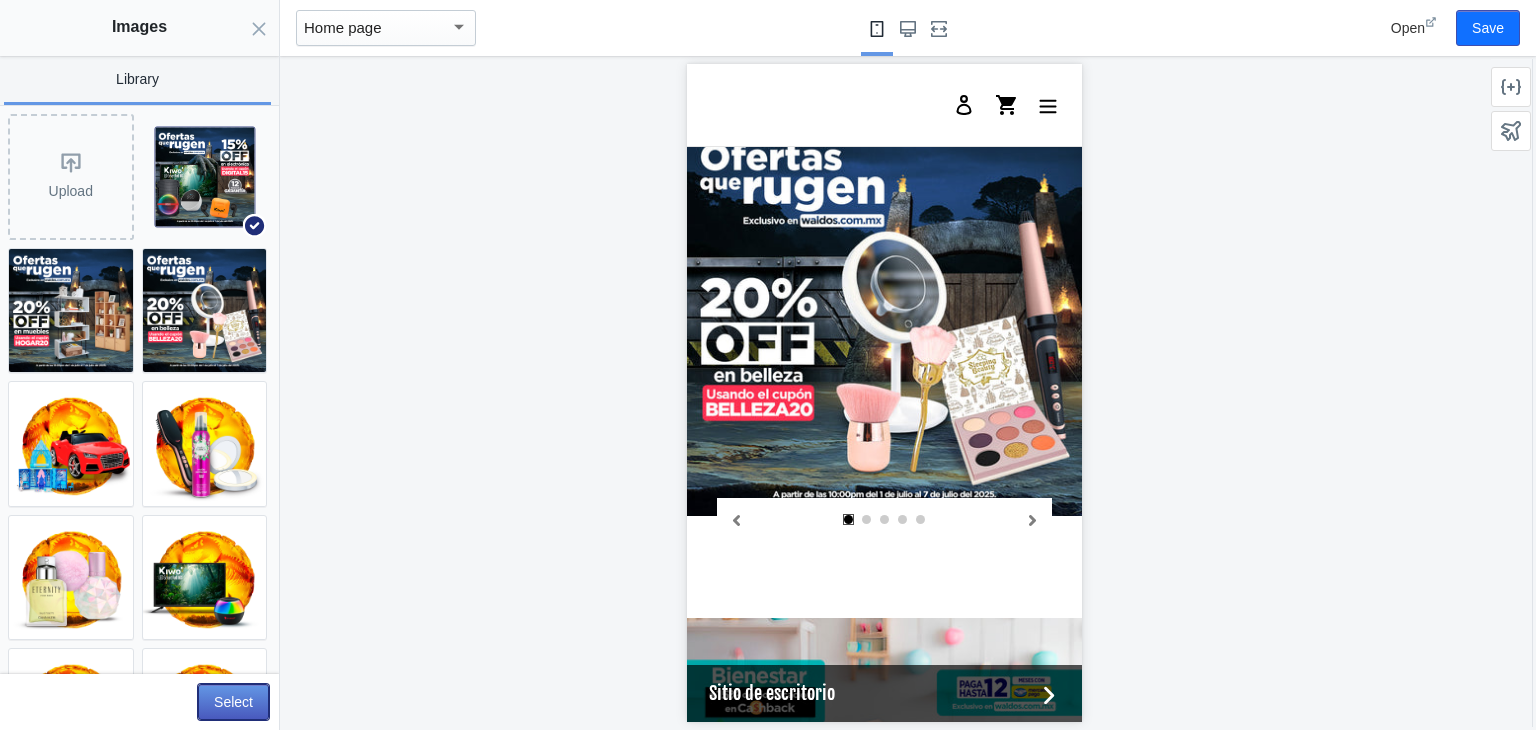 click on "Select" 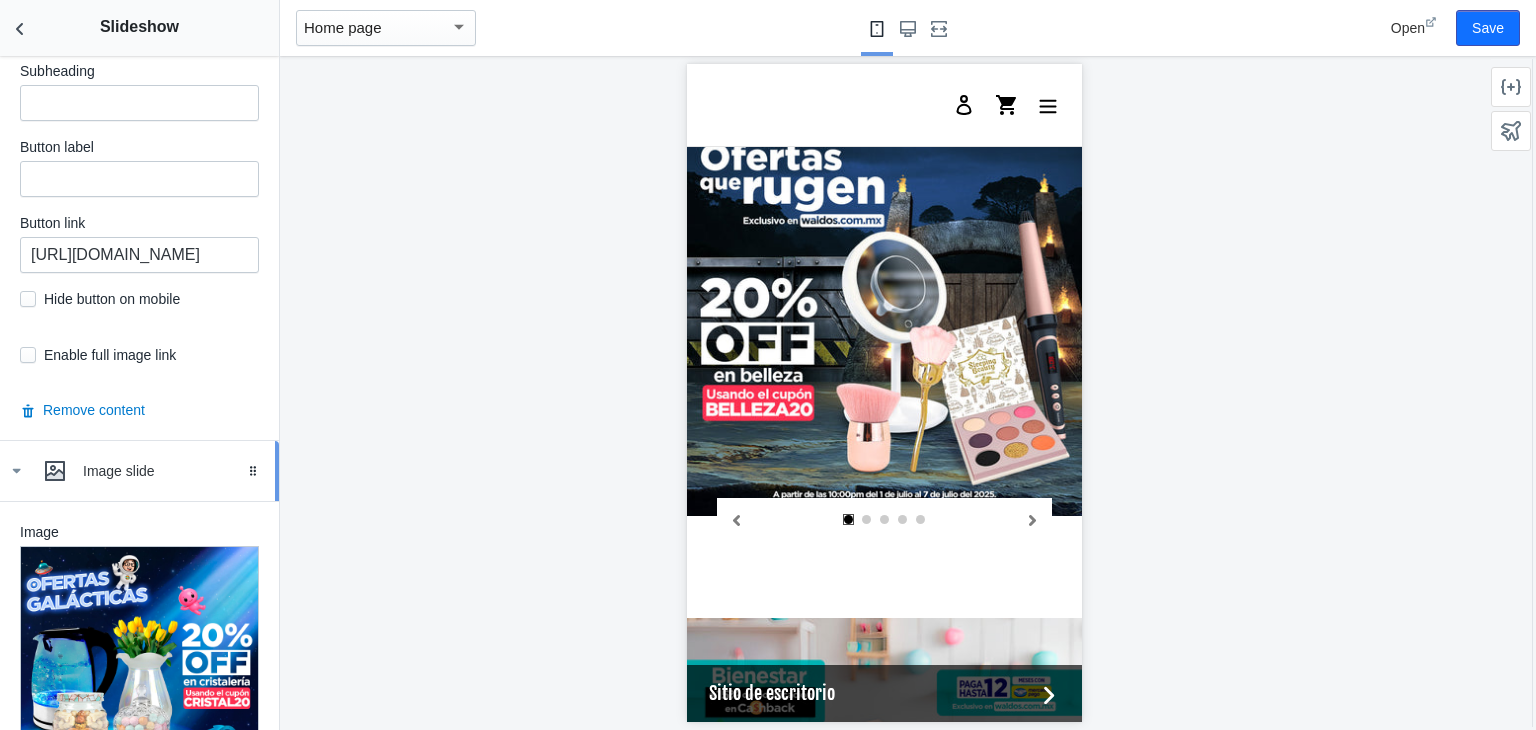scroll, scrollTop: 3324, scrollLeft: 0, axis: vertical 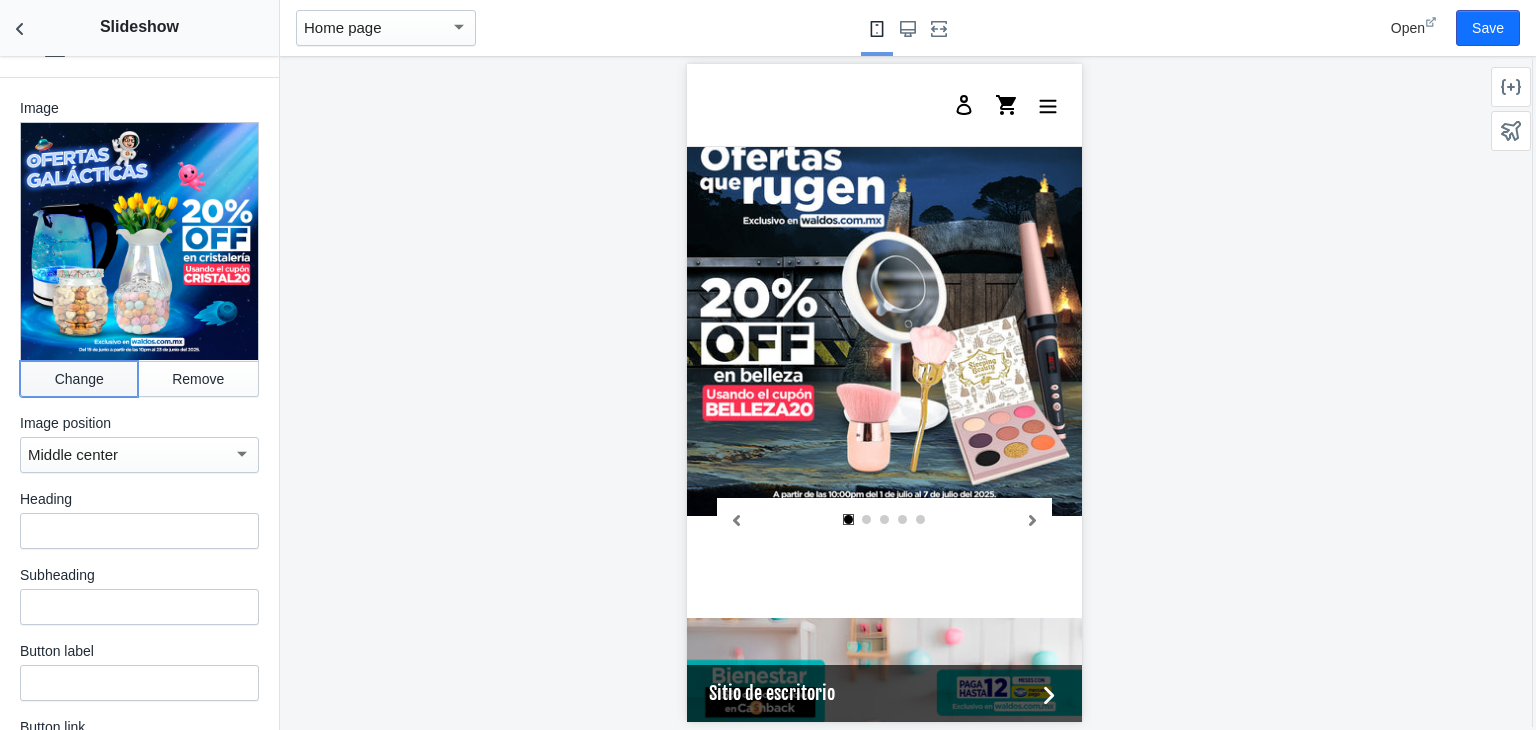click on "Change" at bounding box center (79, 379) 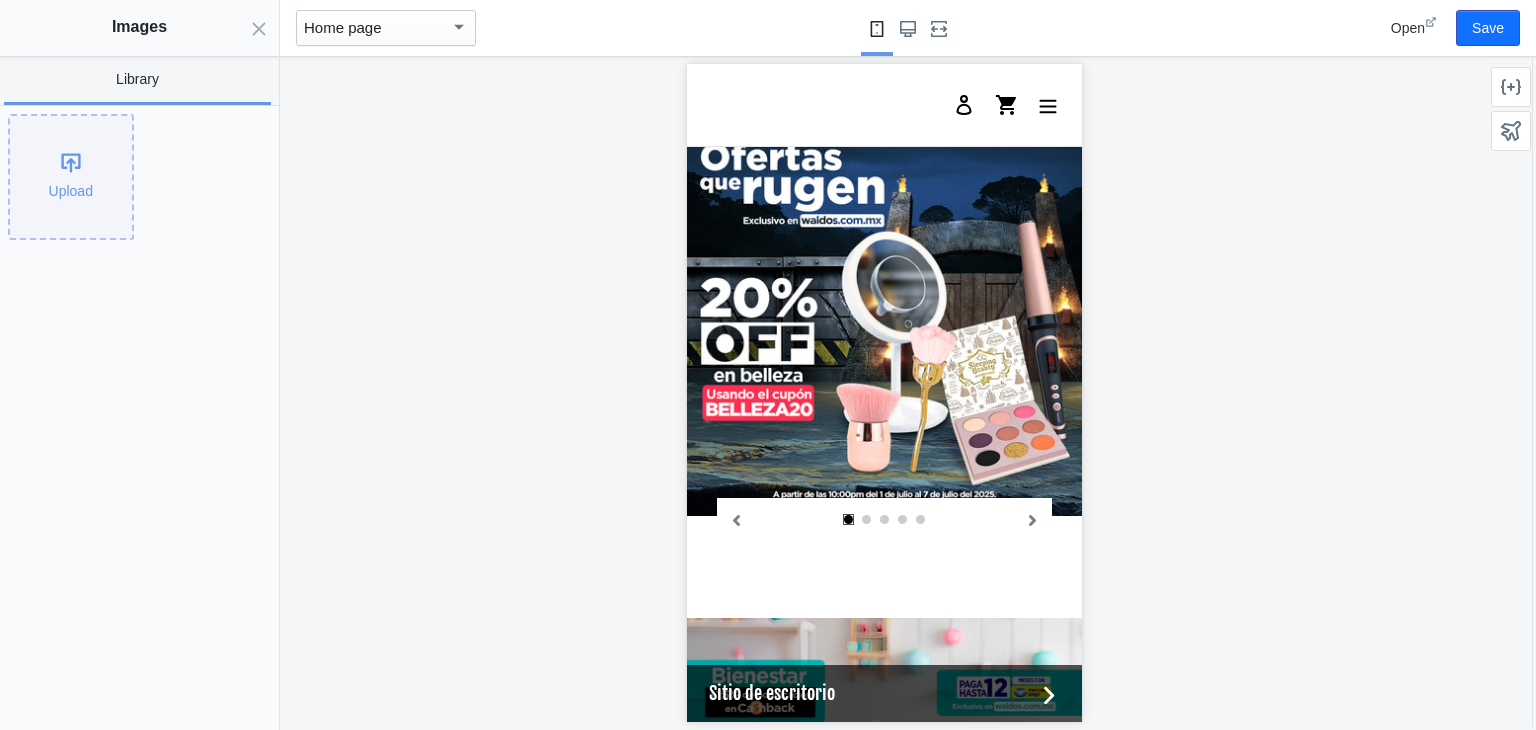 click on "Upload" 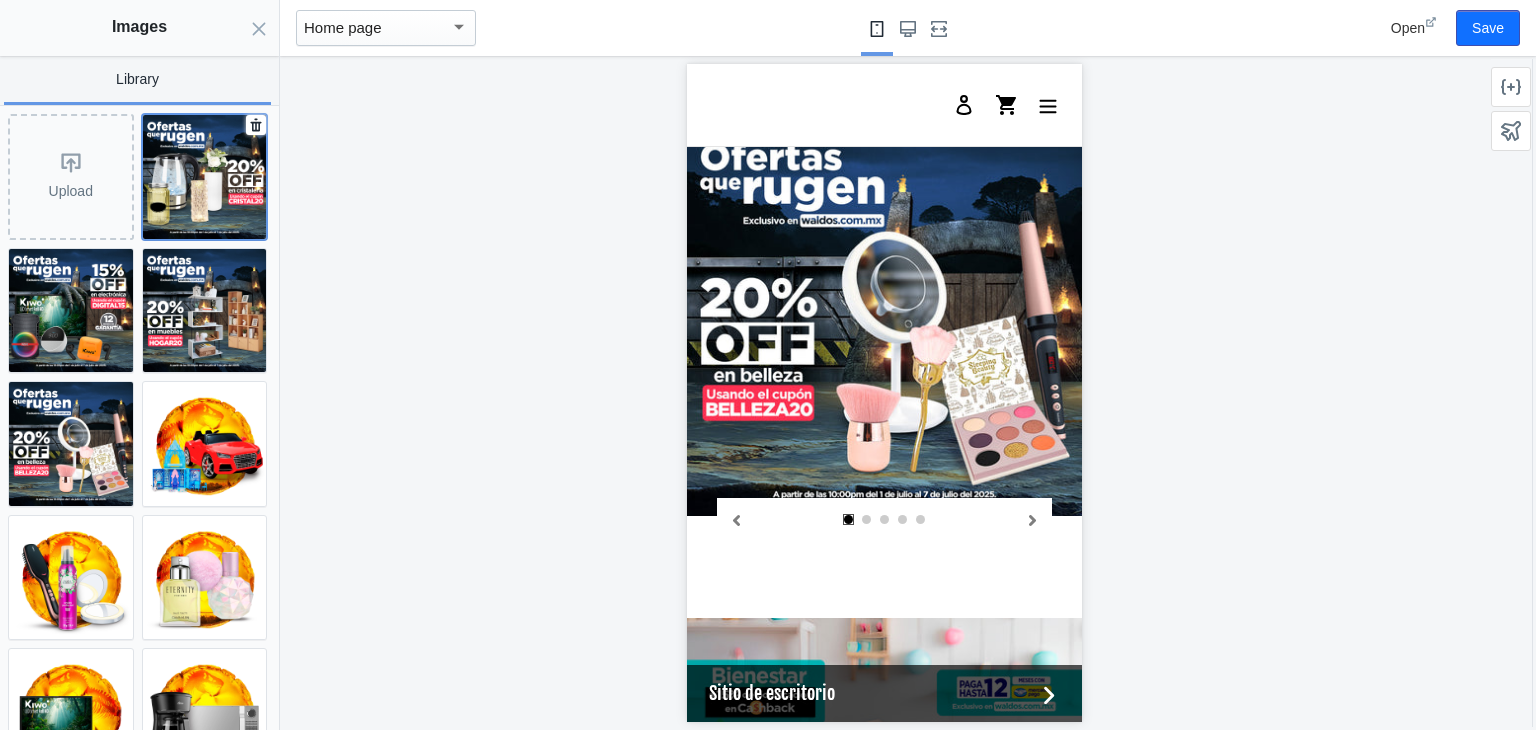 click 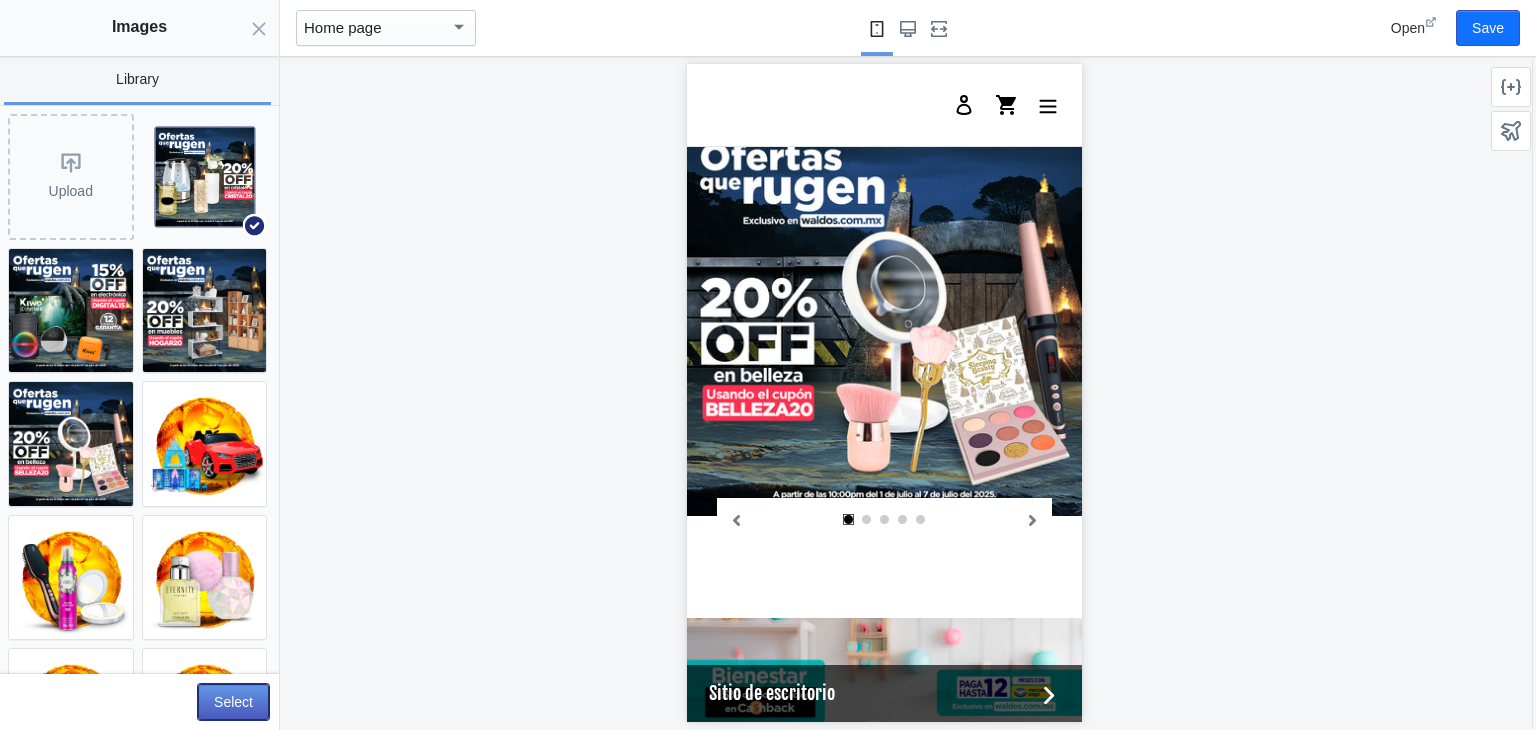 click on "Select" 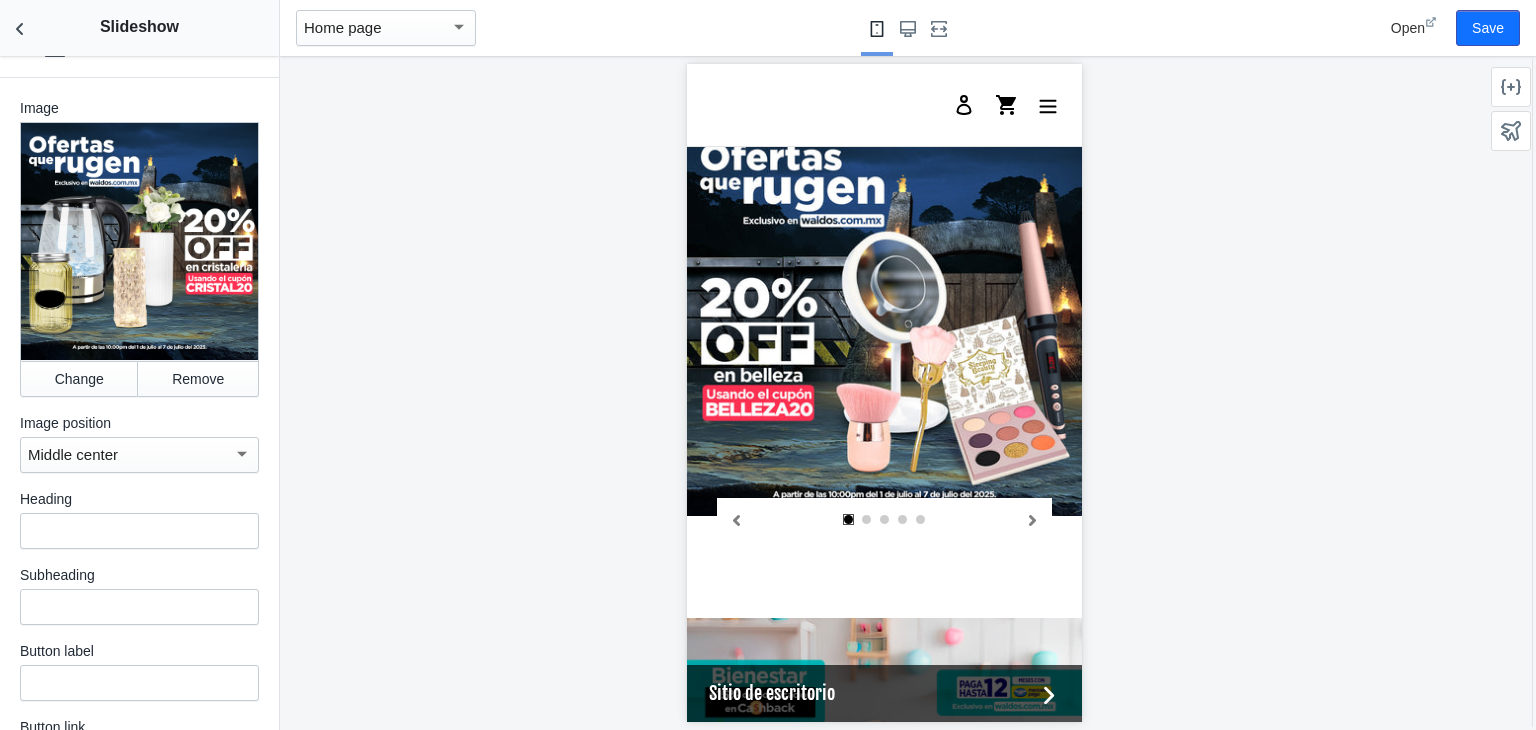 scroll, scrollTop: 3704, scrollLeft: 0, axis: vertical 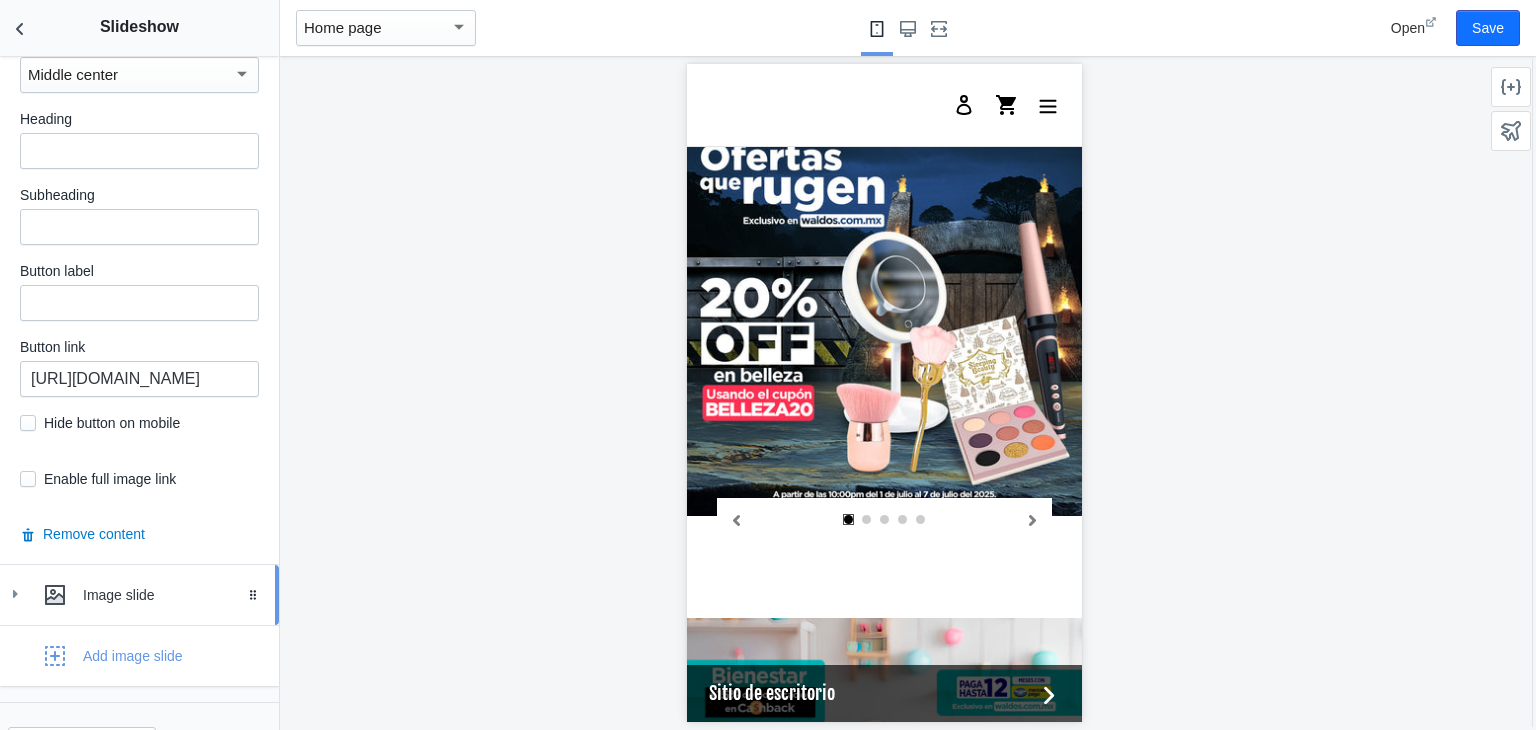 click on "Image slide" at bounding box center (139, 595) 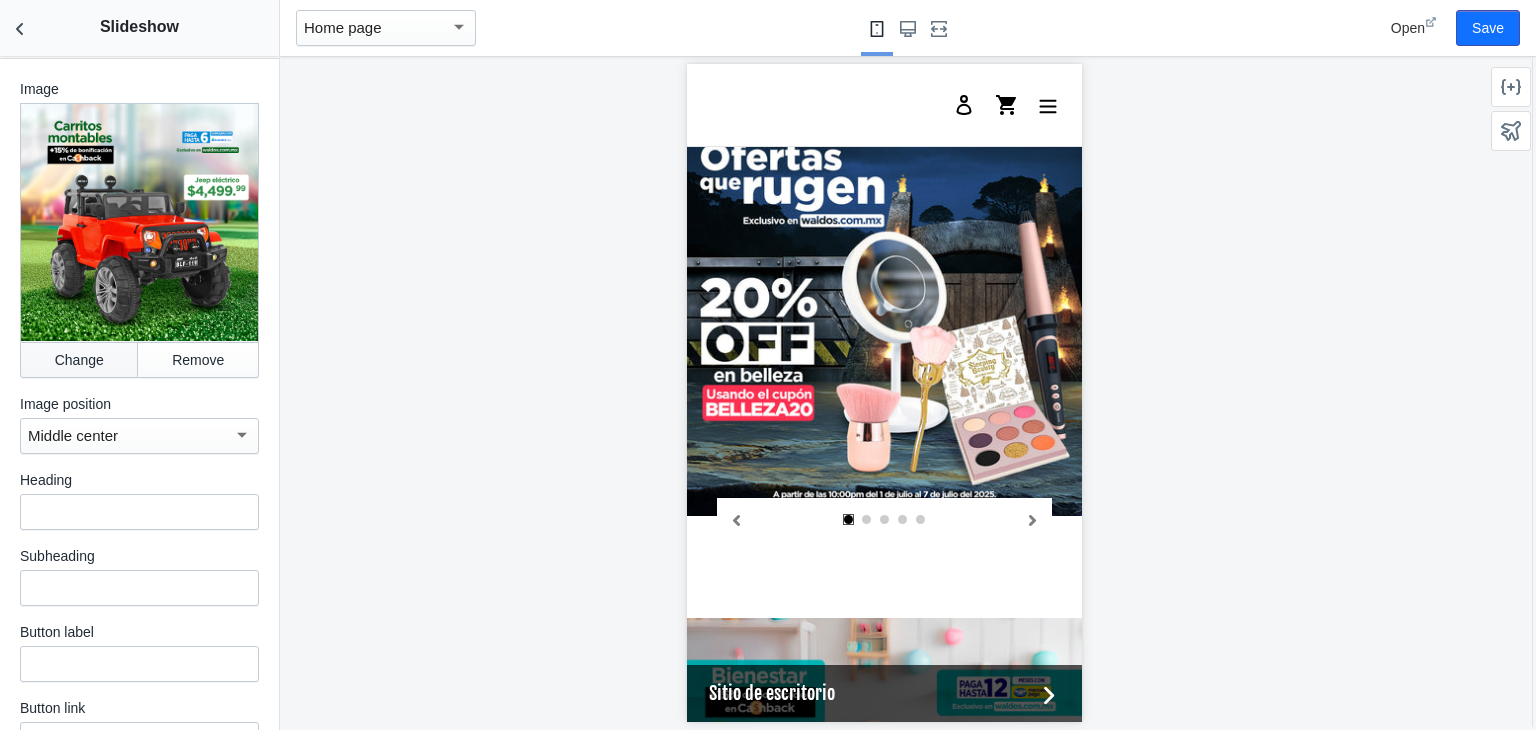 scroll, scrollTop: 4268, scrollLeft: 0, axis: vertical 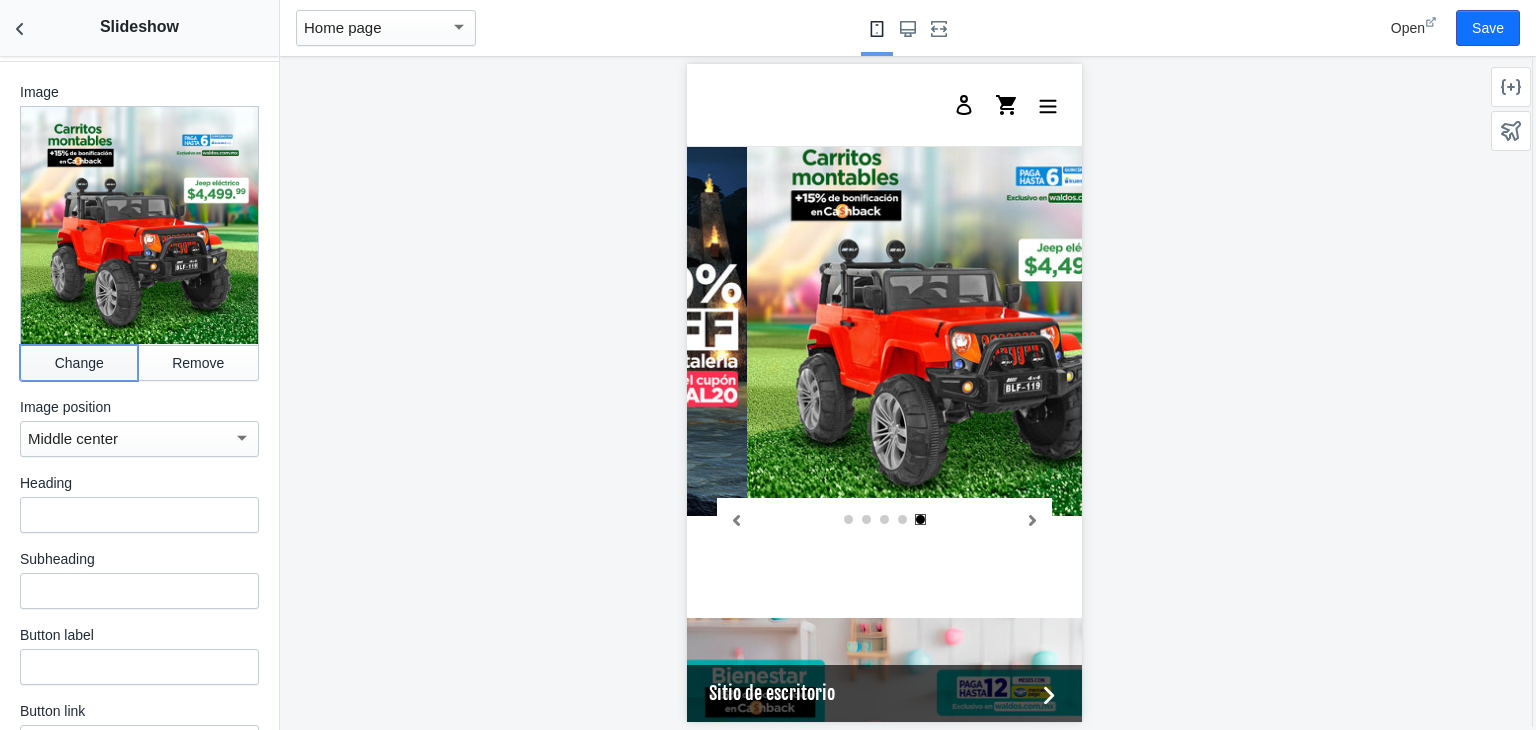 click on "Change" at bounding box center (79, 363) 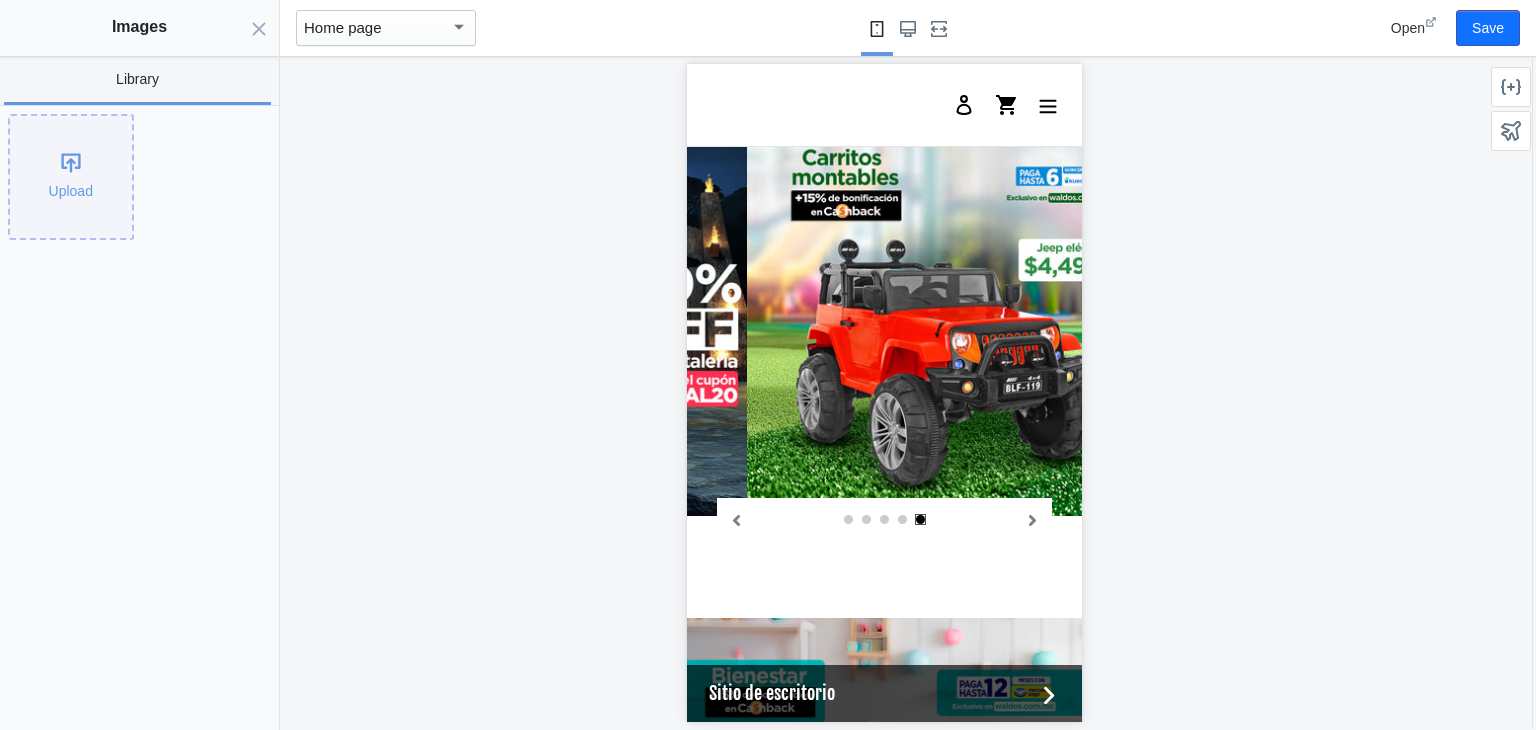 click on "Upload" 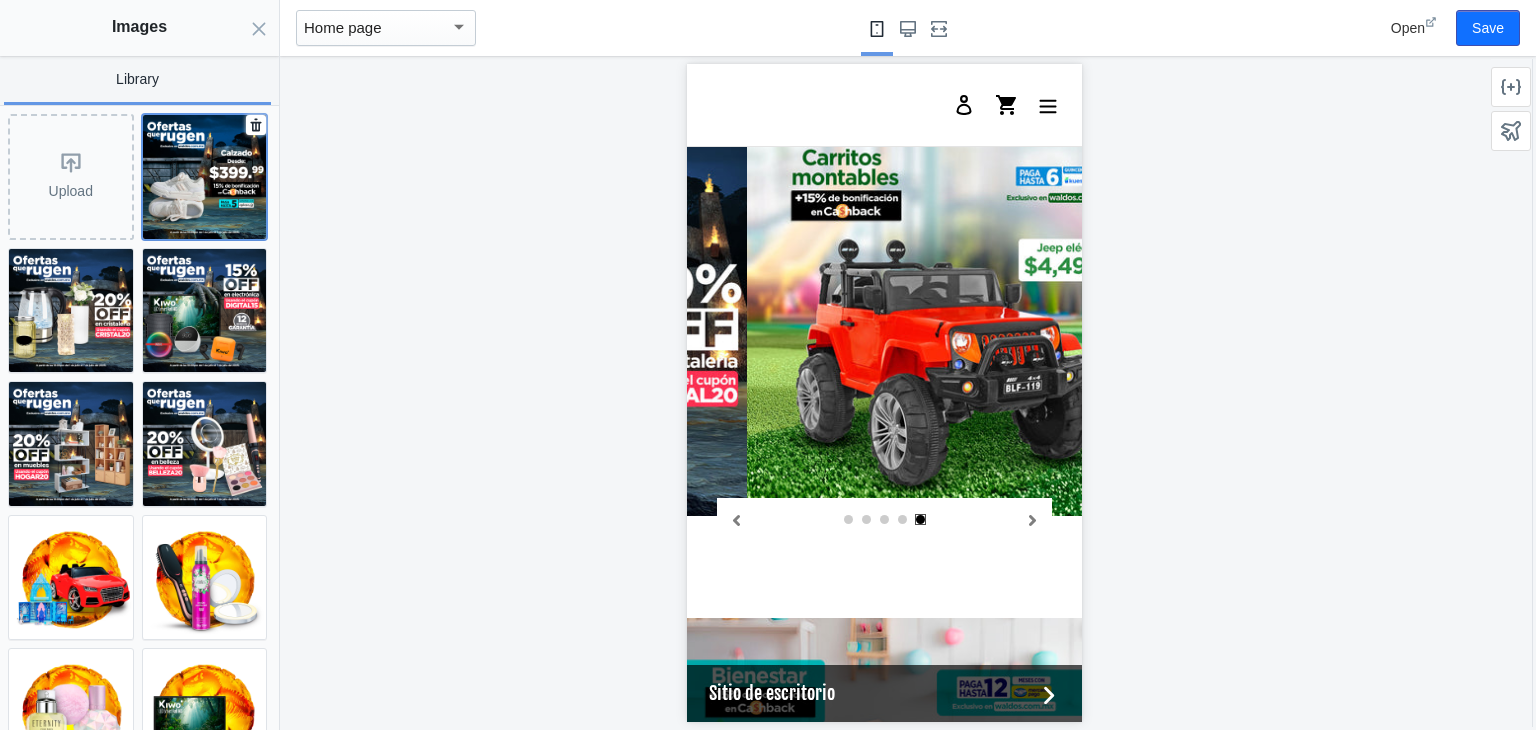 click 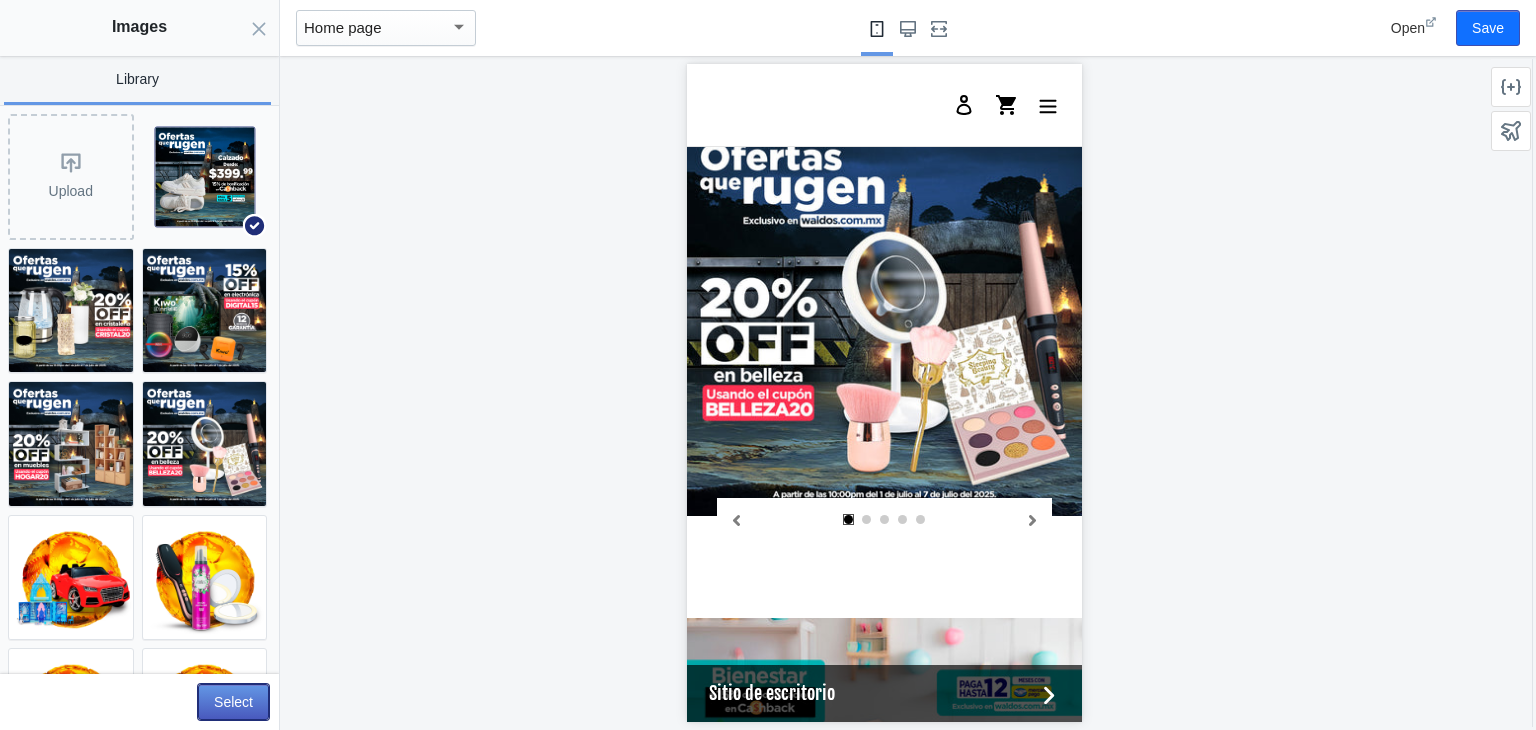 click on "Select" 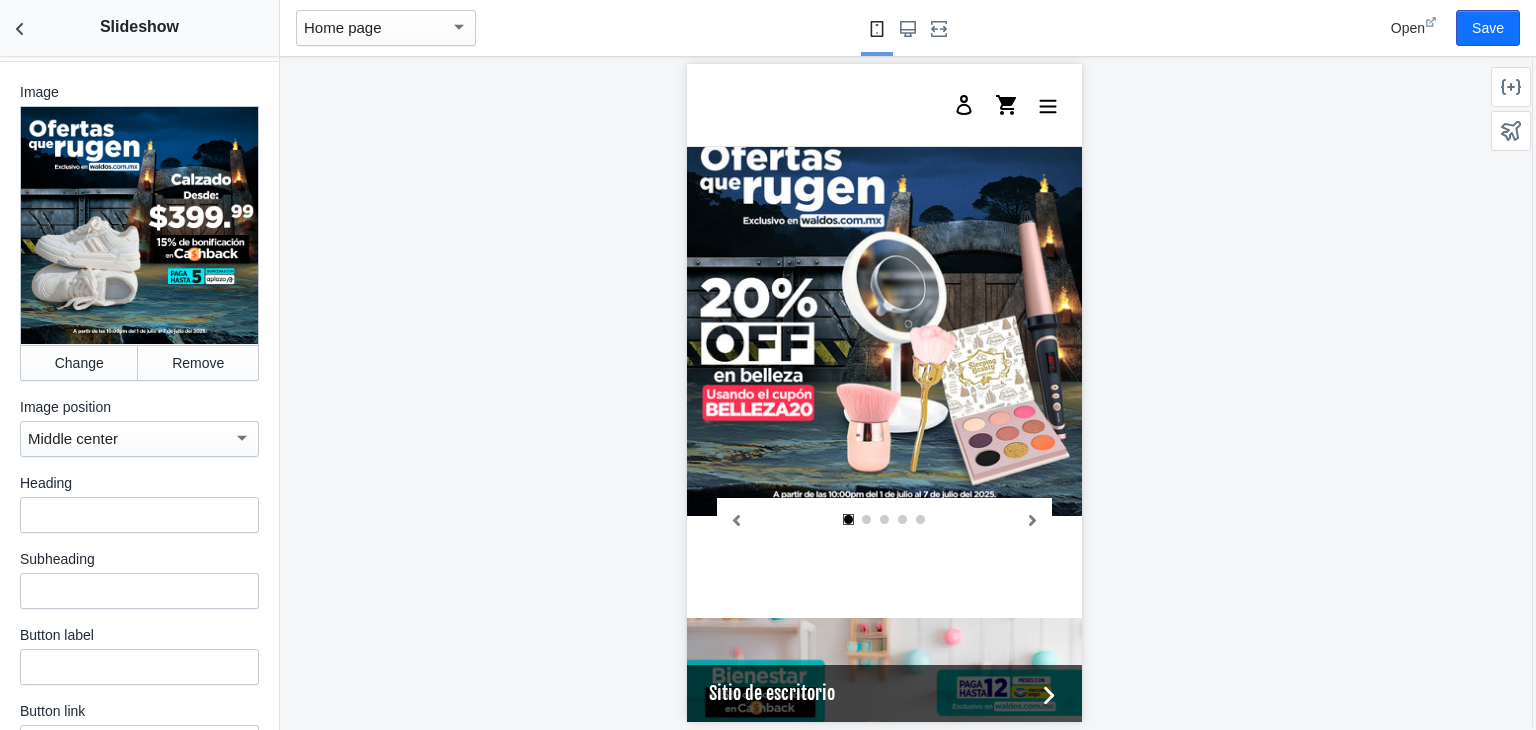 scroll, scrollTop: 4554, scrollLeft: 0, axis: vertical 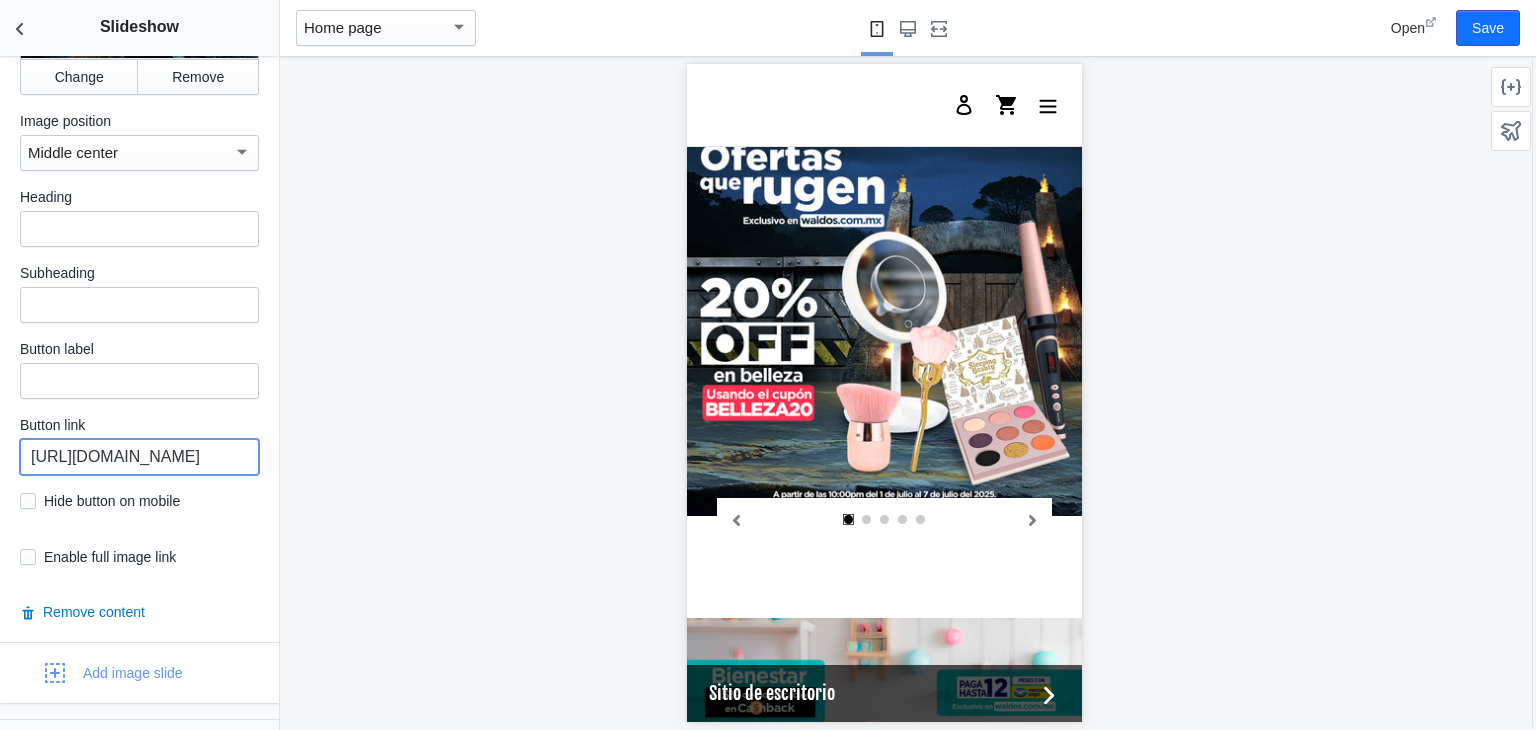 click on "[URL][DOMAIN_NAME]" at bounding box center [139, 457] 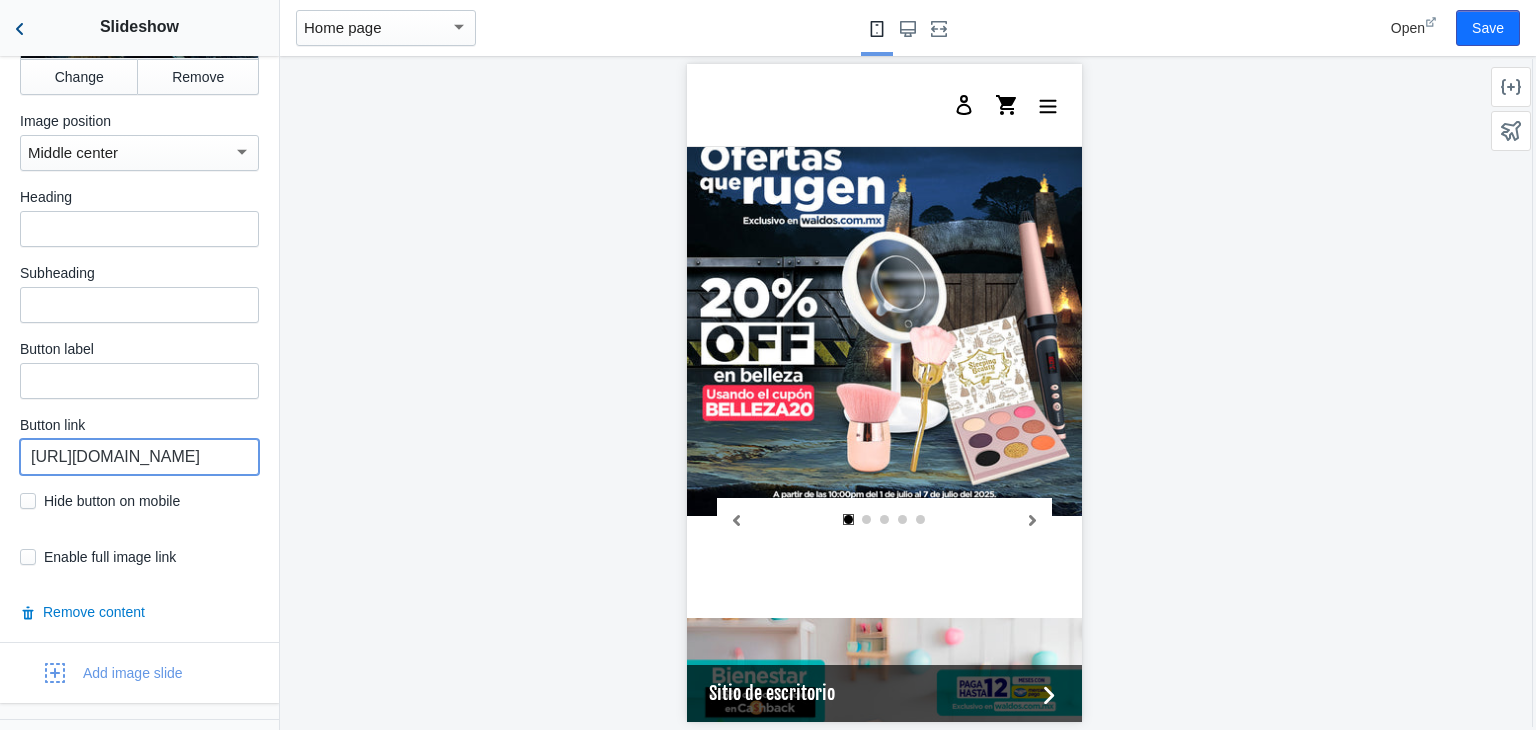 type on "[URL][DOMAIN_NAME]" 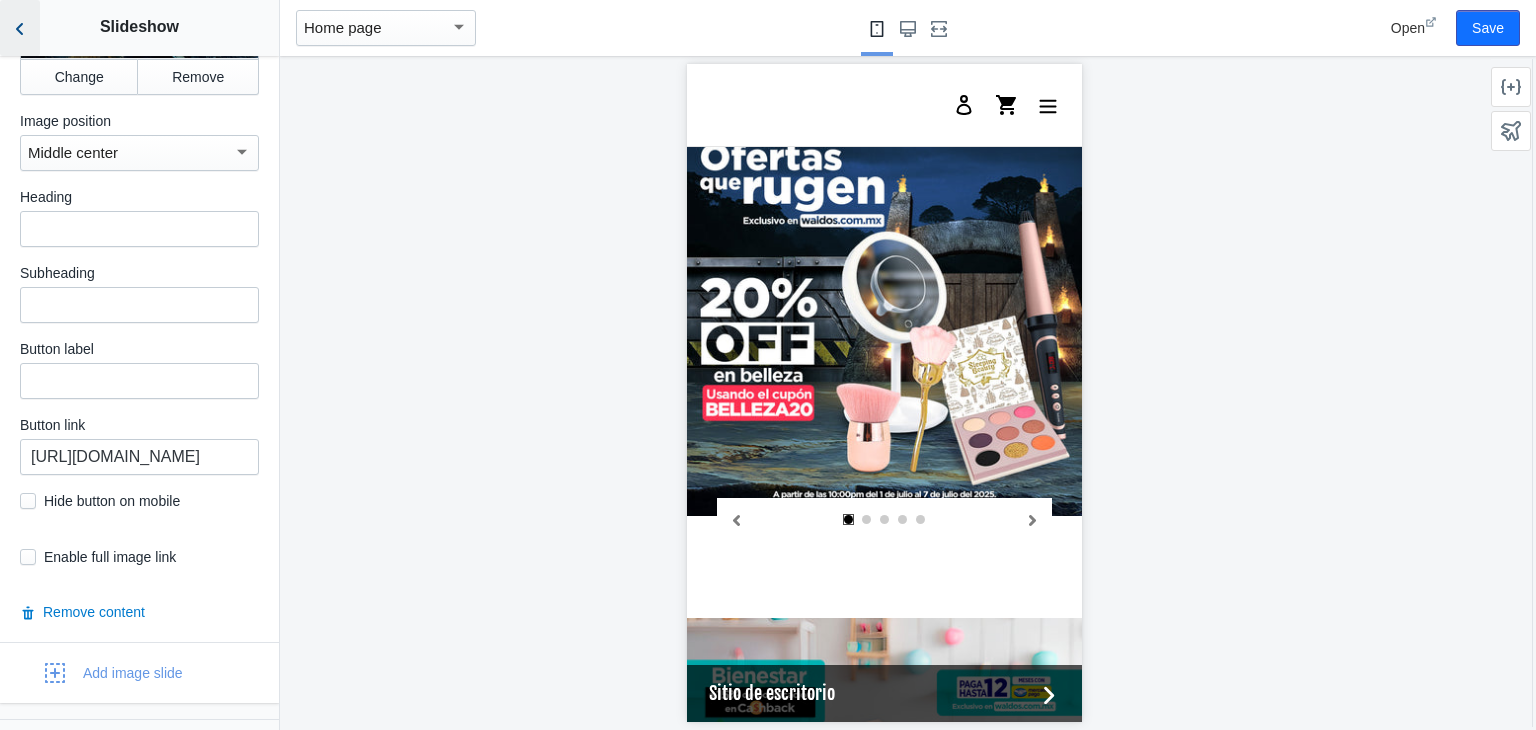 scroll, scrollTop: 0, scrollLeft: 0, axis: both 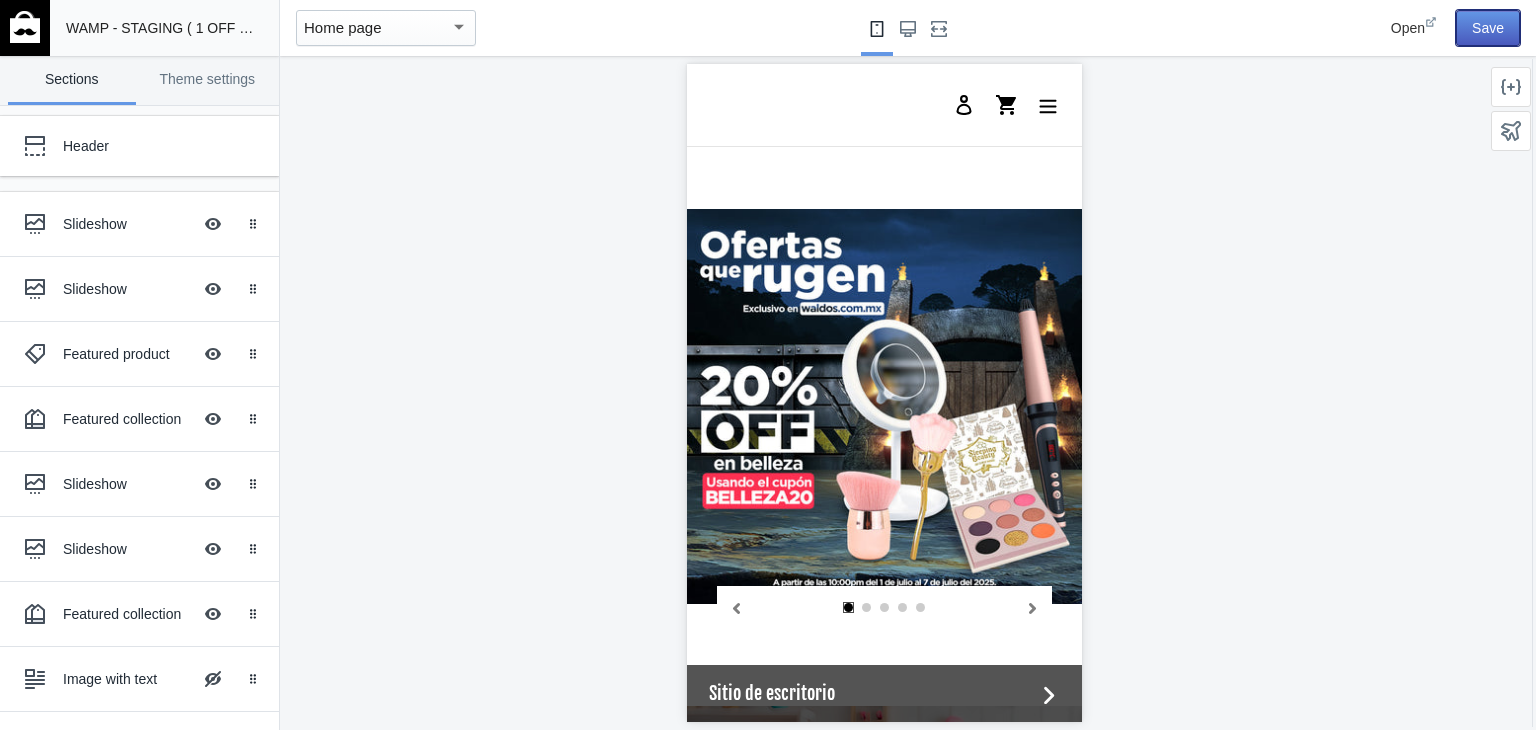 click on "Save" at bounding box center [1488, 28] 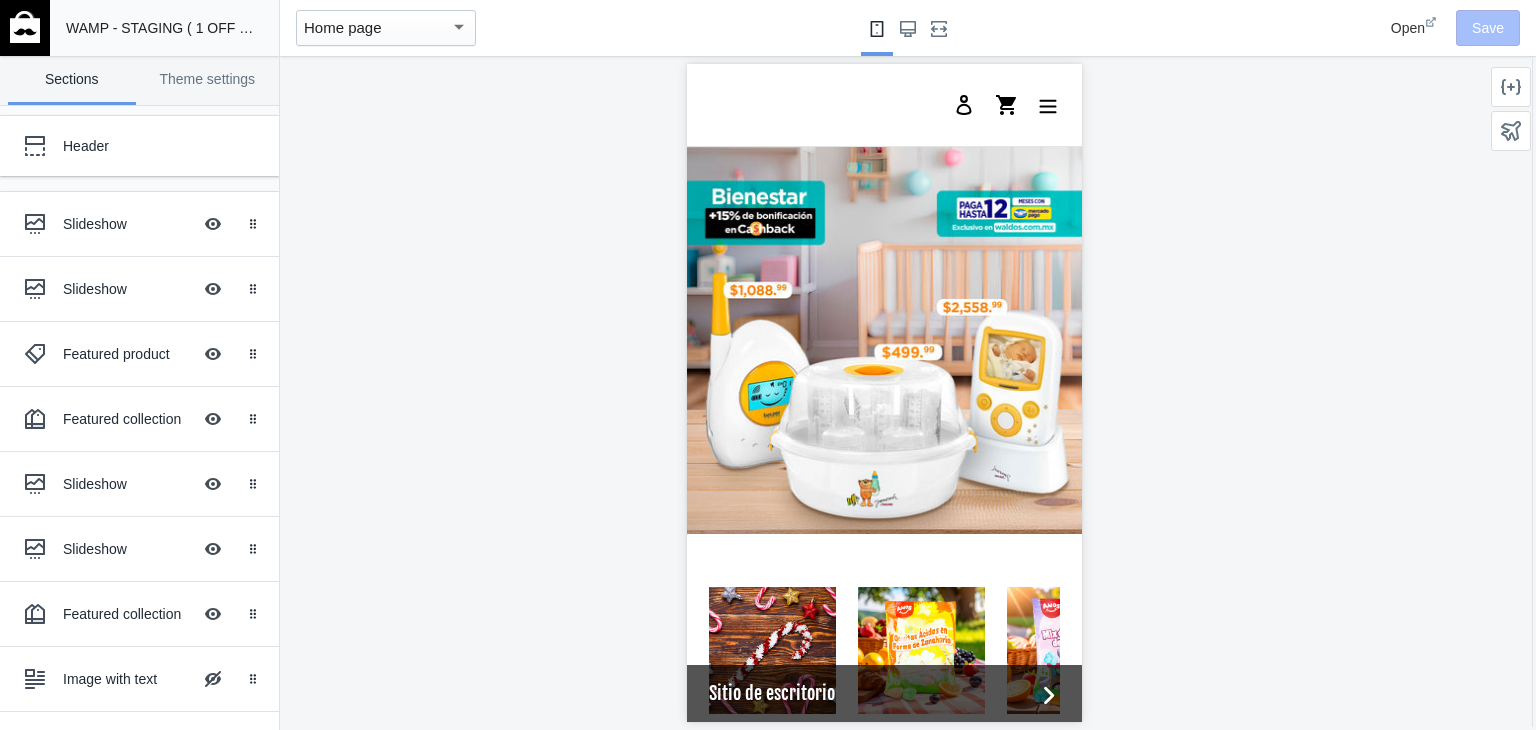 scroll, scrollTop: 2758, scrollLeft: 0, axis: vertical 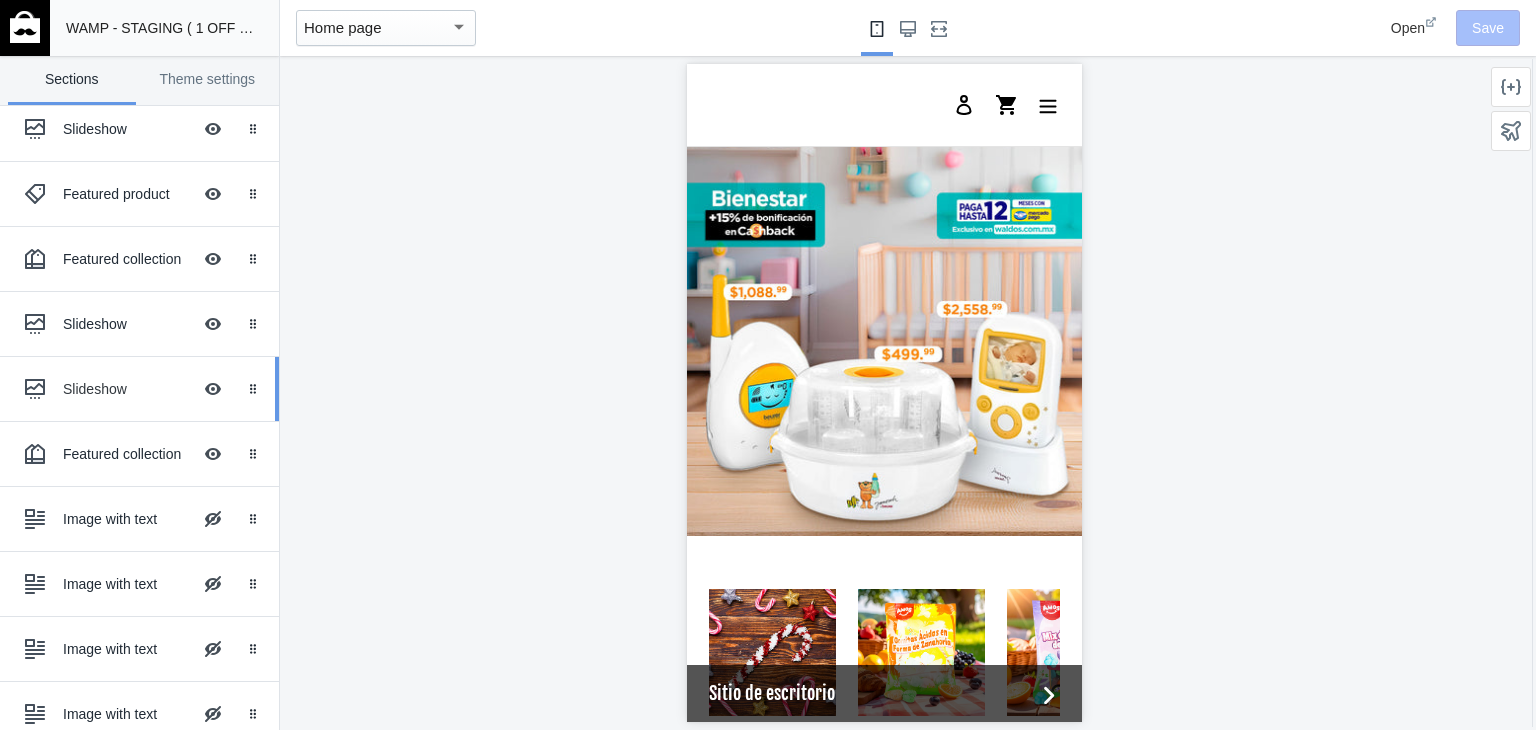 click on "Slideshow" at bounding box center [127, 389] 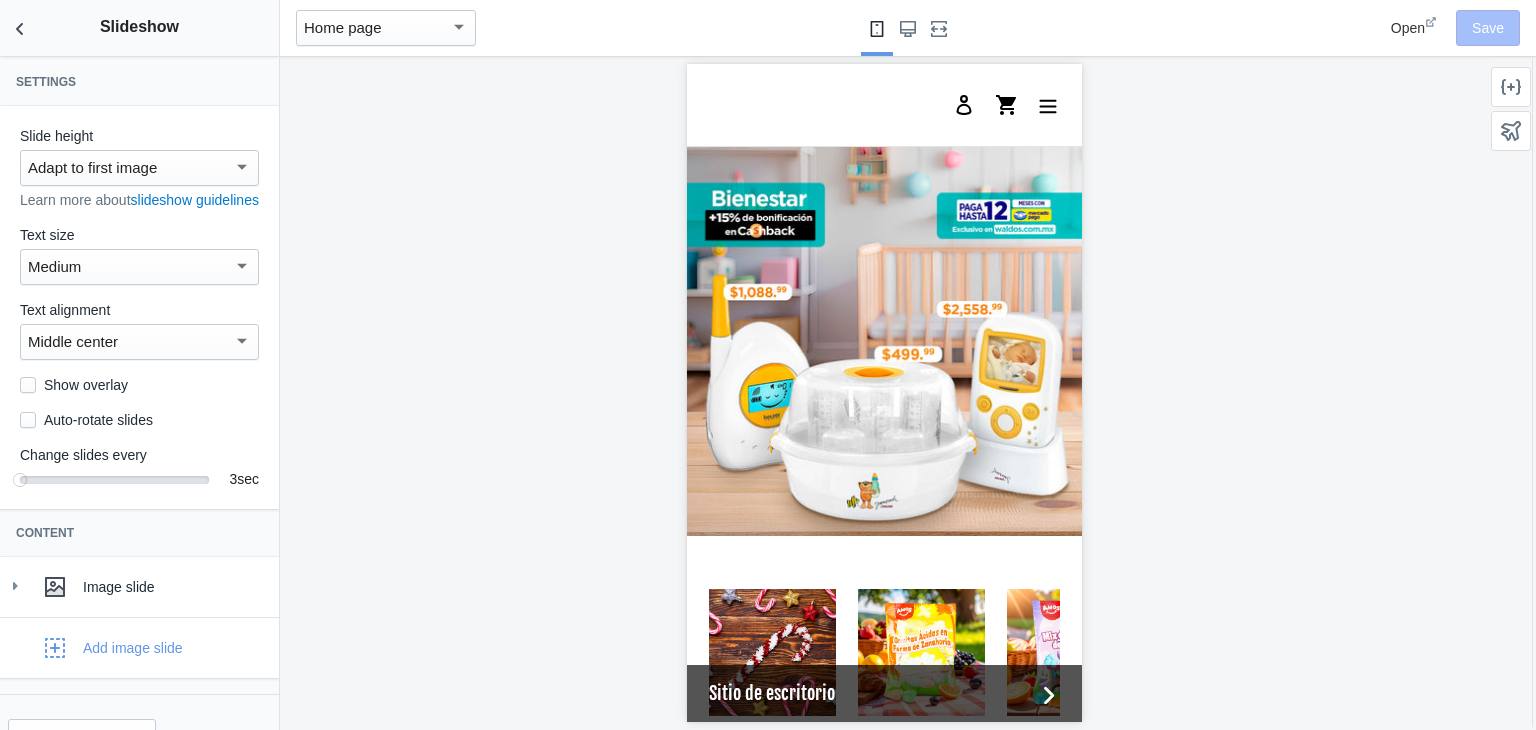 scroll, scrollTop: 2780, scrollLeft: 0, axis: vertical 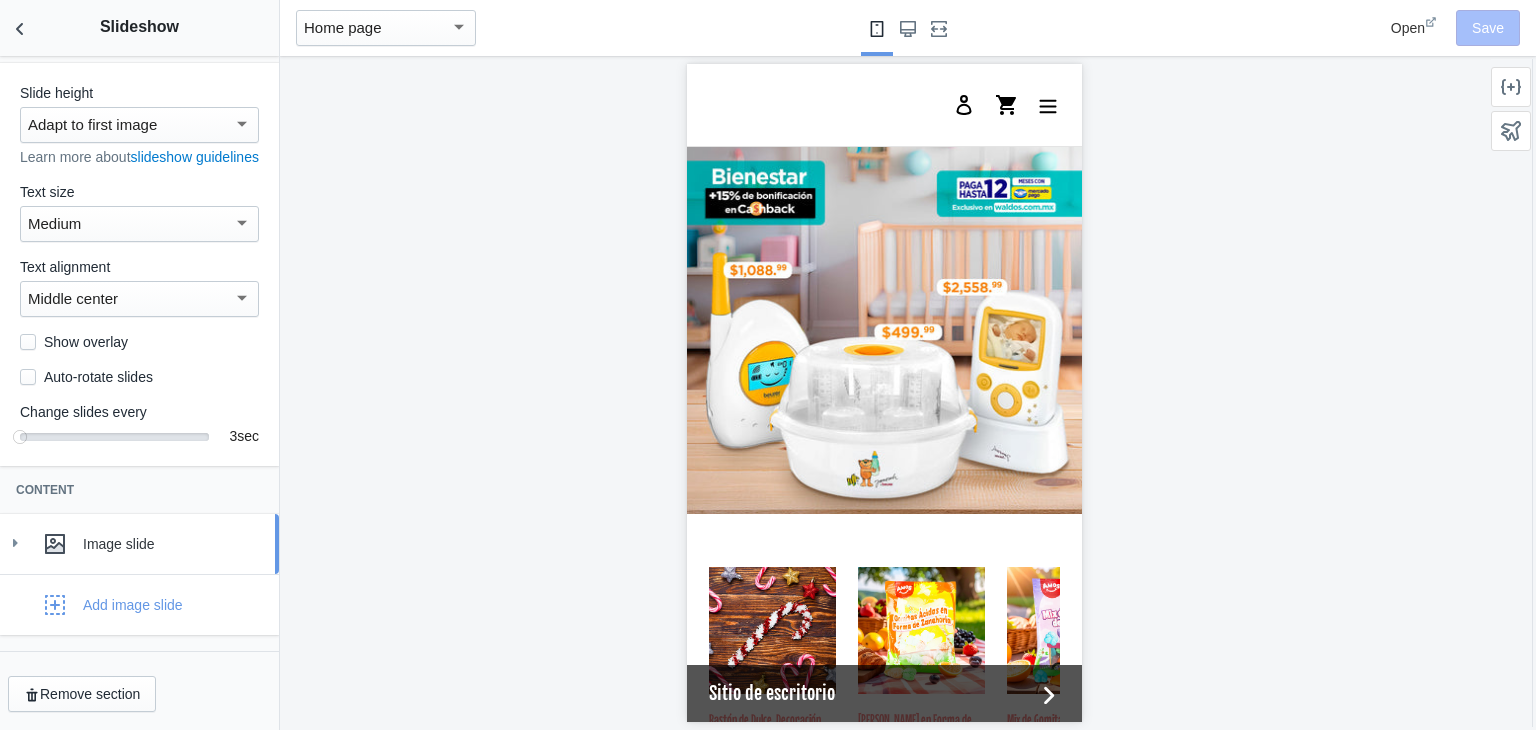 click on "Image slide" at bounding box center [139, 544] 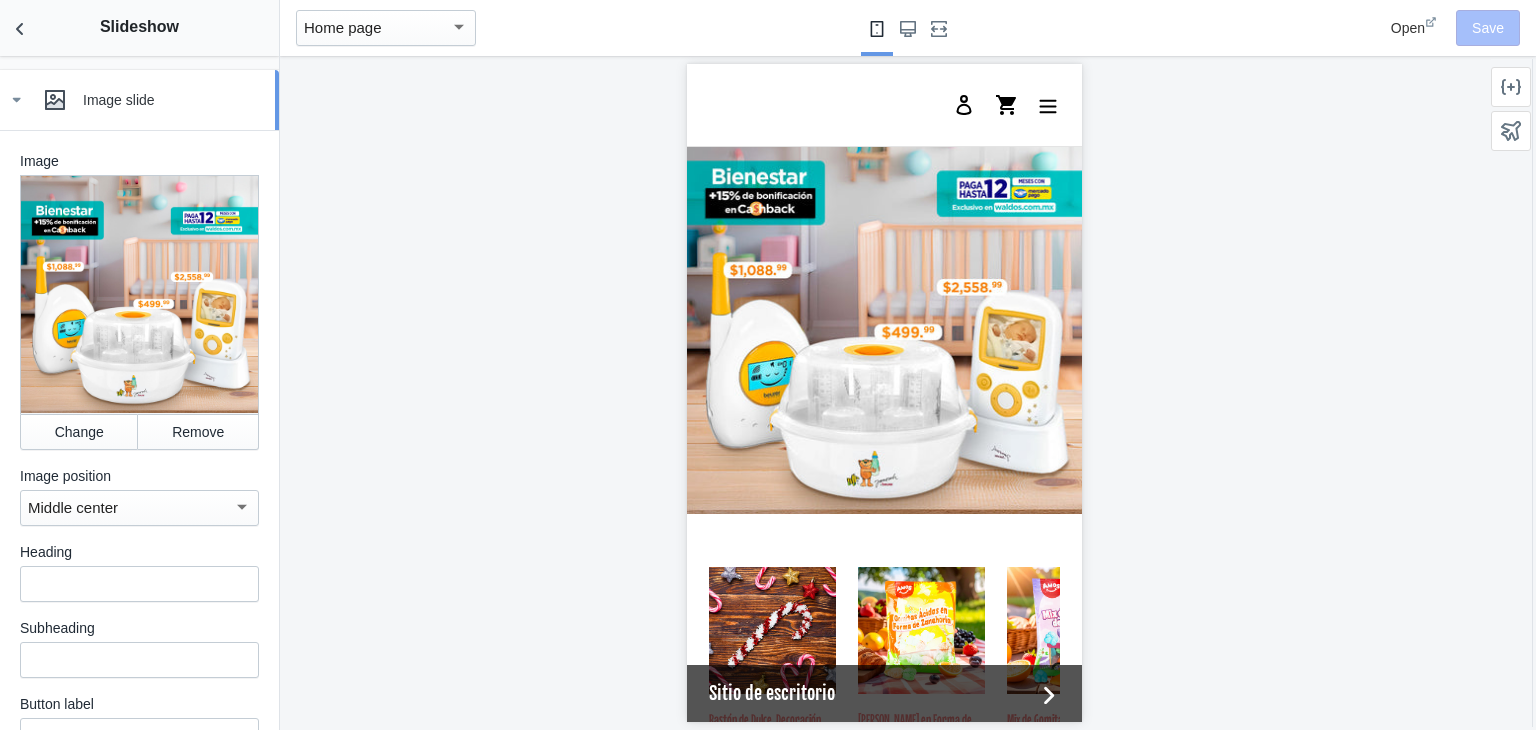 scroll, scrollTop: 491, scrollLeft: 0, axis: vertical 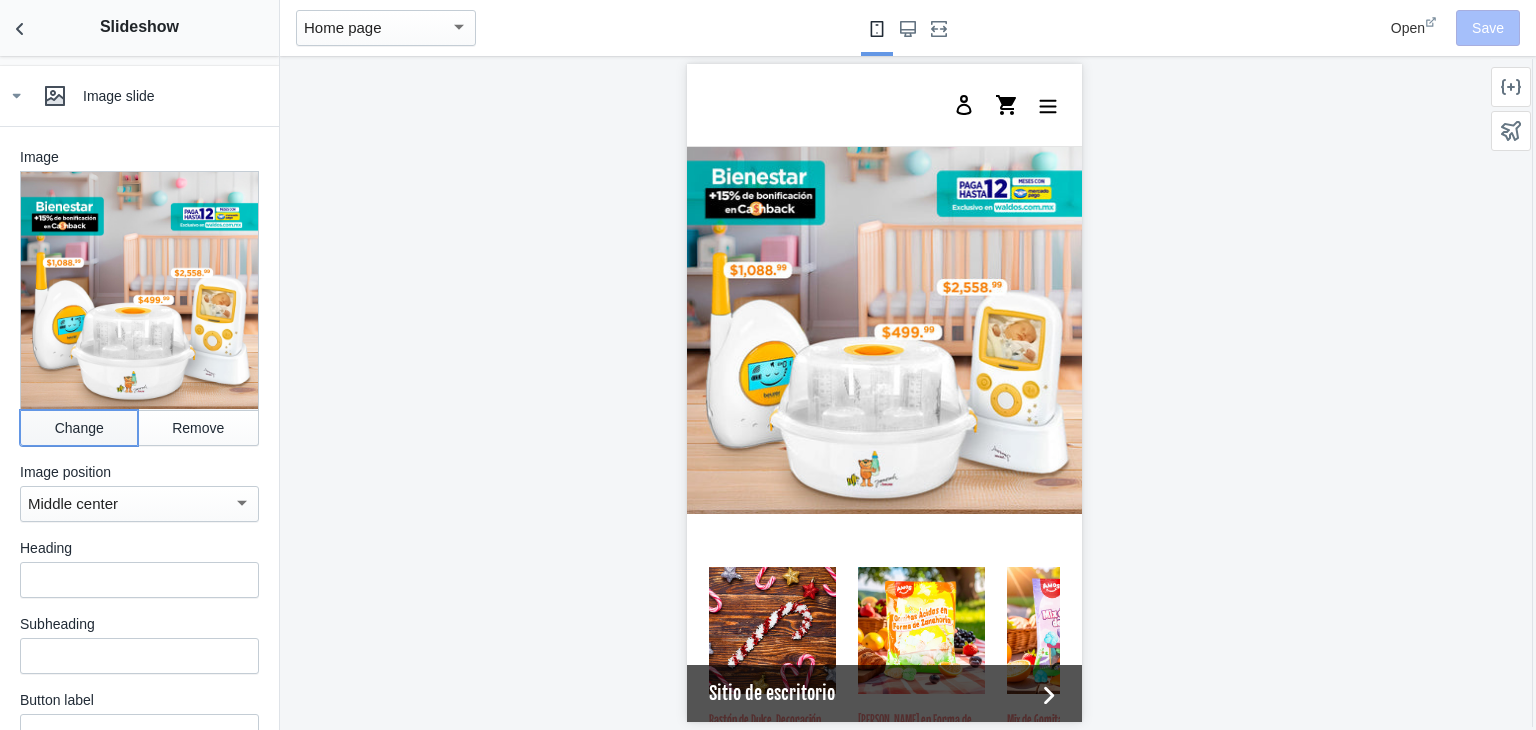 click on "Change" at bounding box center [79, 428] 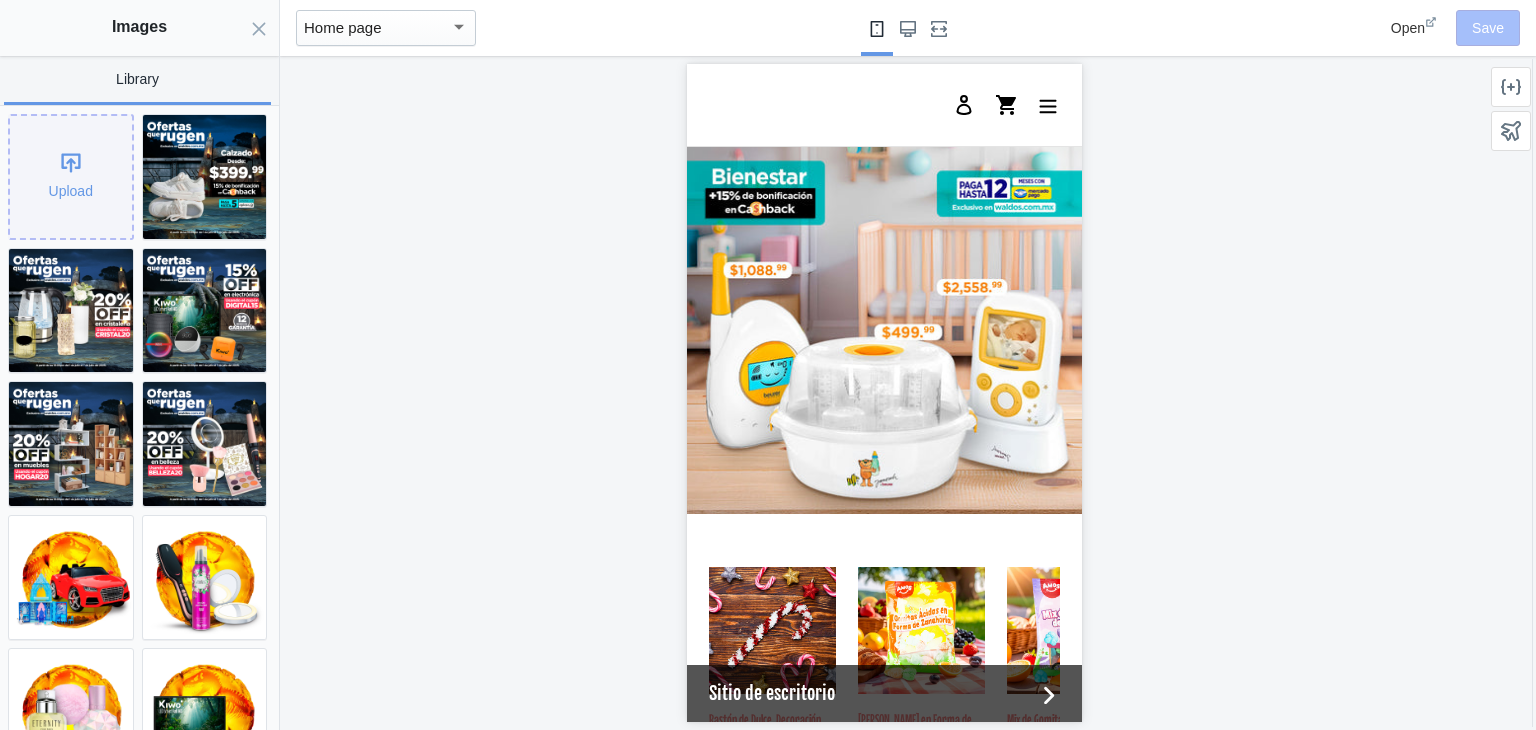 click on "Upload" 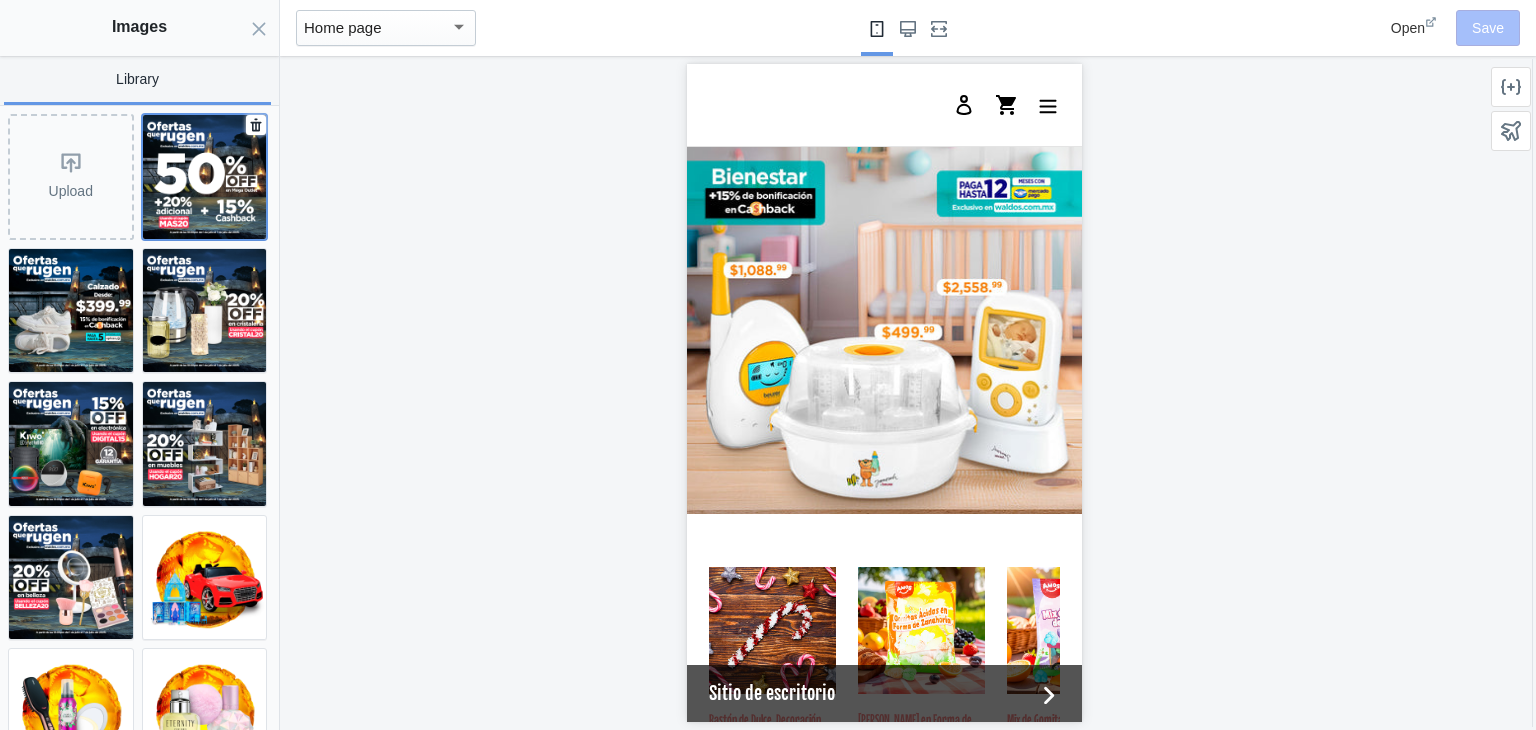 click 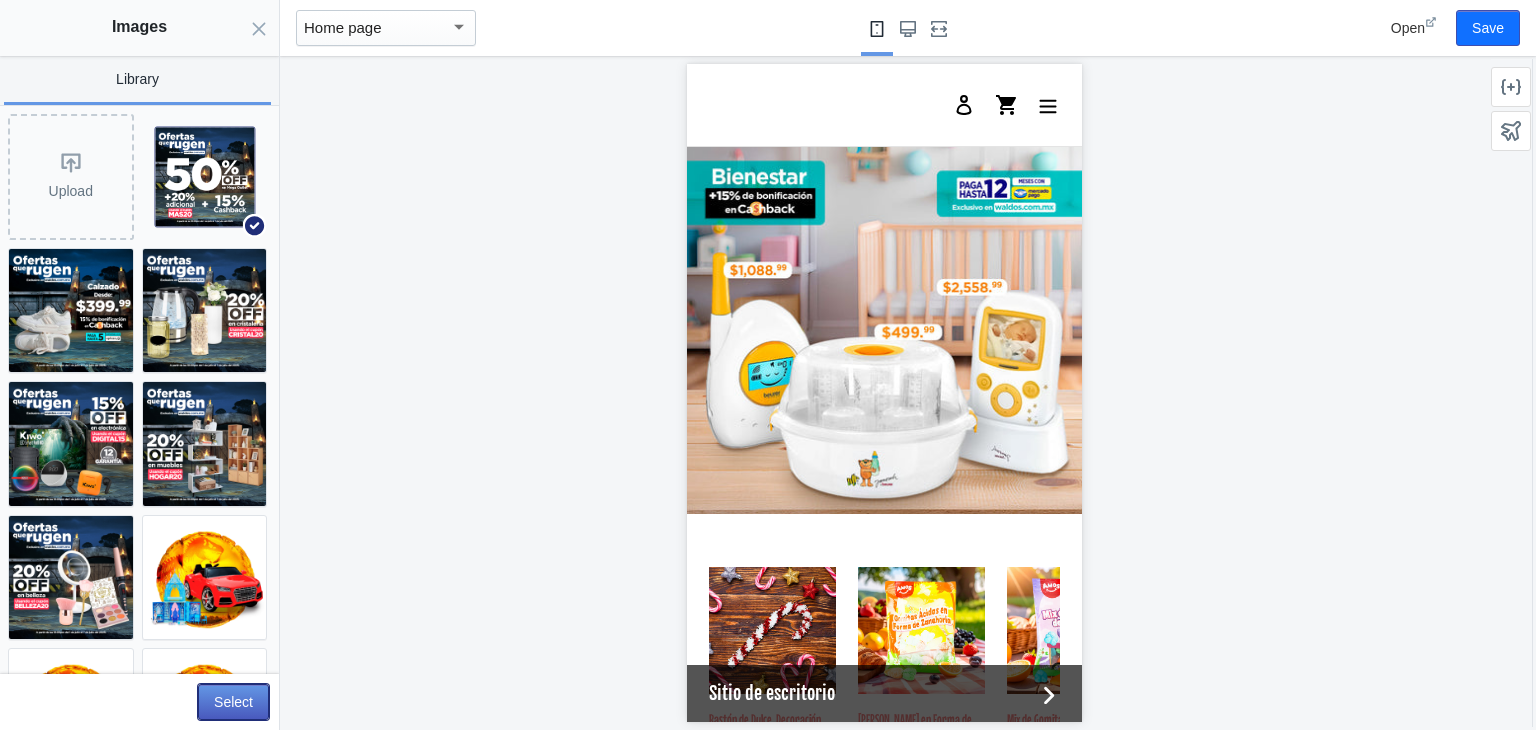 click on "Select" 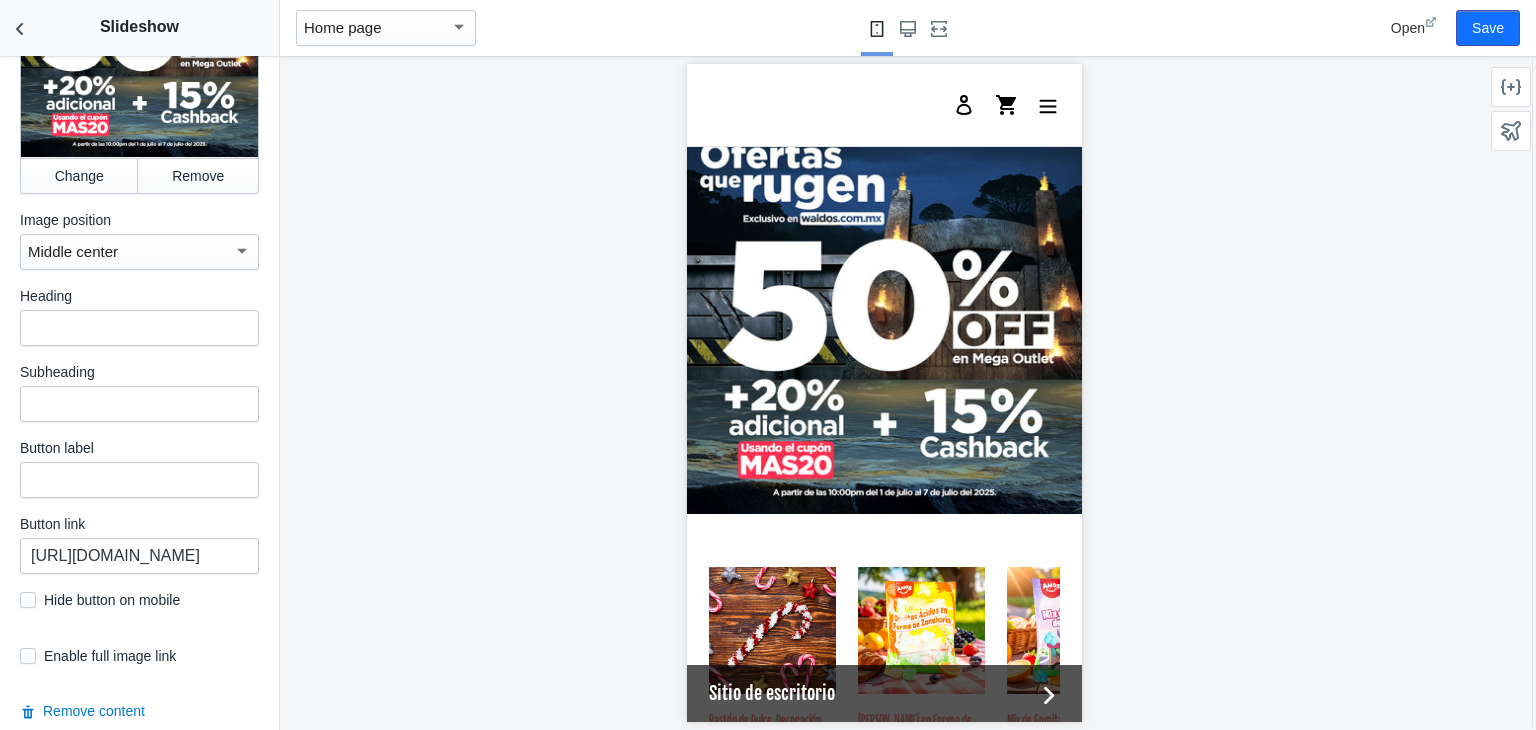 scroll, scrollTop: 913, scrollLeft: 0, axis: vertical 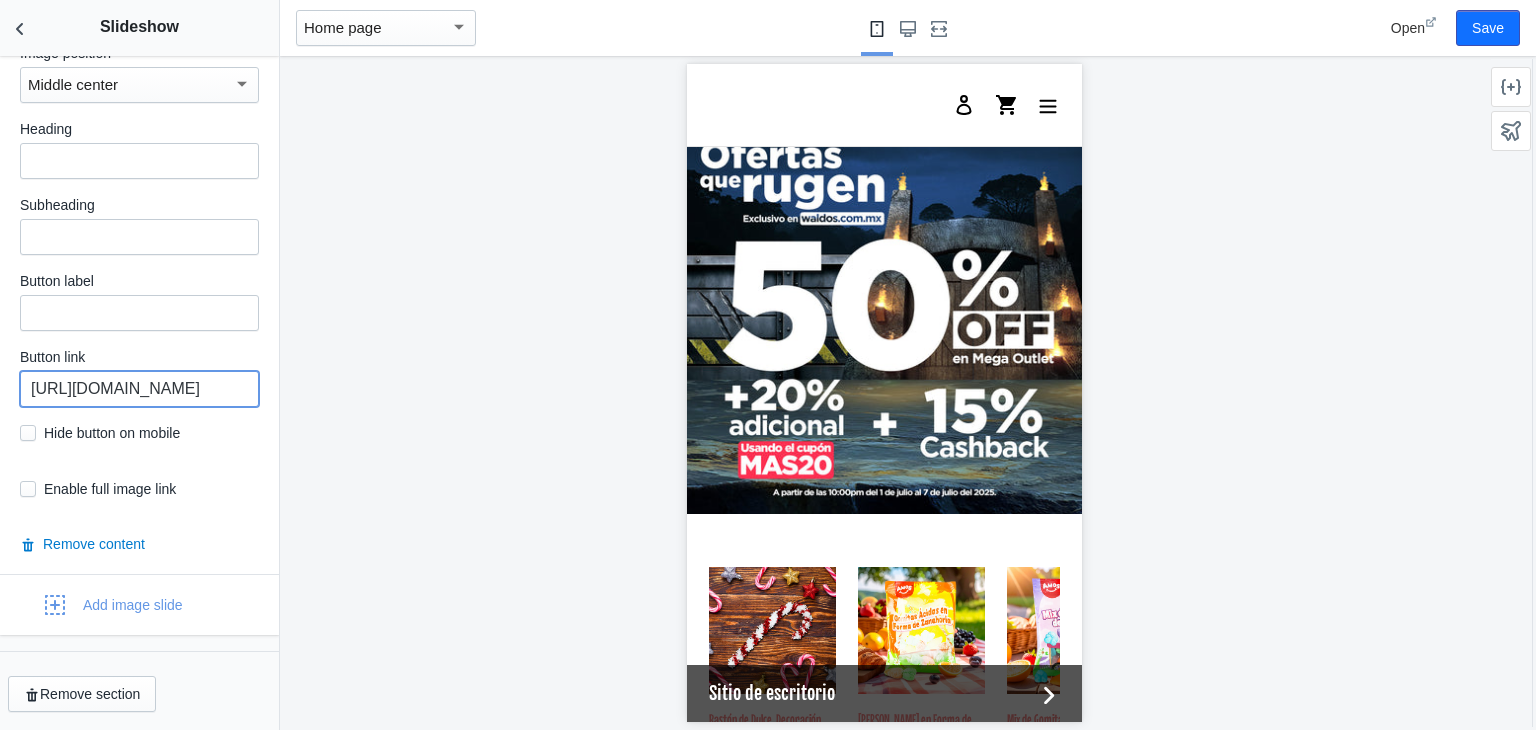 click on "[URL][DOMAIN_NAME]" at bounding box center (139, 389) 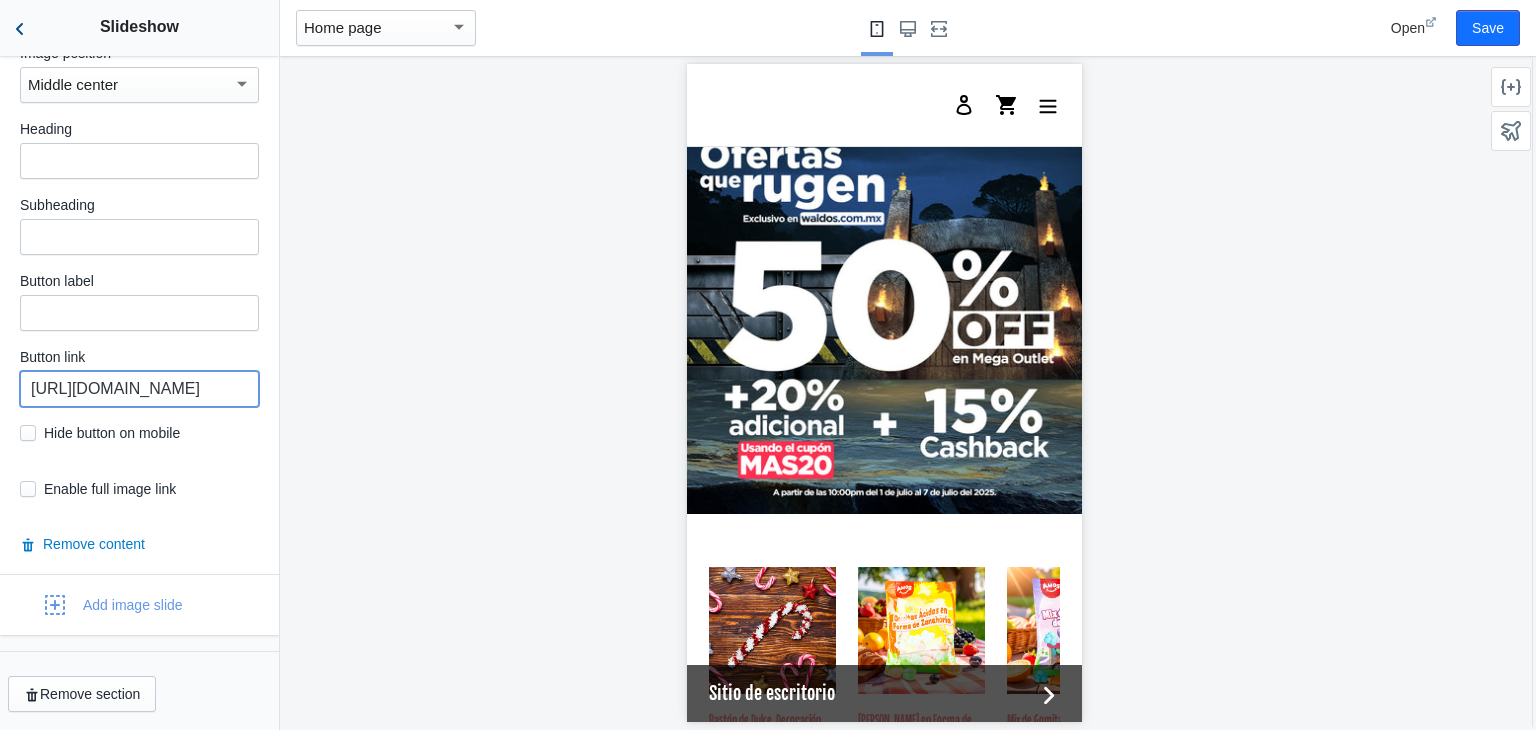 type on "[URL][DOMAIN_NAME]" 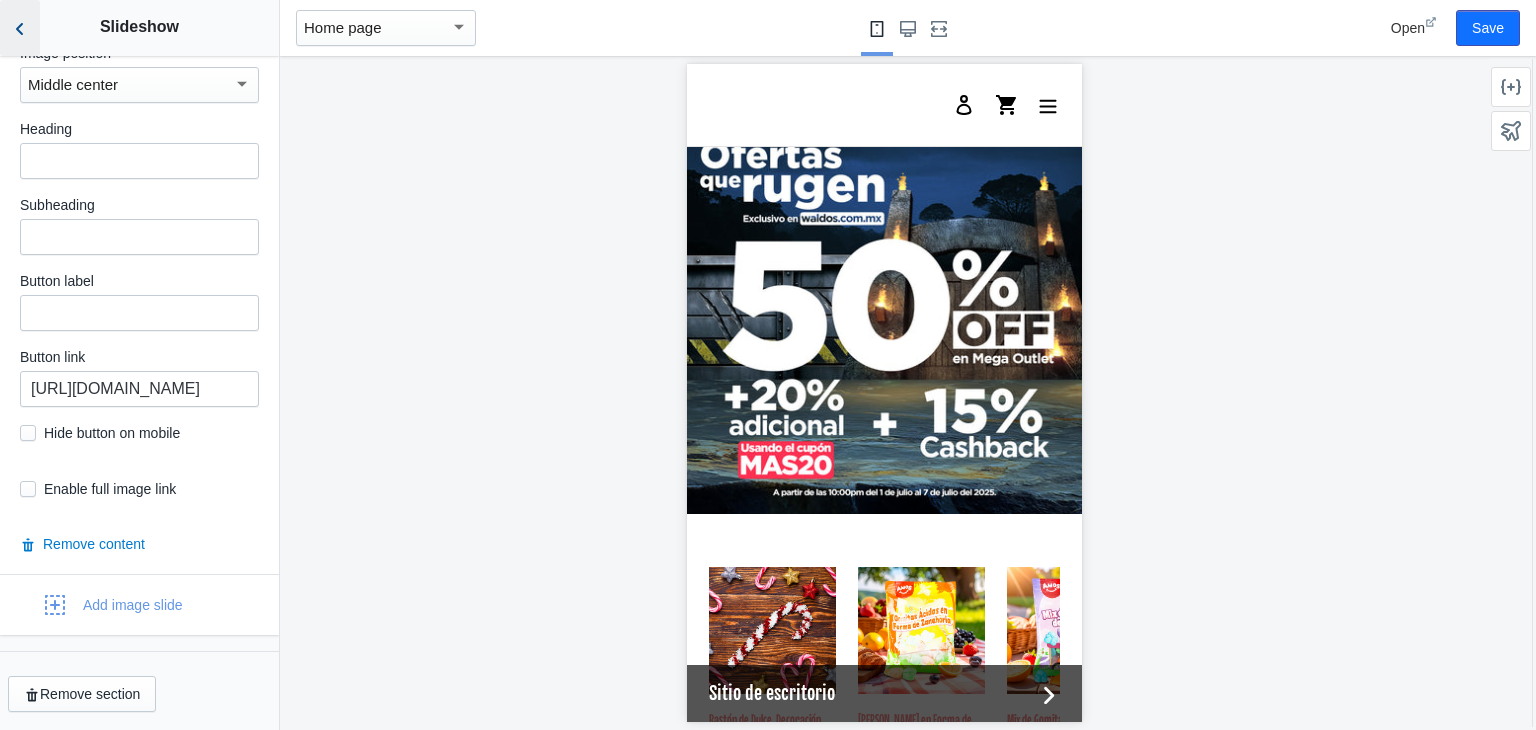 scroll, scrollTop: 0, scrollLeft: 0, axis: both 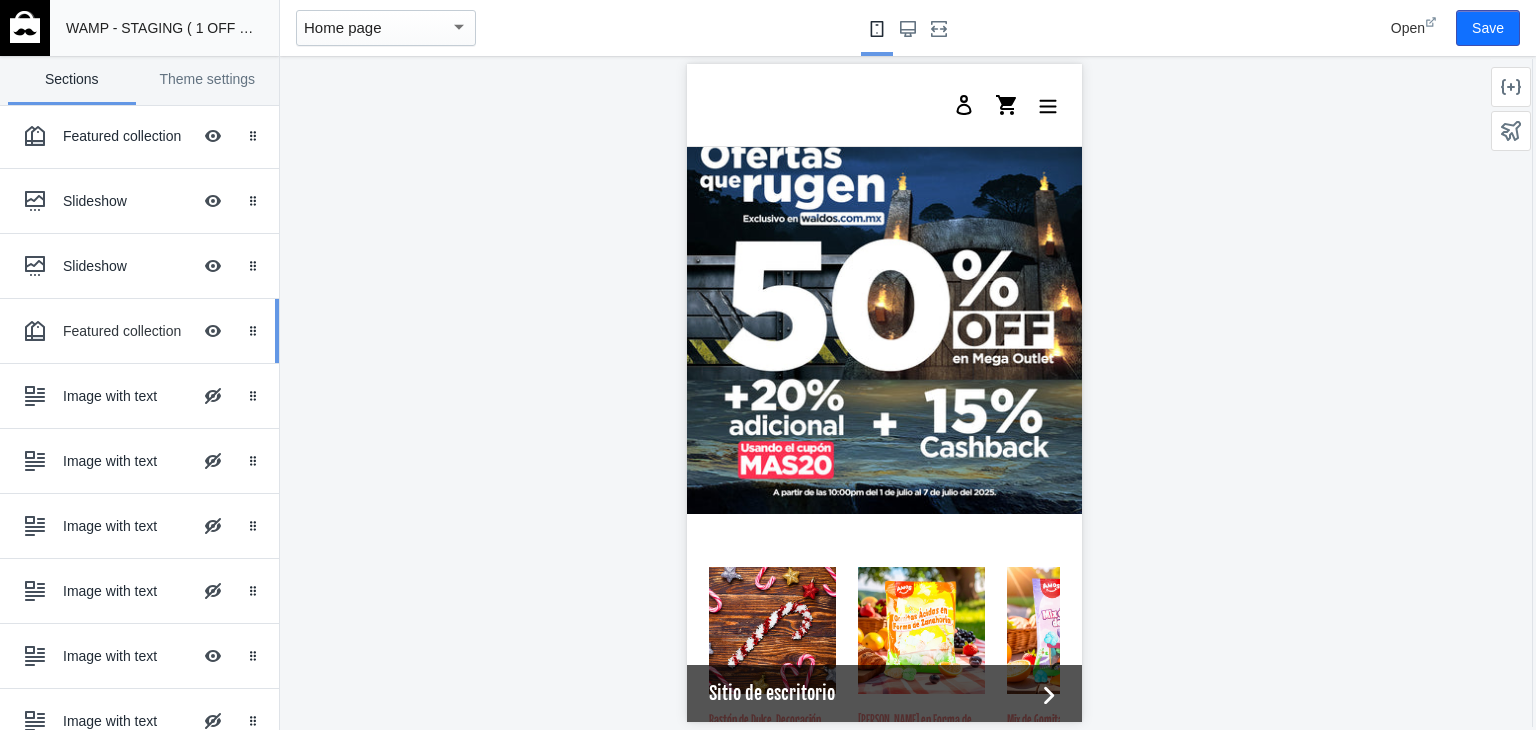 click on "Featured collection  Hide Image with text overlay" at bounding box center (125, 331) 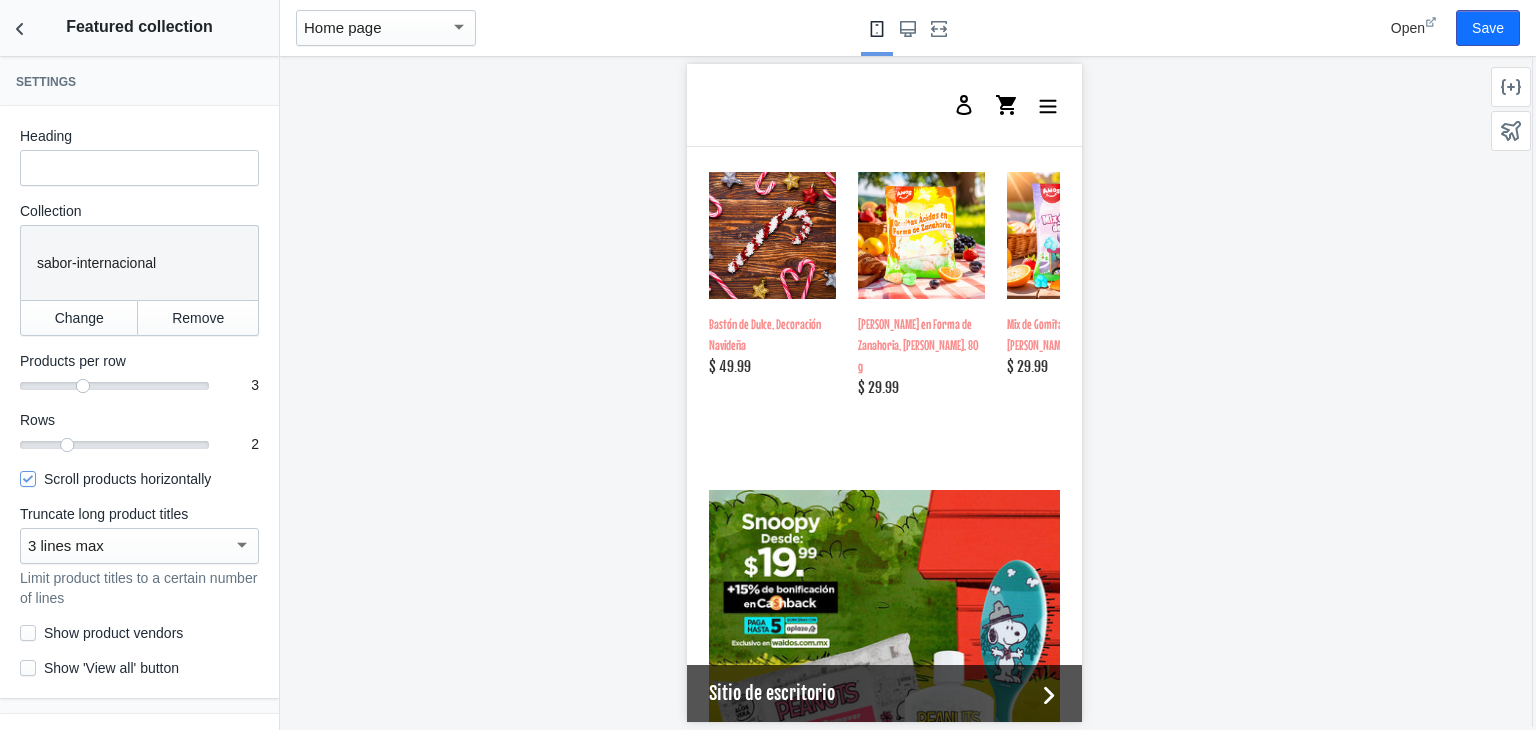 scroll, scrollTop: 3227, scrollLeft: 0, axis: vertical 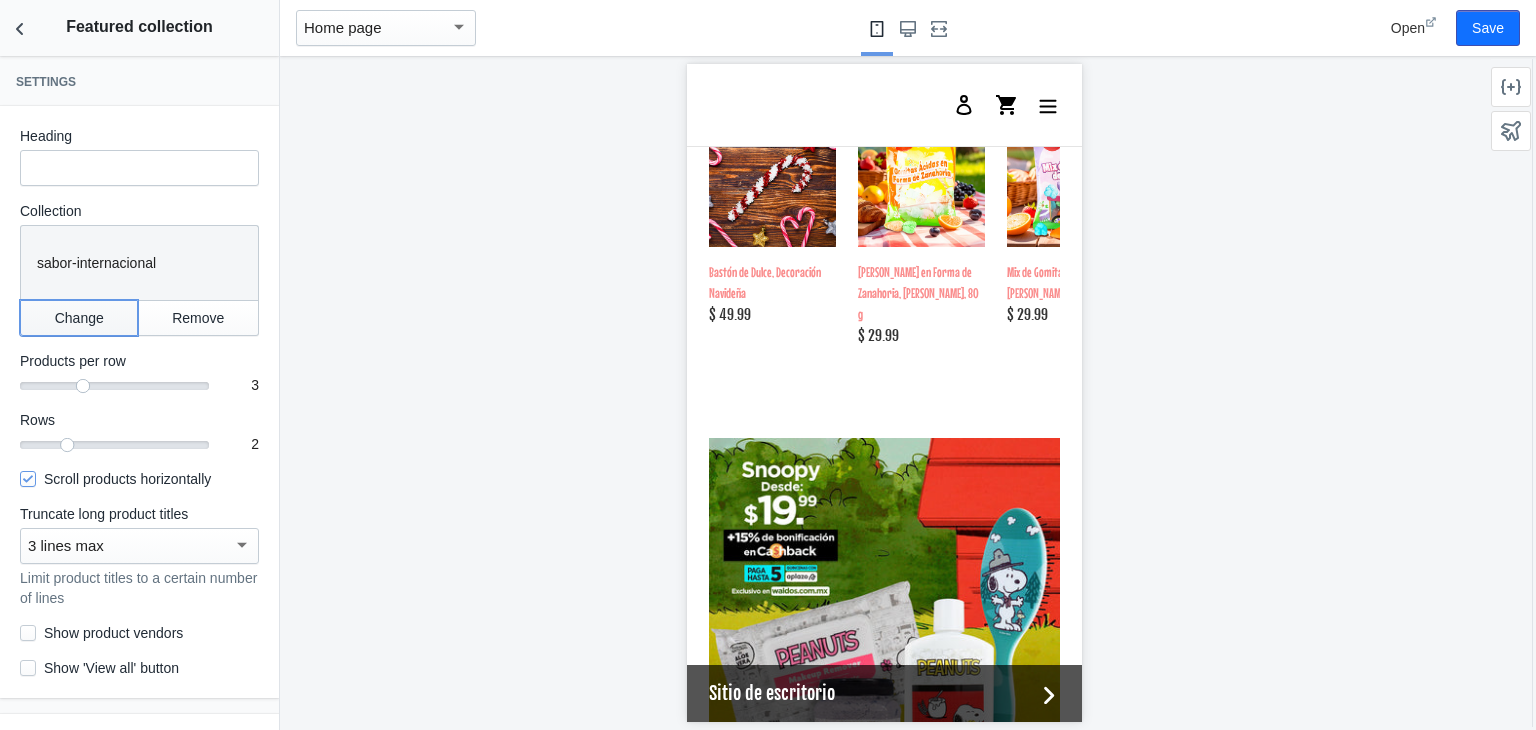 click on "Change" at bounding box center [79, 318] 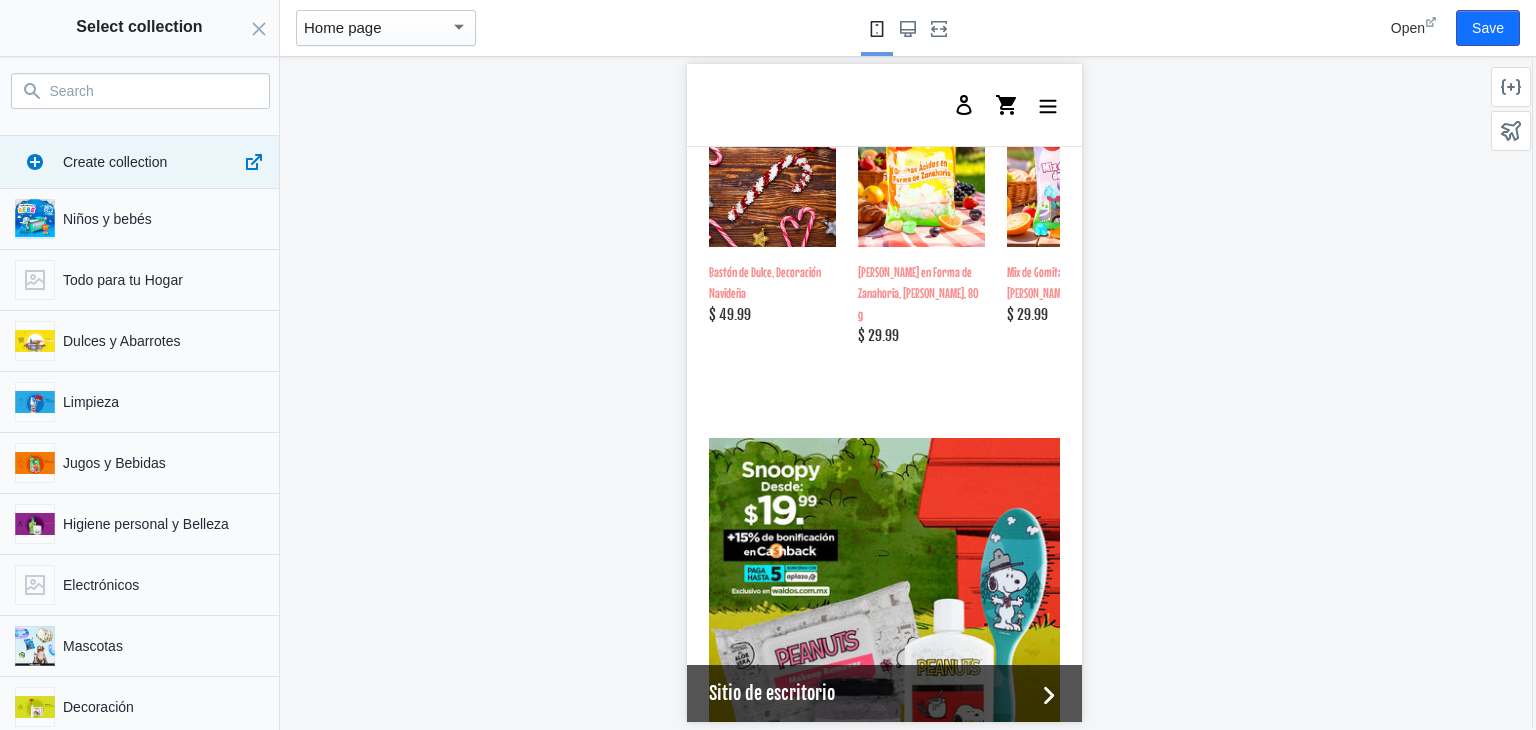 click on "Search" at bounding box center (152, 91) 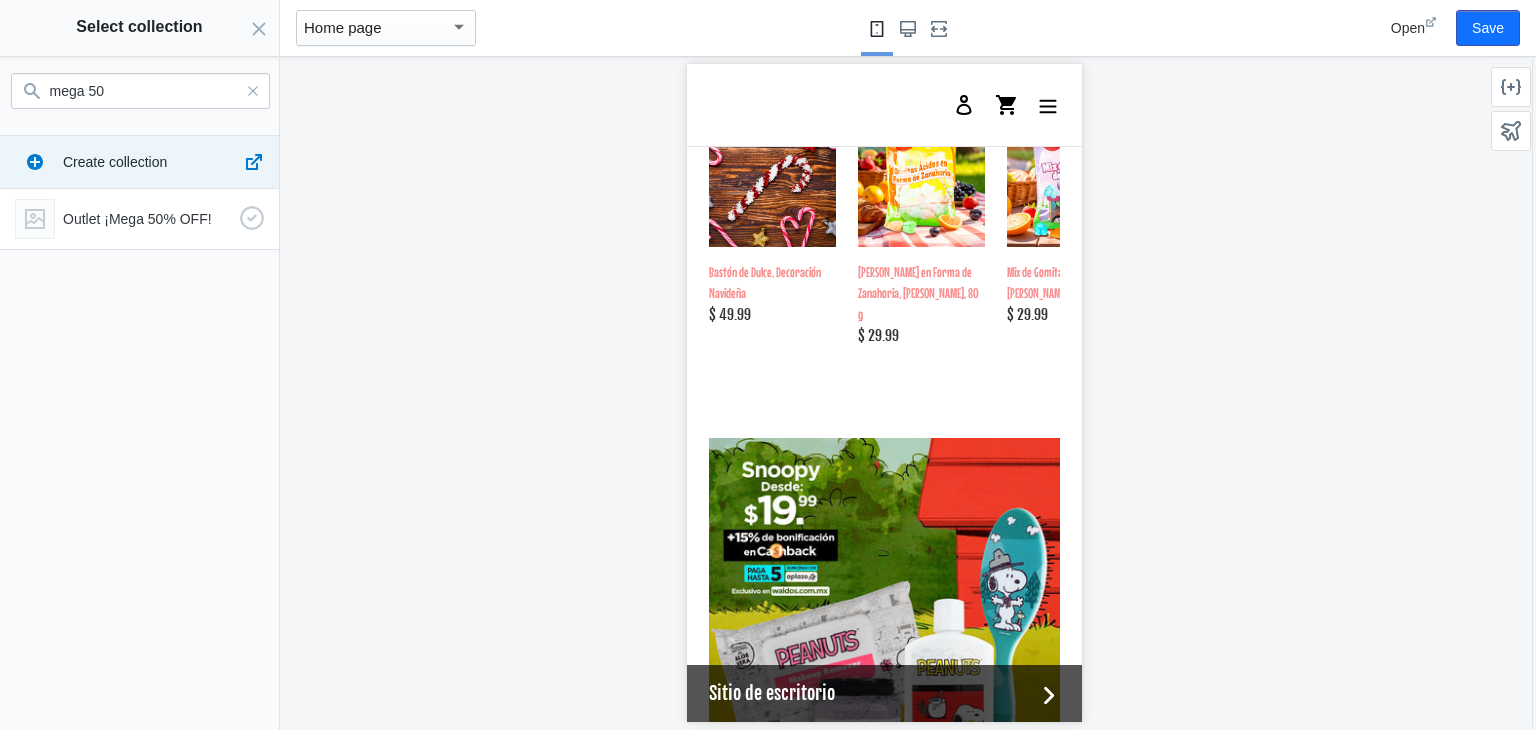type on "mega 50" 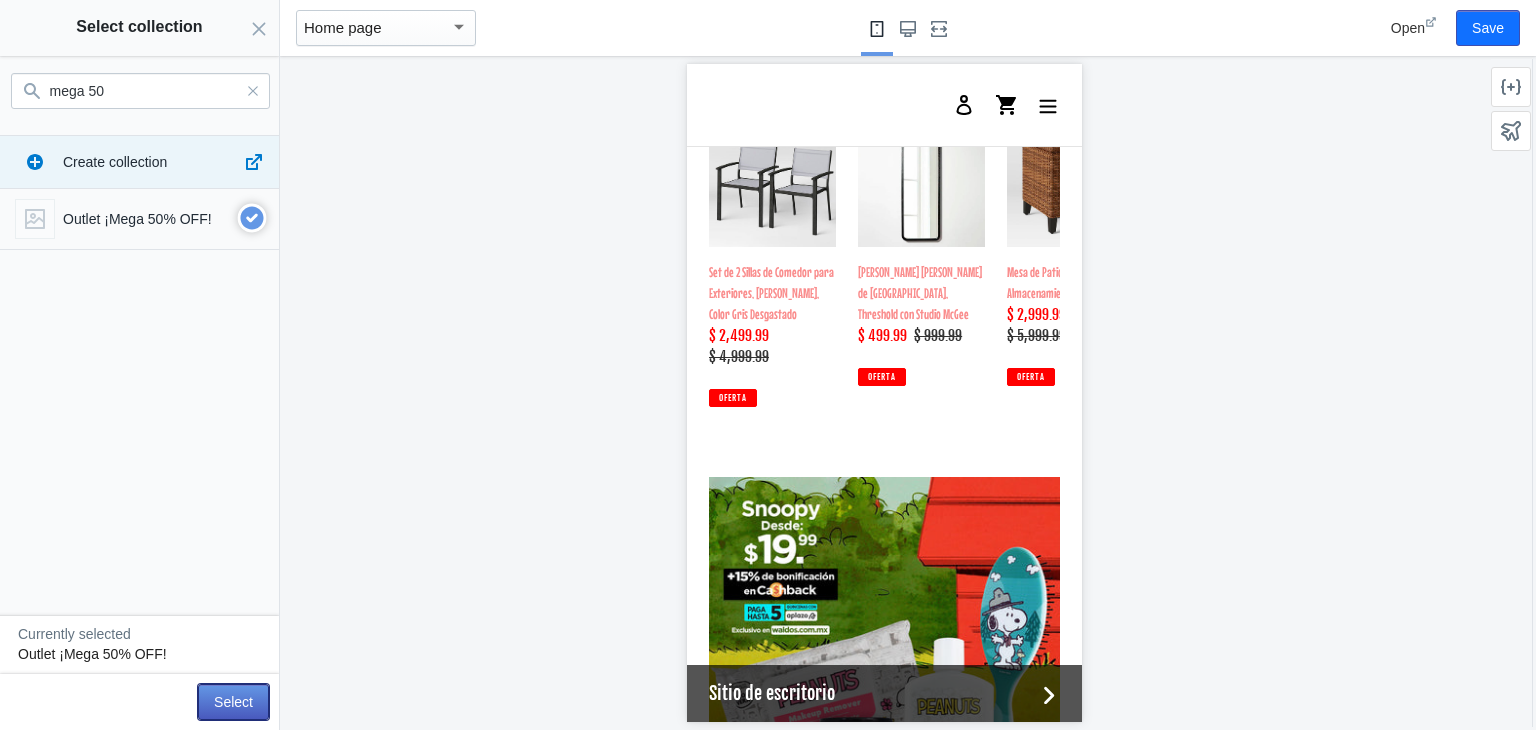 click on "Select" at bounding box center (233, 702) 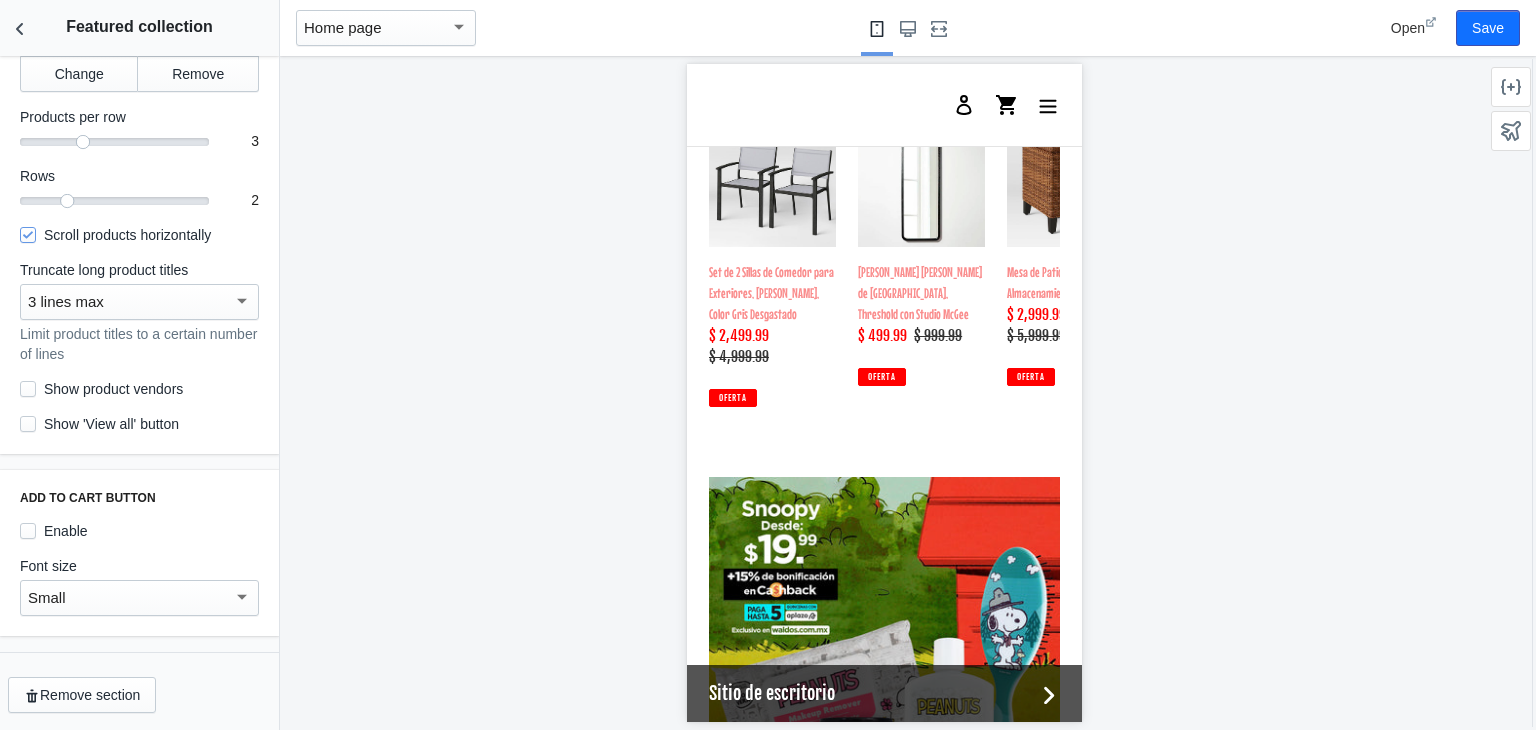 scroll, scrollTop: 0, scrollLeft: 0, axis: both 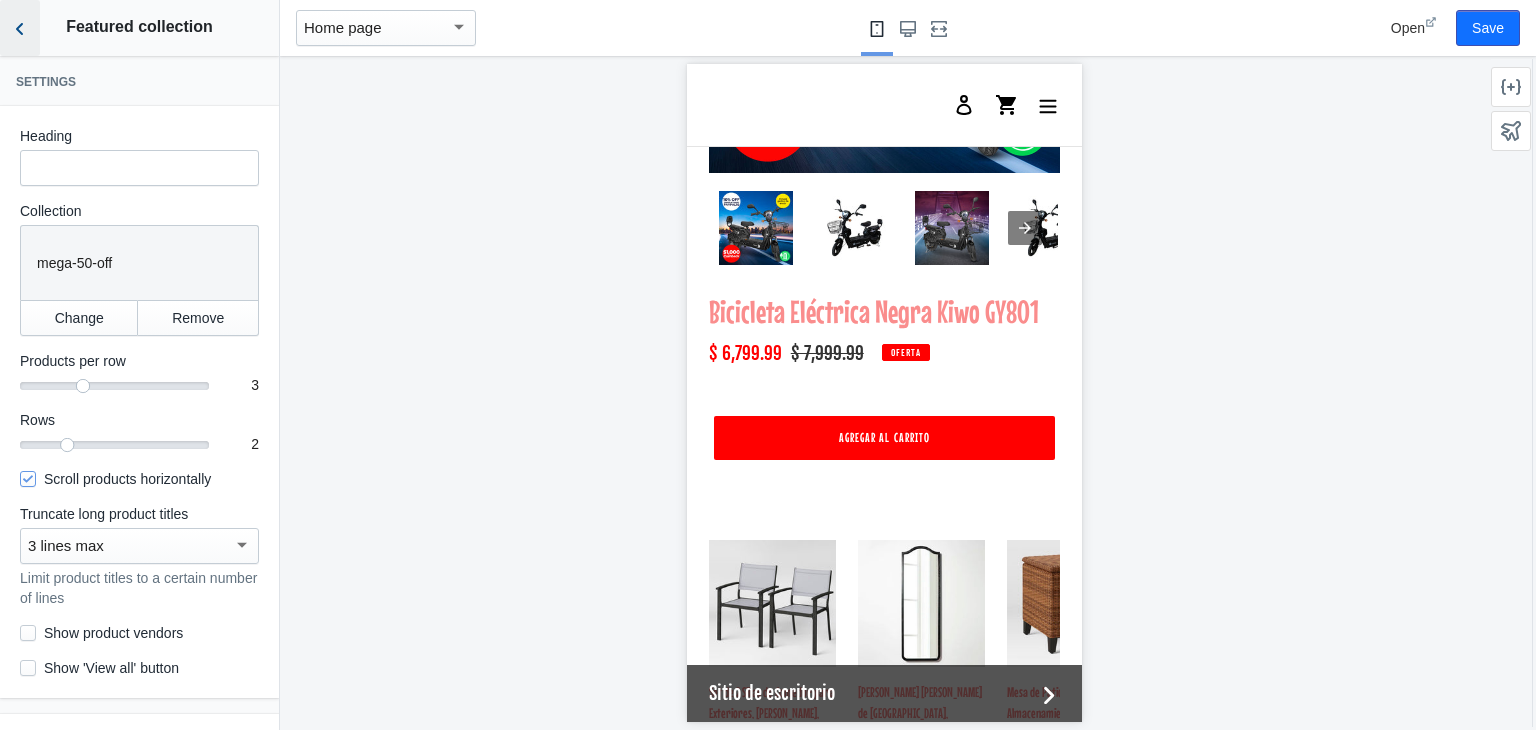 click at bounding box center [20, 28] 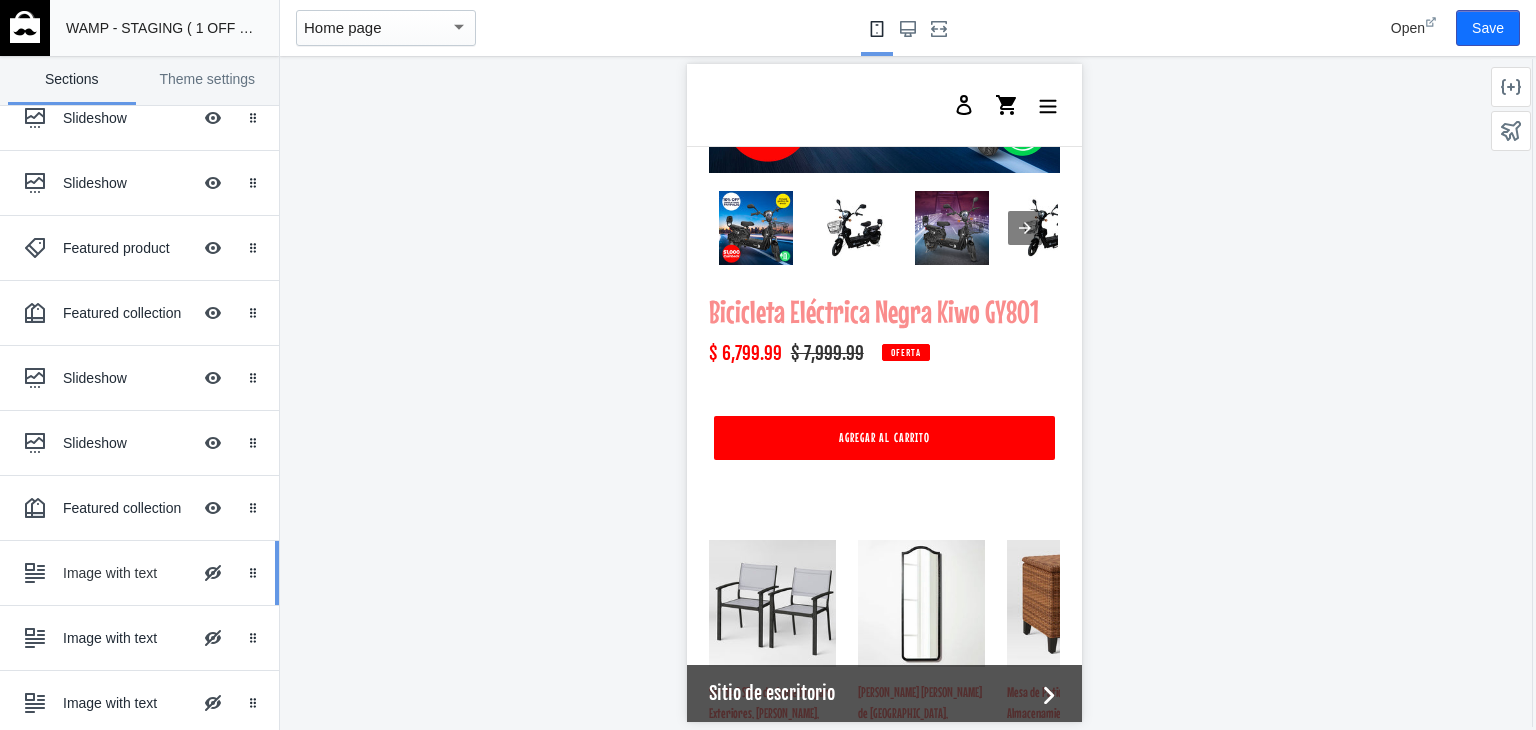 scroll, scrollTop: 0, scrollLeft: 0, axis: both 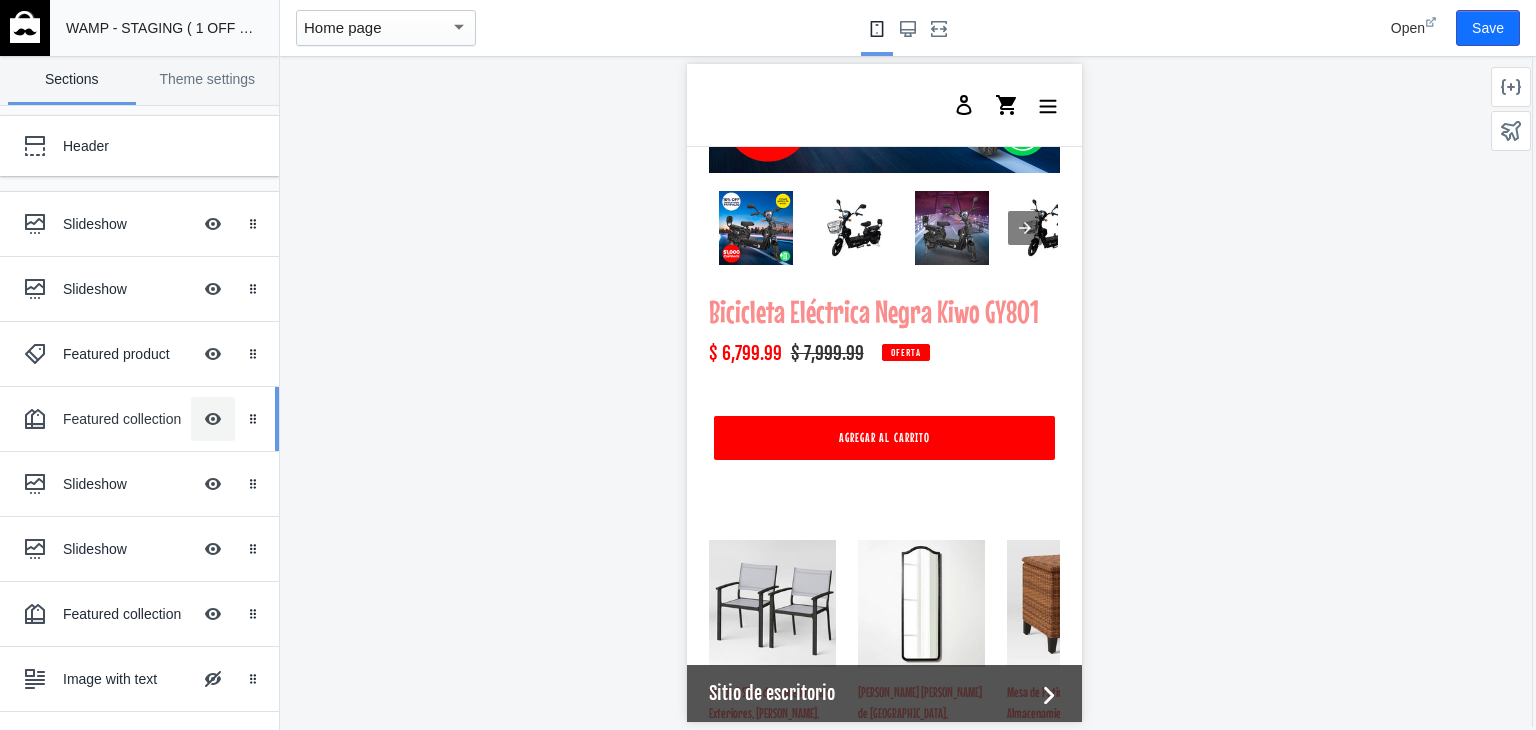 click on "Hide Image with text overlay" at bounding box center (213, 419) 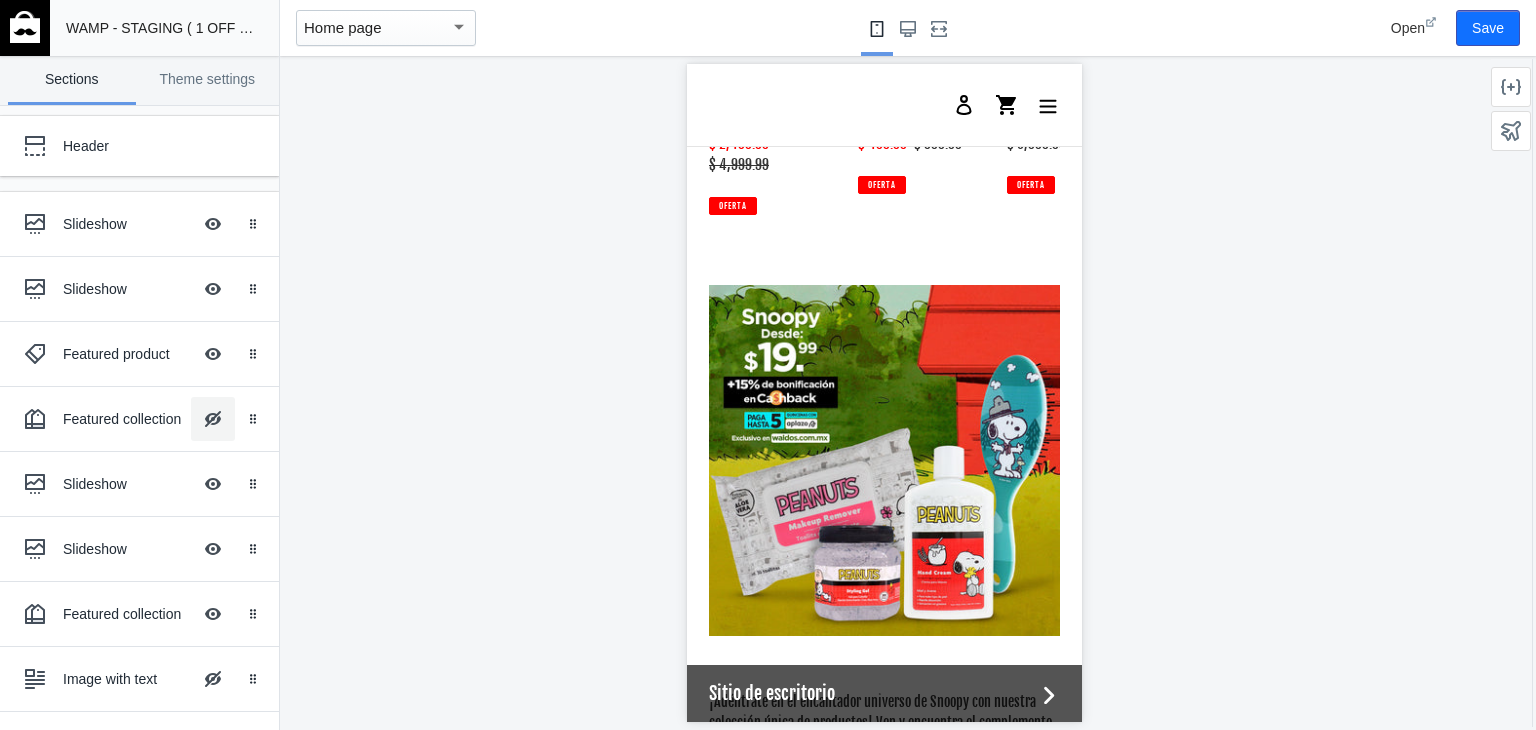 scroll, scrollTop: 2912, scrollLeft: 0, axis: vertical 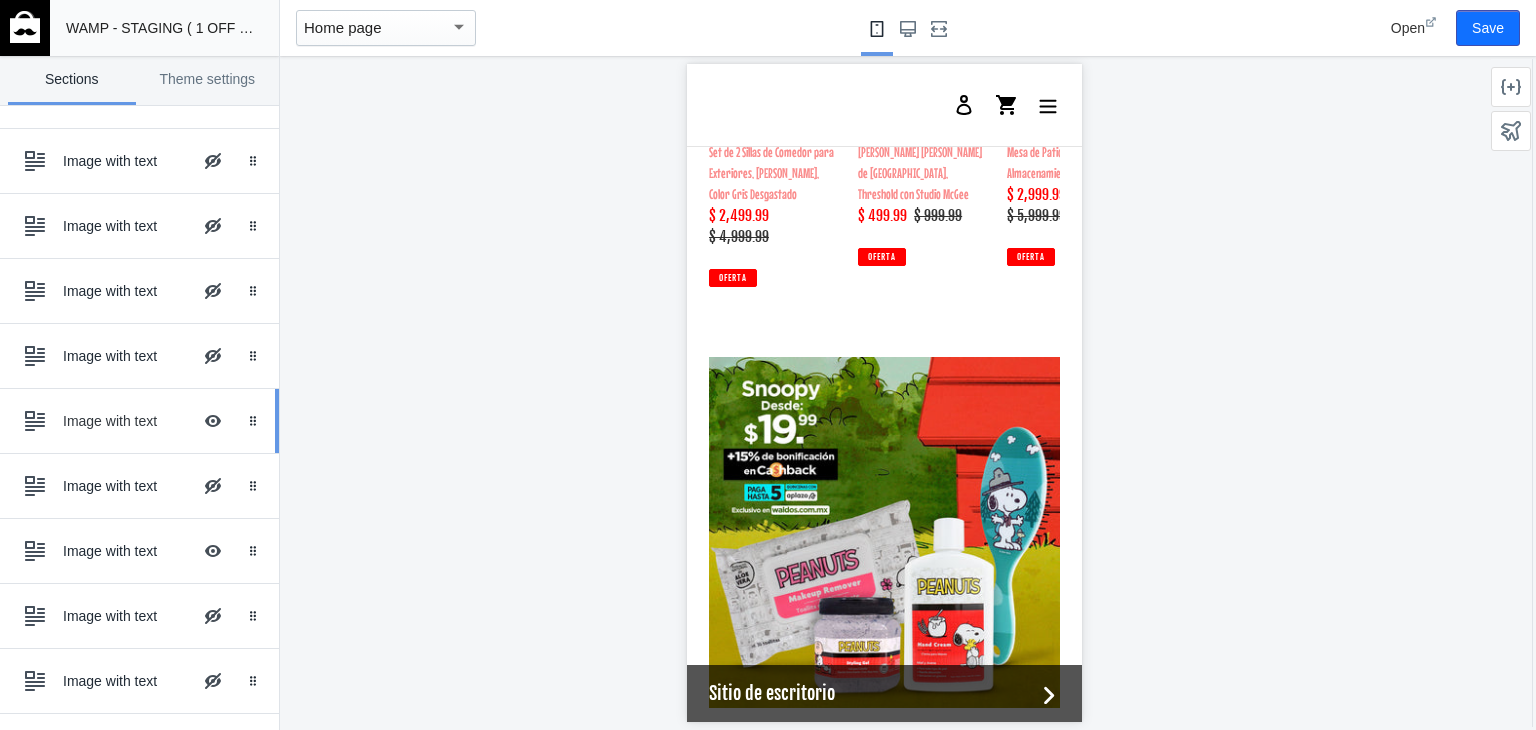 click on "Image with text" at bounding box center [127, 421] 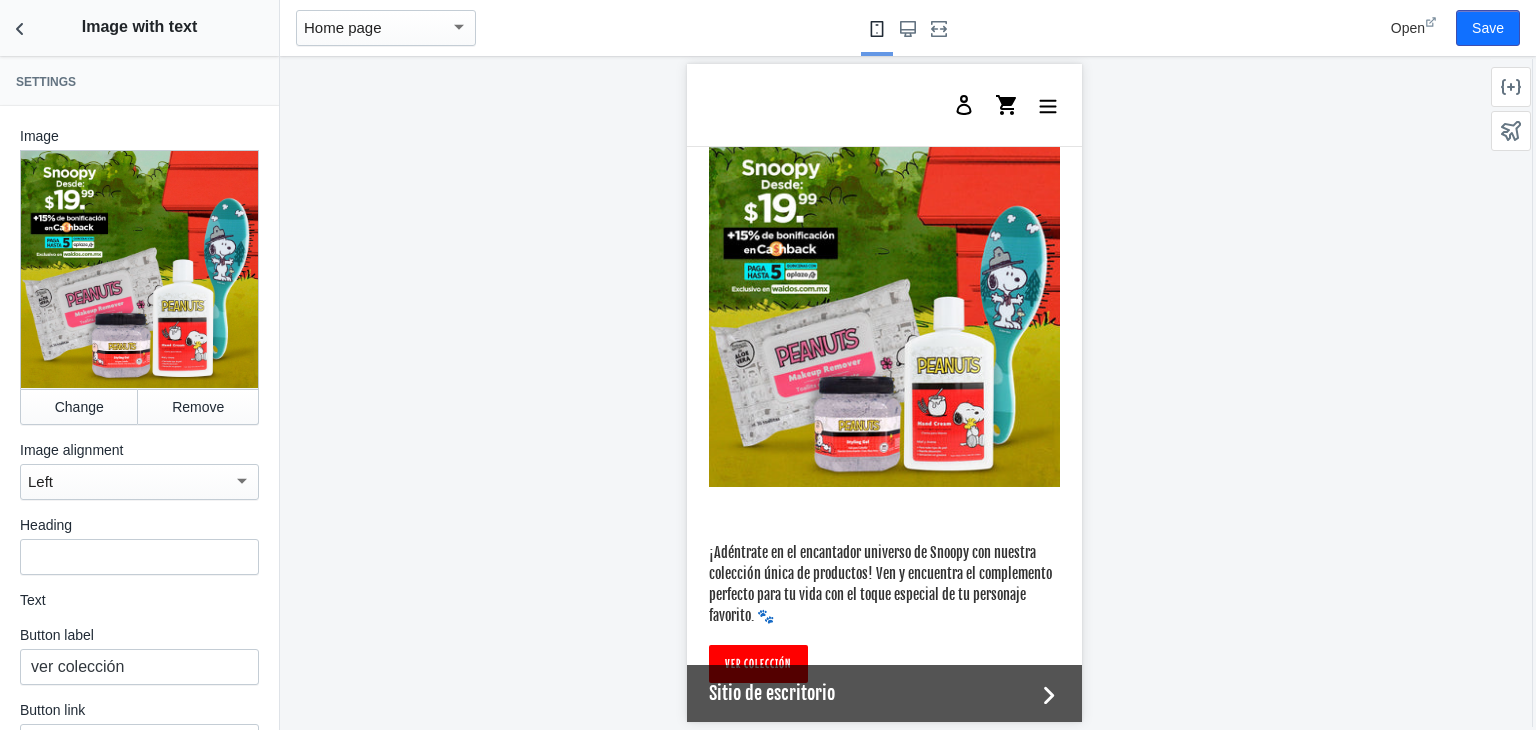 scroll, scrollTop: 3150, scrollLeft: 0, axis: vertical 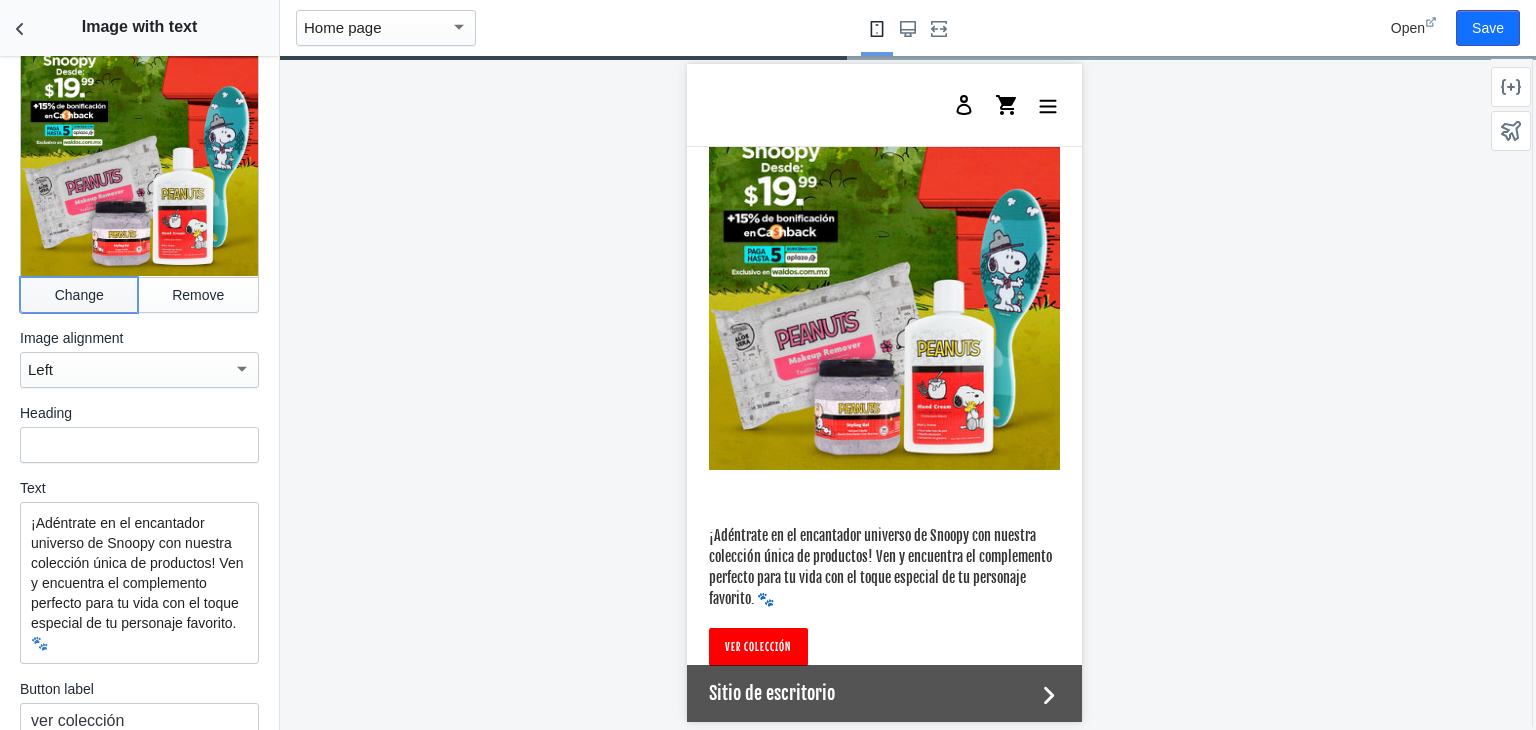 click on "Change" at bounding box center (79, 295) 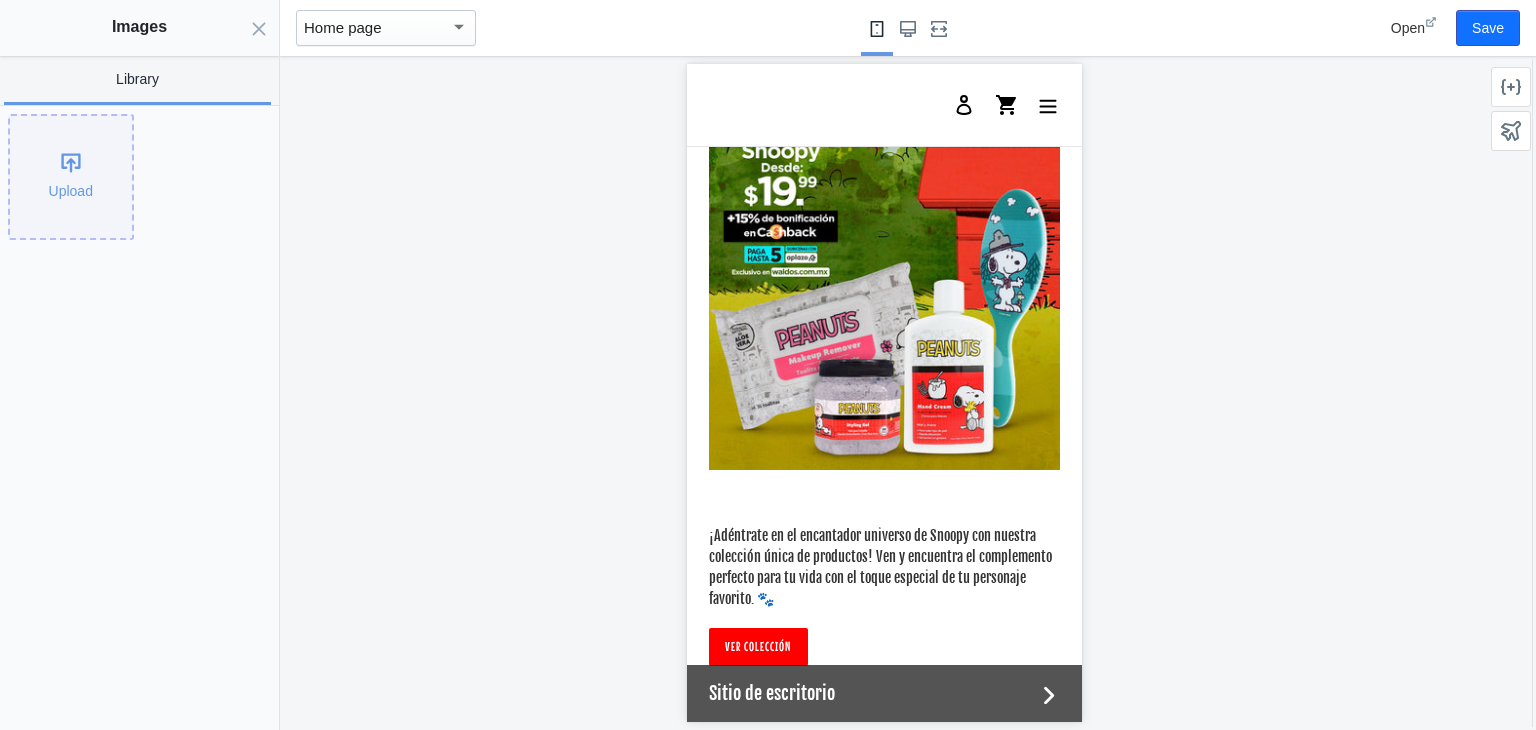 click on "Upload" 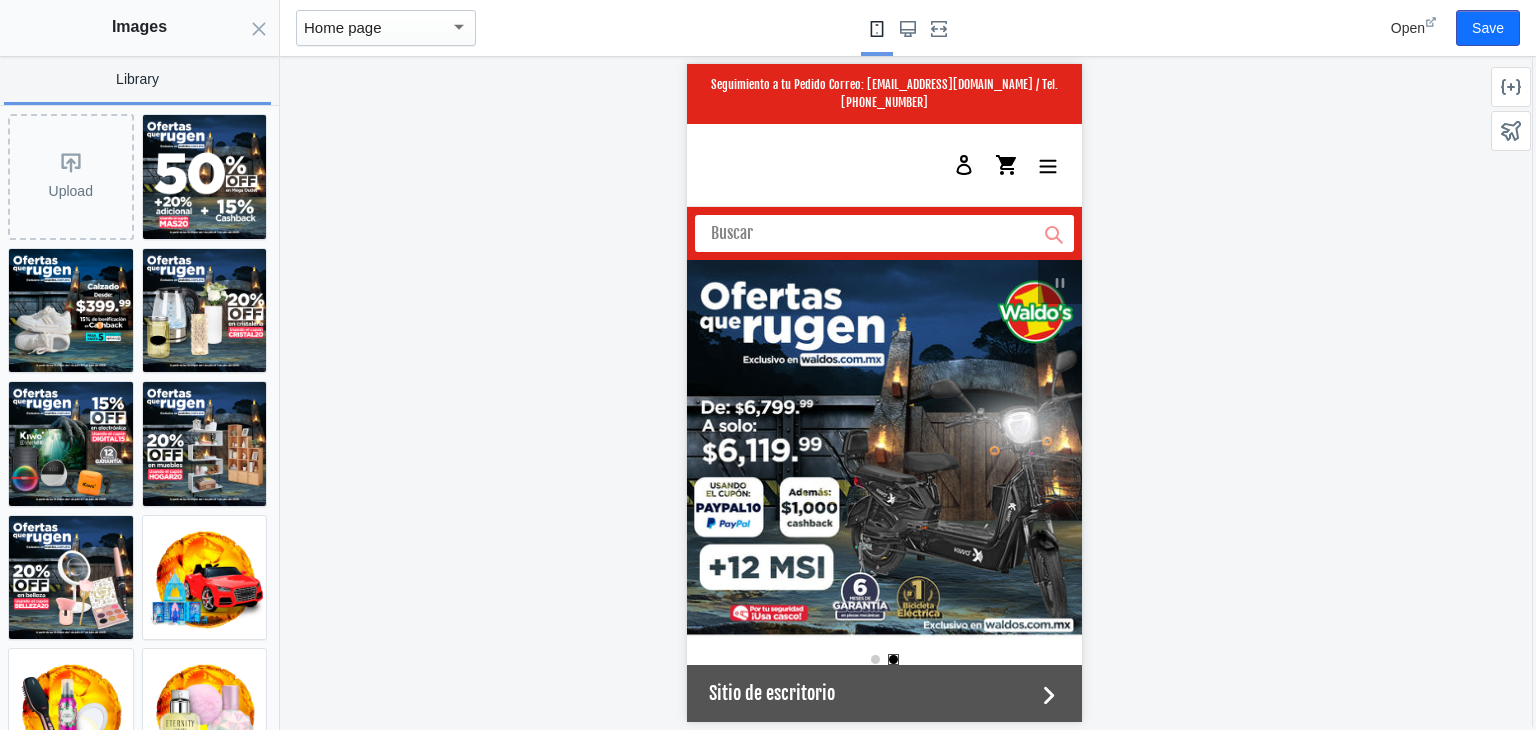 scroll, scrollTop: 3150, scrollLeft: 0, axis: vertical 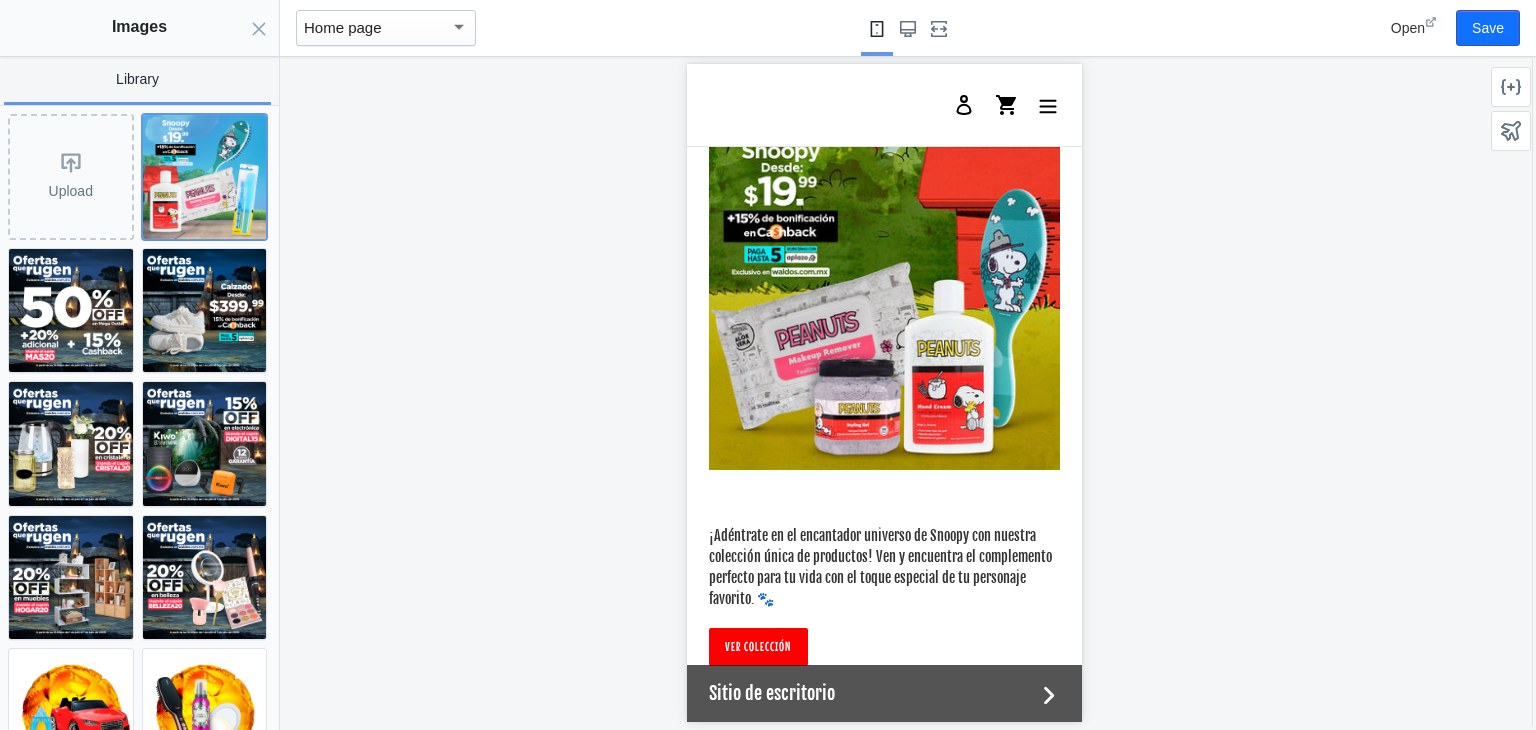 click 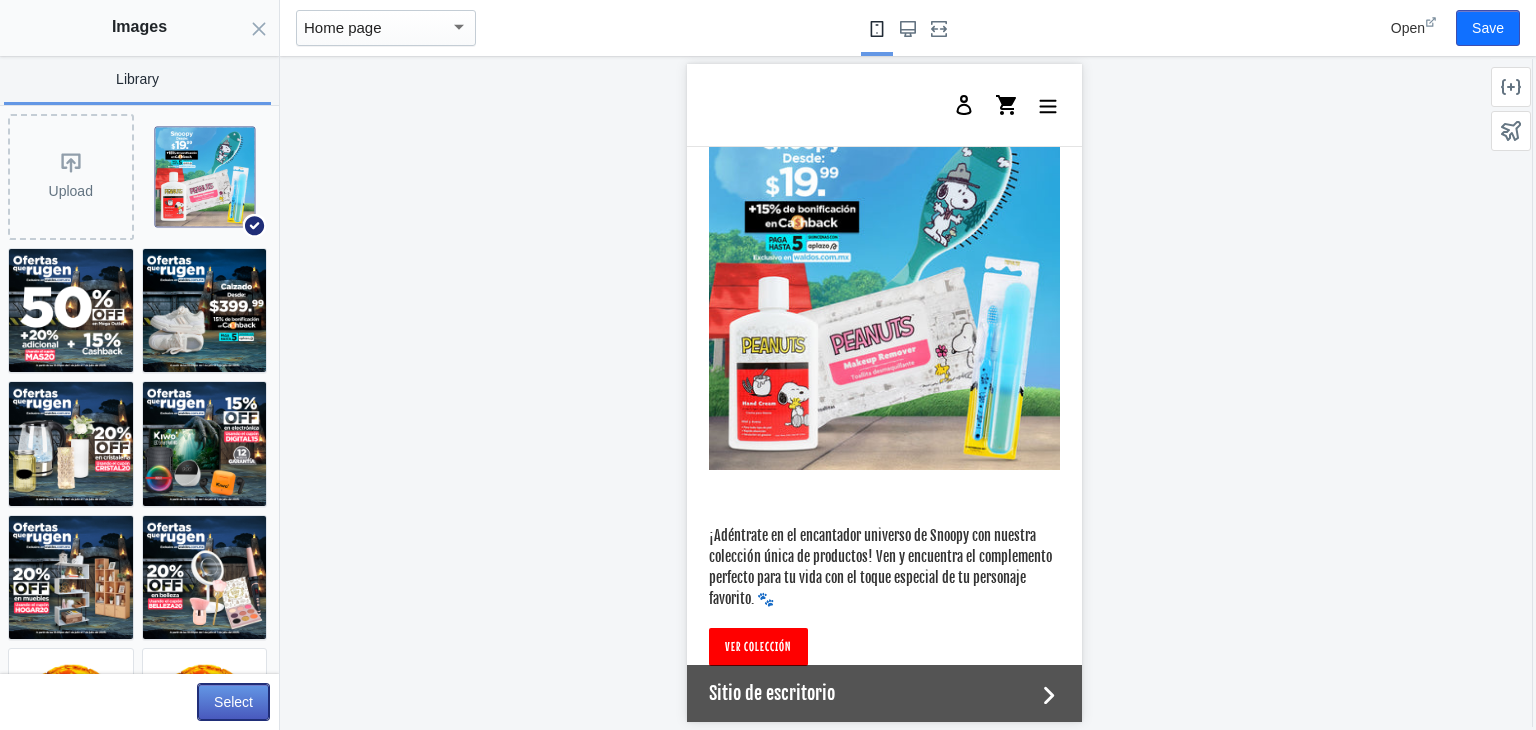 click on "Select" 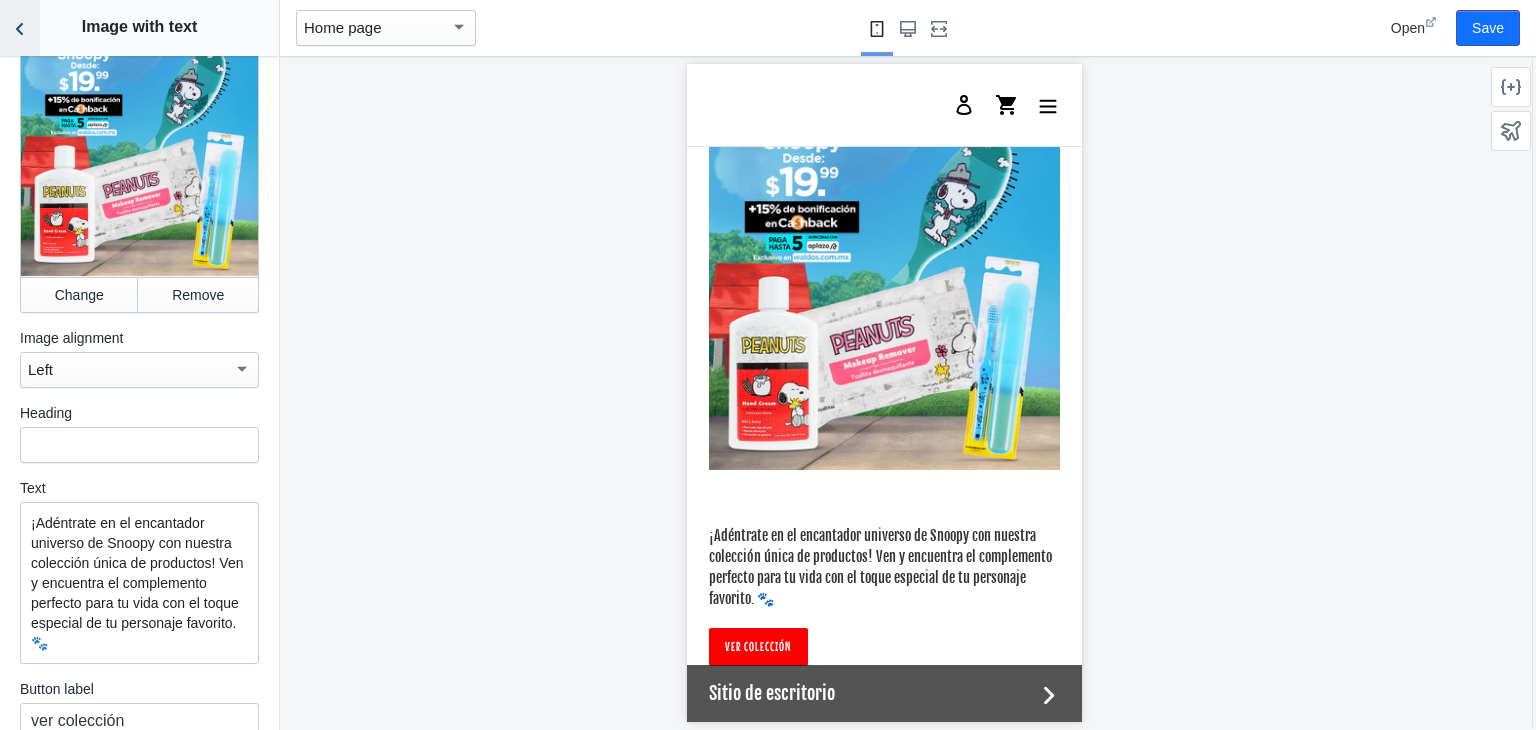 click 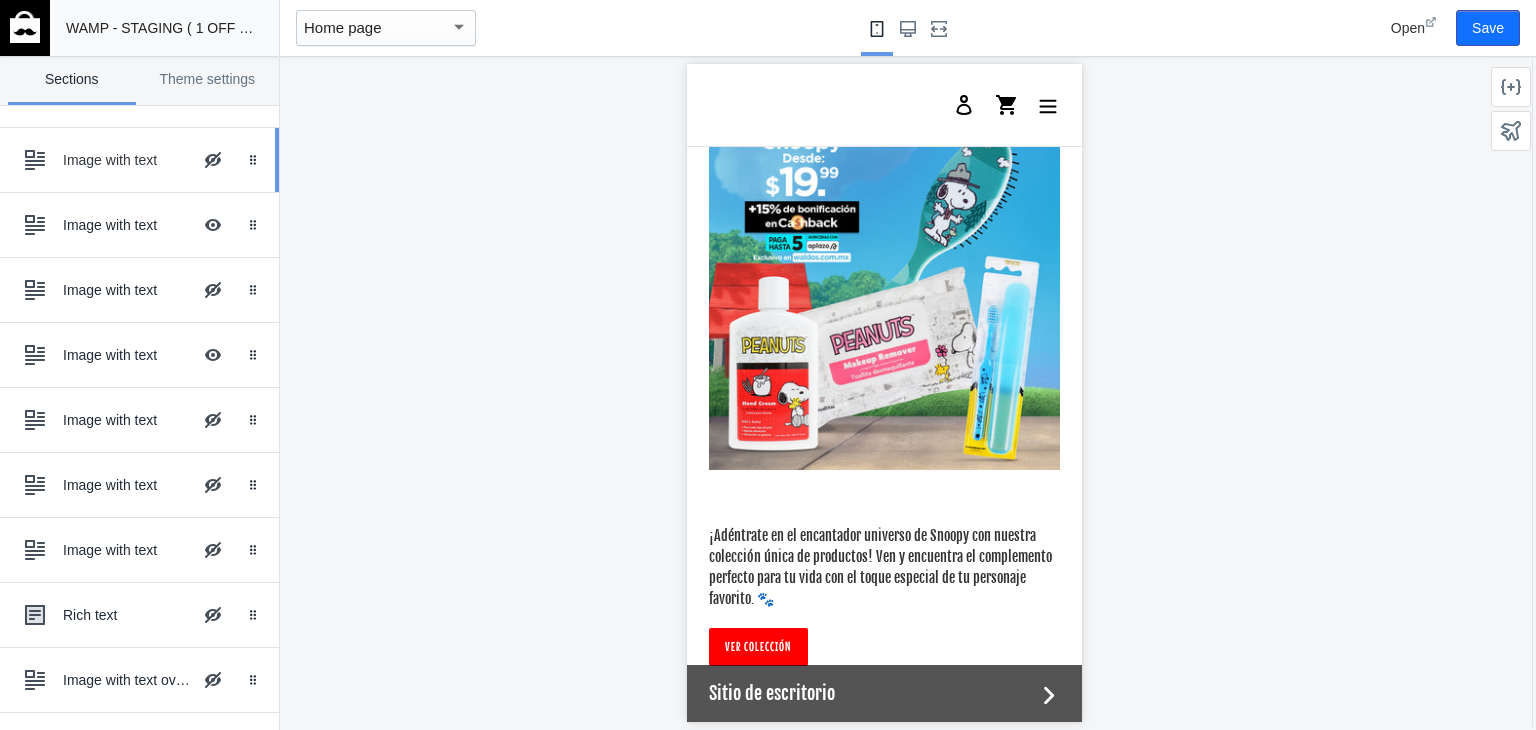 scroll, scrollTop: 715, scrollLeft: 0, axis: vertical 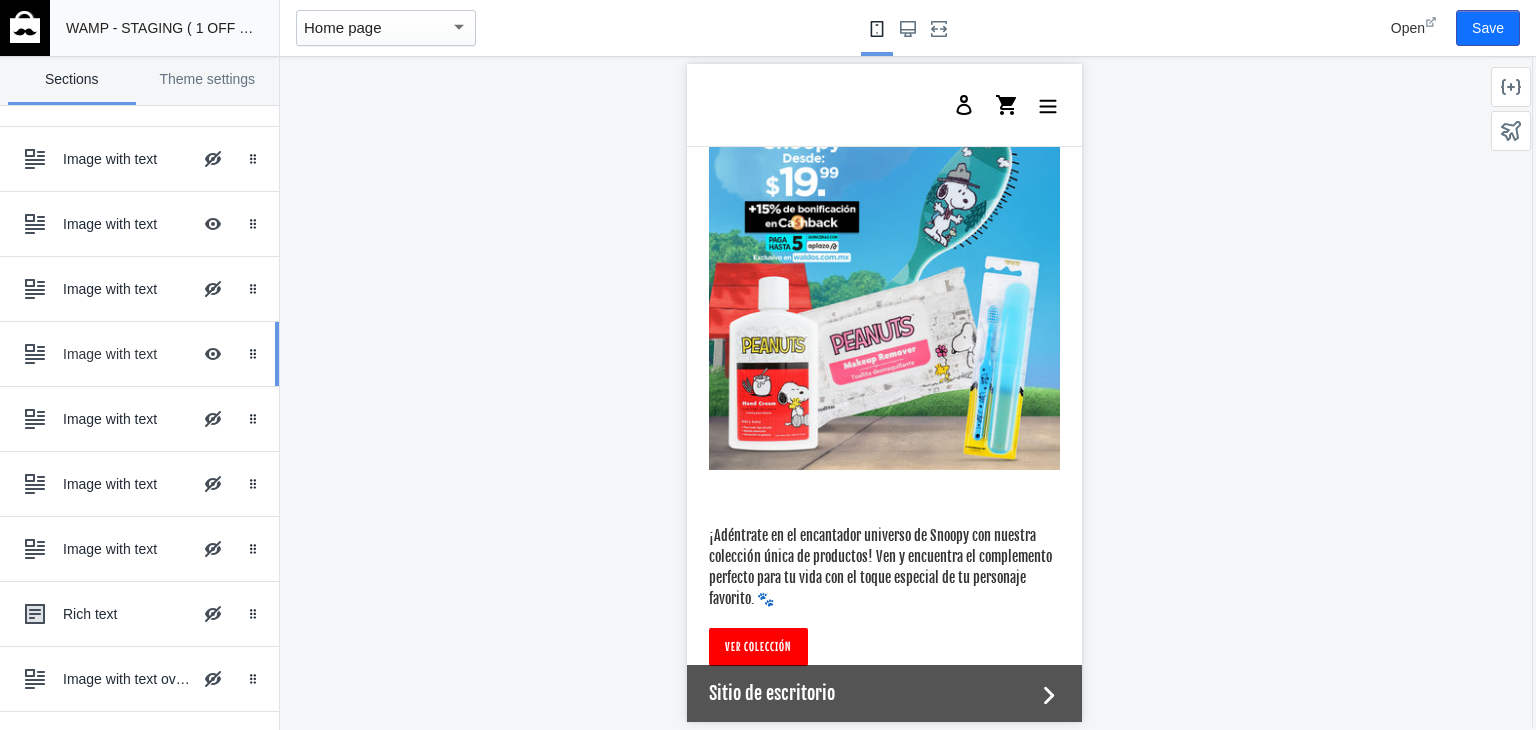 click on "Image with text" at bounding box center (127, 354) 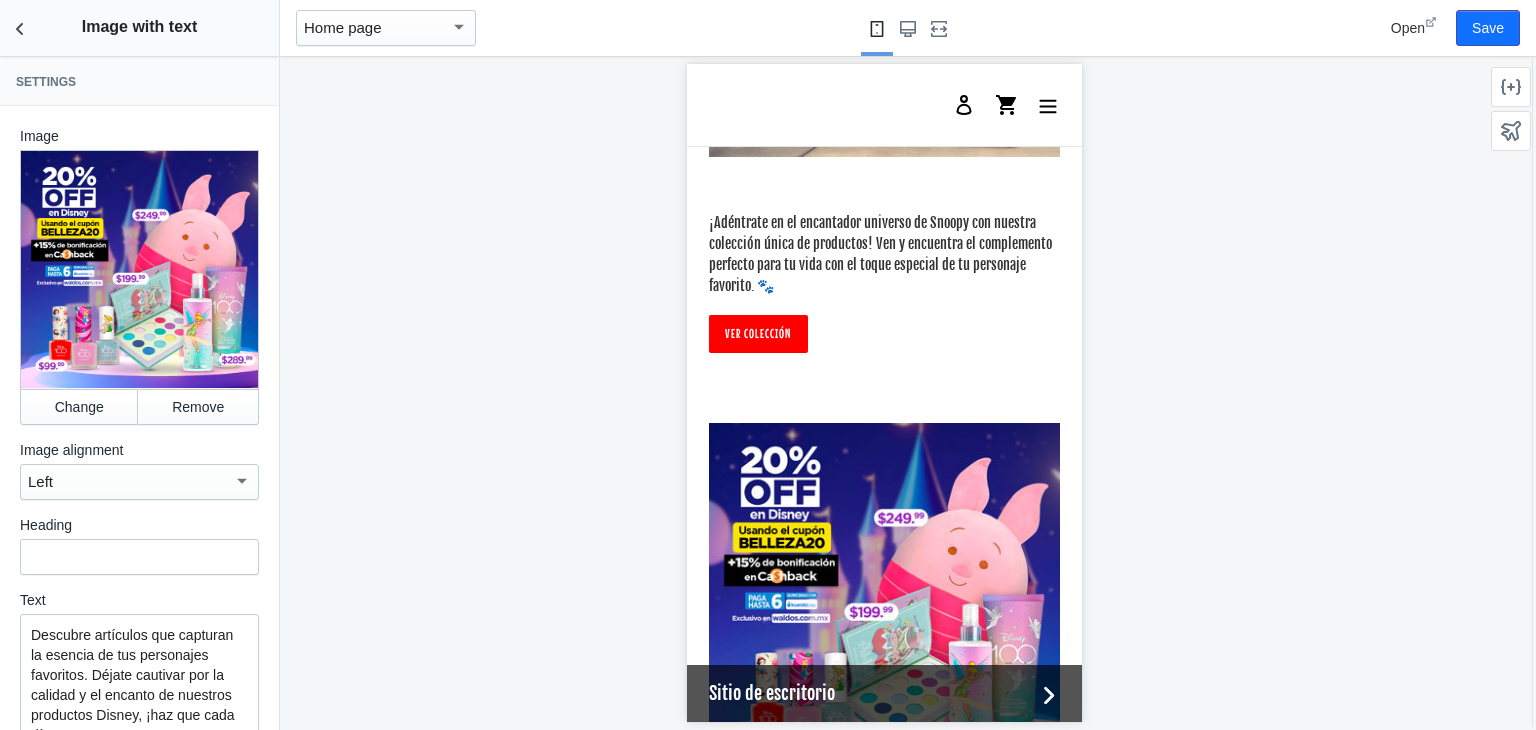 scroll, scrollTop: 3751, scrollLeft: 0, axis: vertical 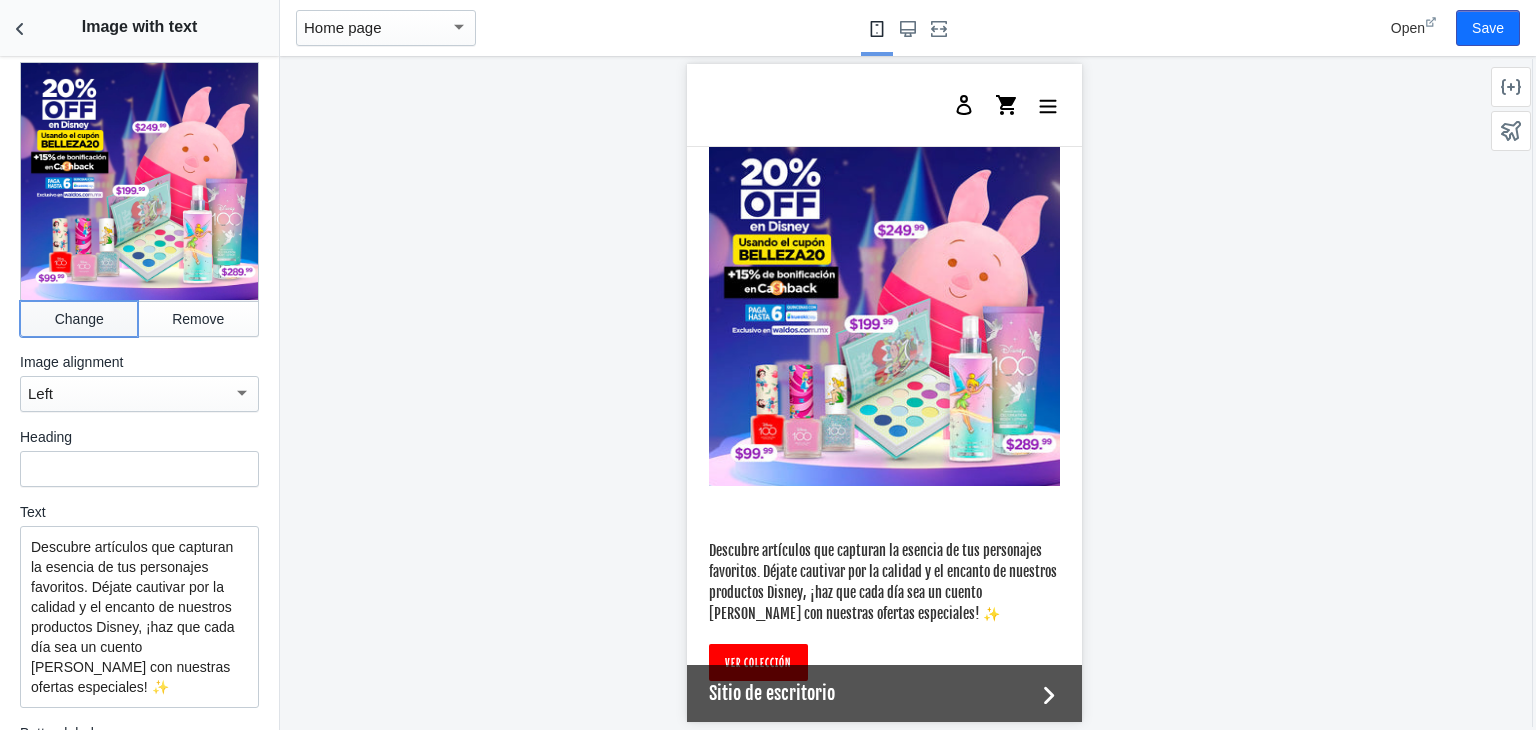 click on "Change" at bounding box center [79, 319] 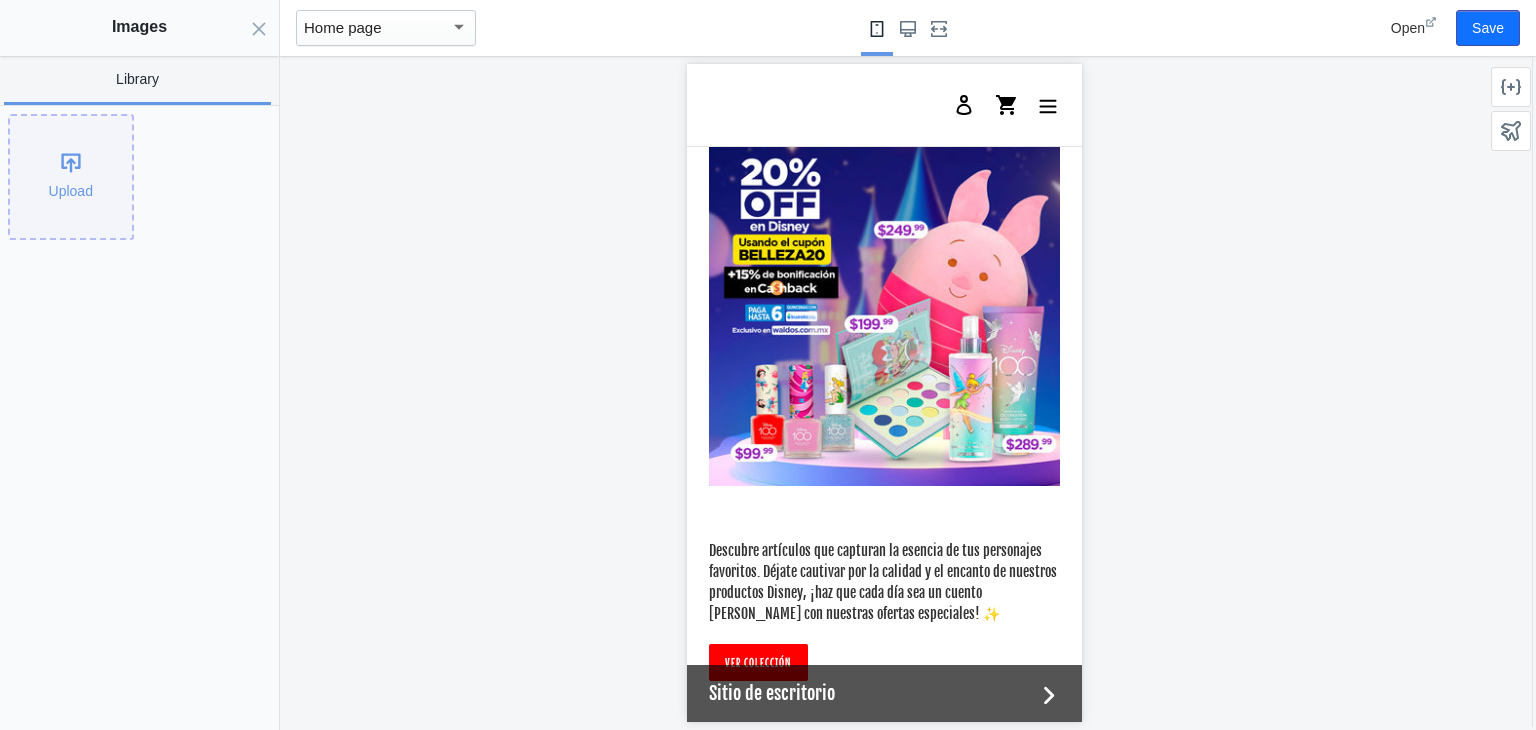 click on "Upload" 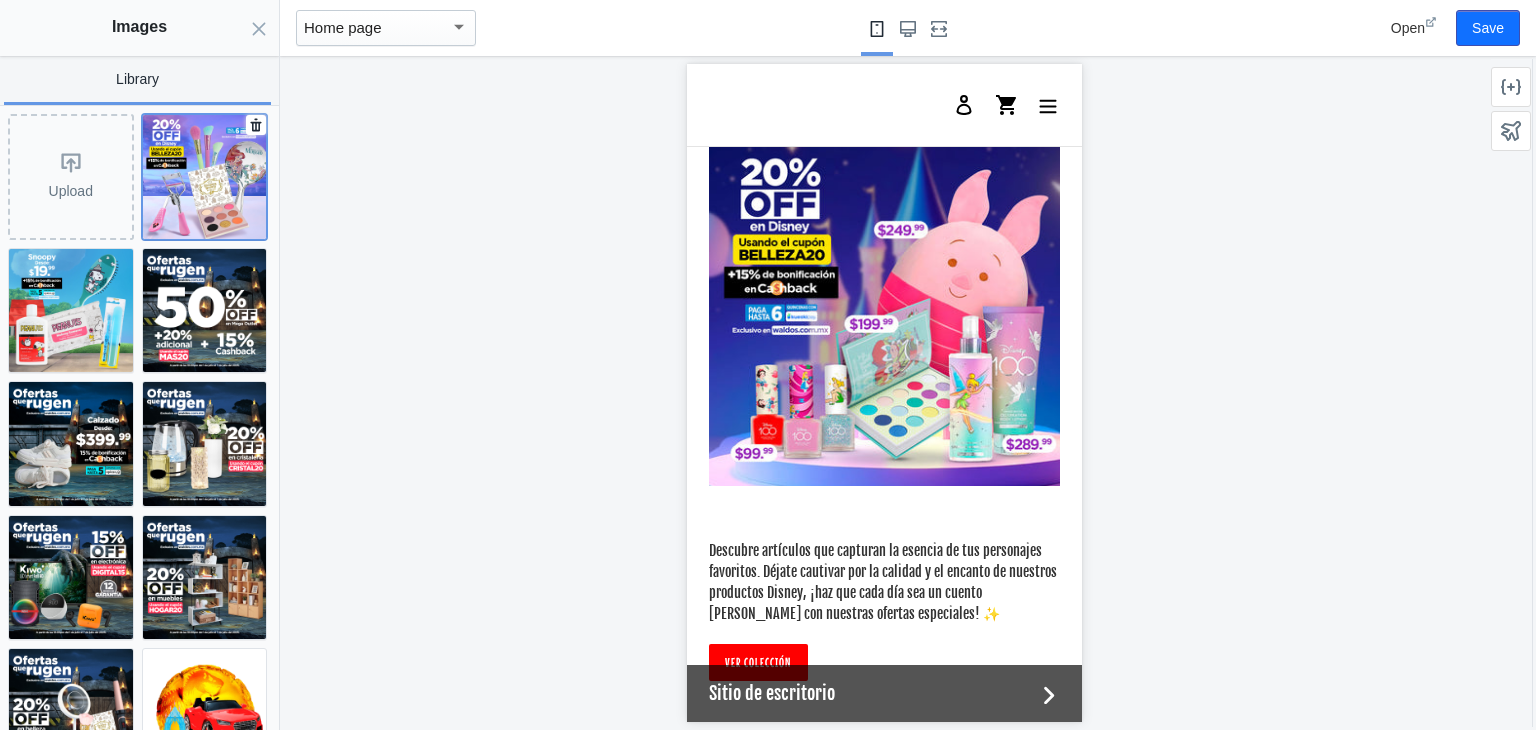 click 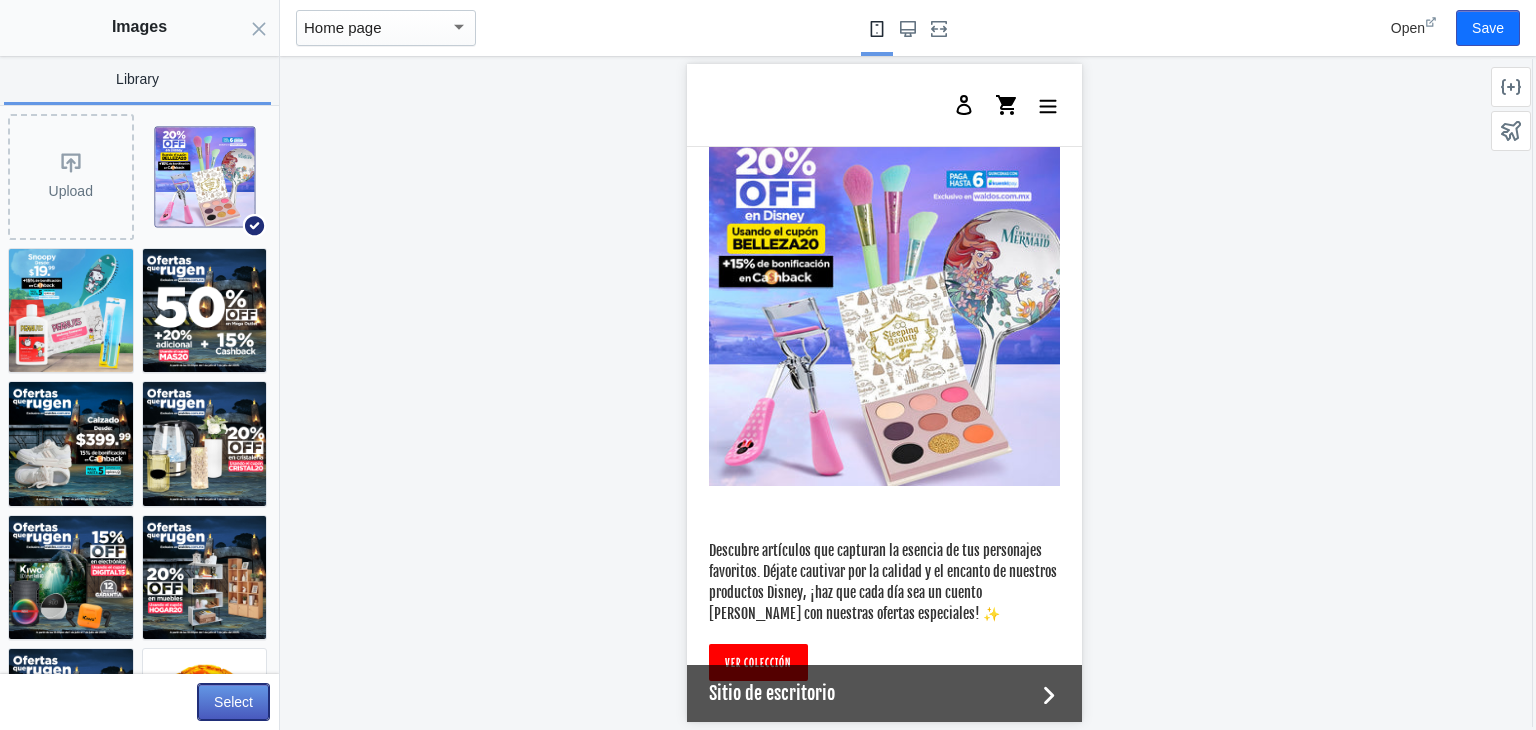 click on "Select" 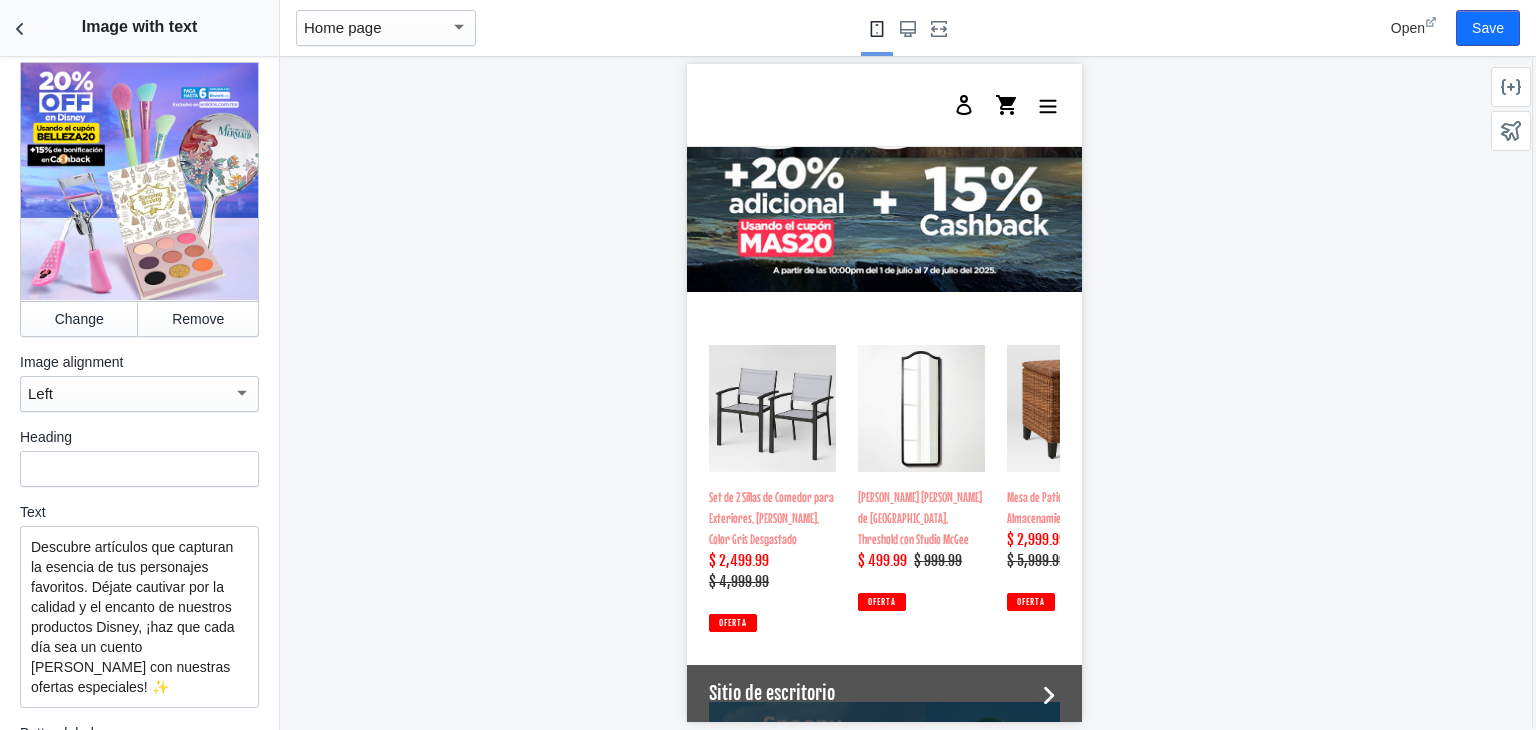scroll, scrollTop: 2551, scrollLeft: 0, axis: vertical 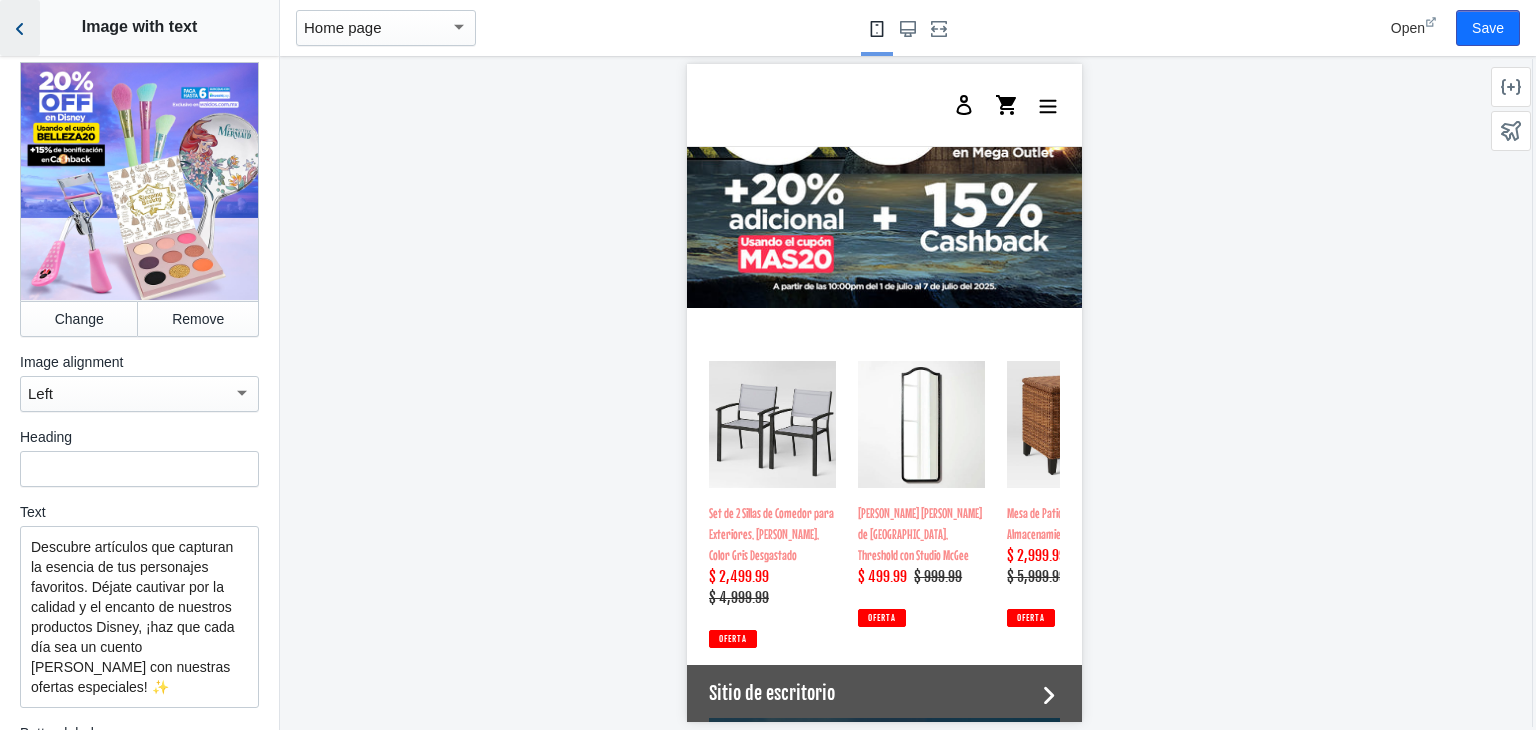 click at bounding box center [20, 28] 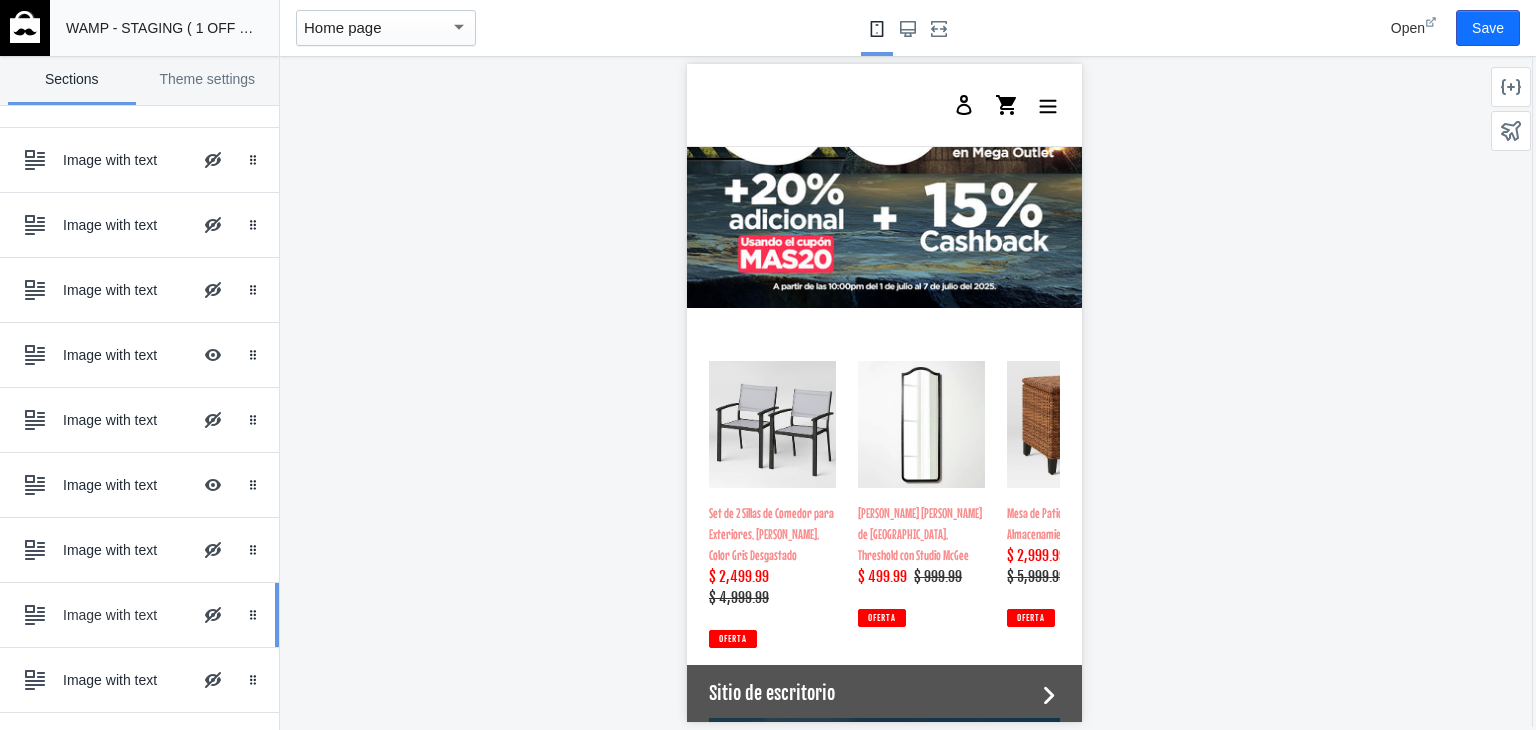 scroll, scrollTop: 582, scrollLeft: 0, axis: vertical 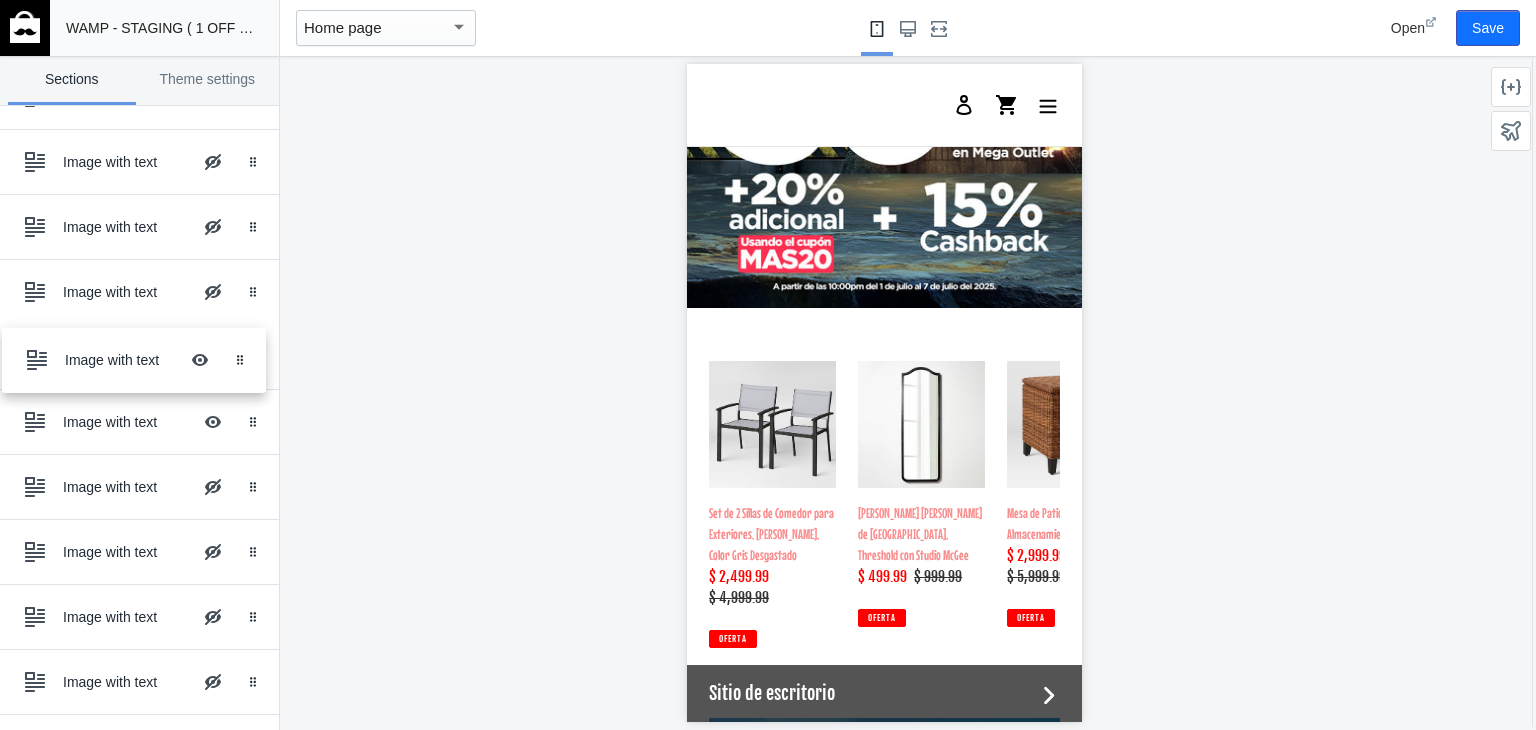 drag, startPoint x: 239, startPoint y: 481, endPoint x: 241, endPoint y: 359, distance: 122.016396 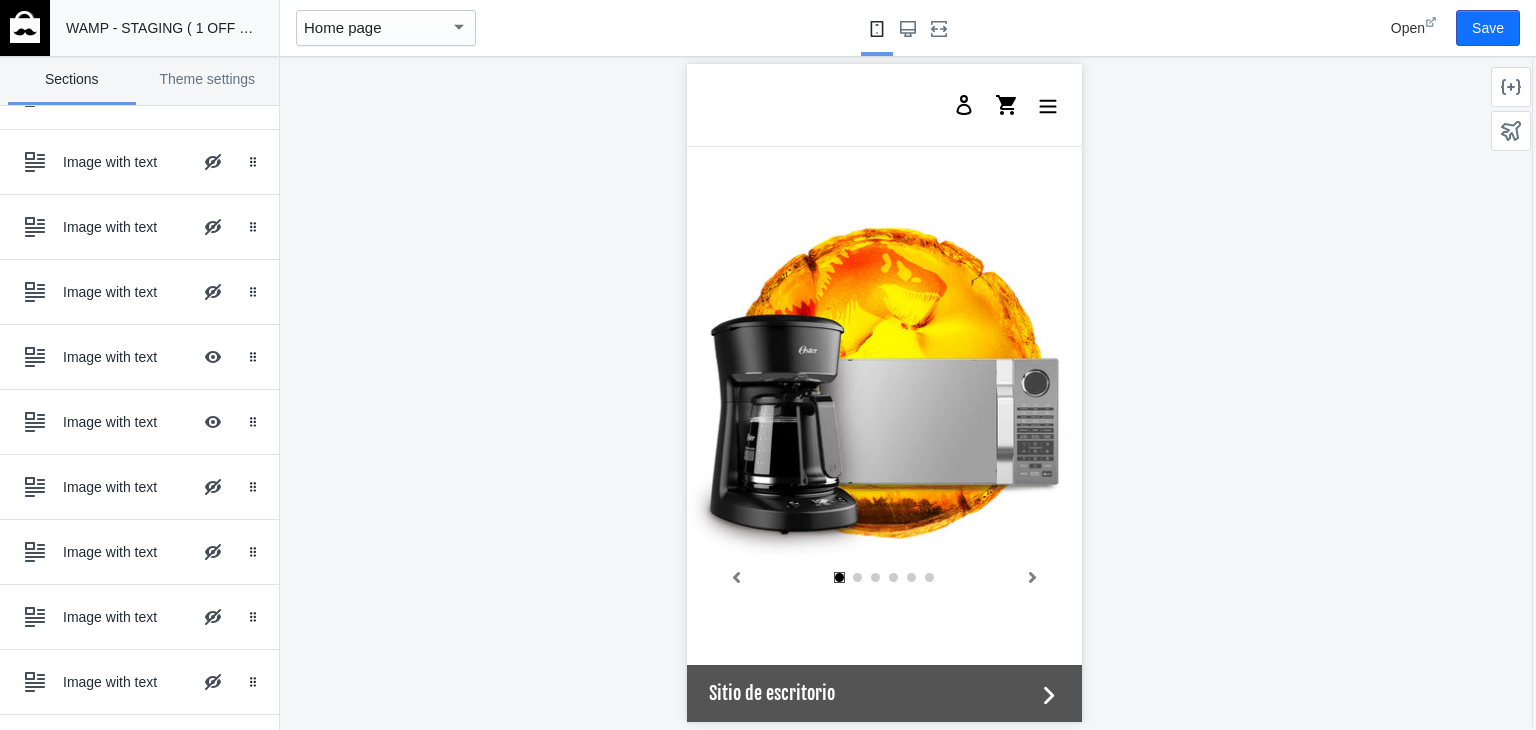 scroll, scrollTop: 600, scrollLeft: 0, axis: vertical 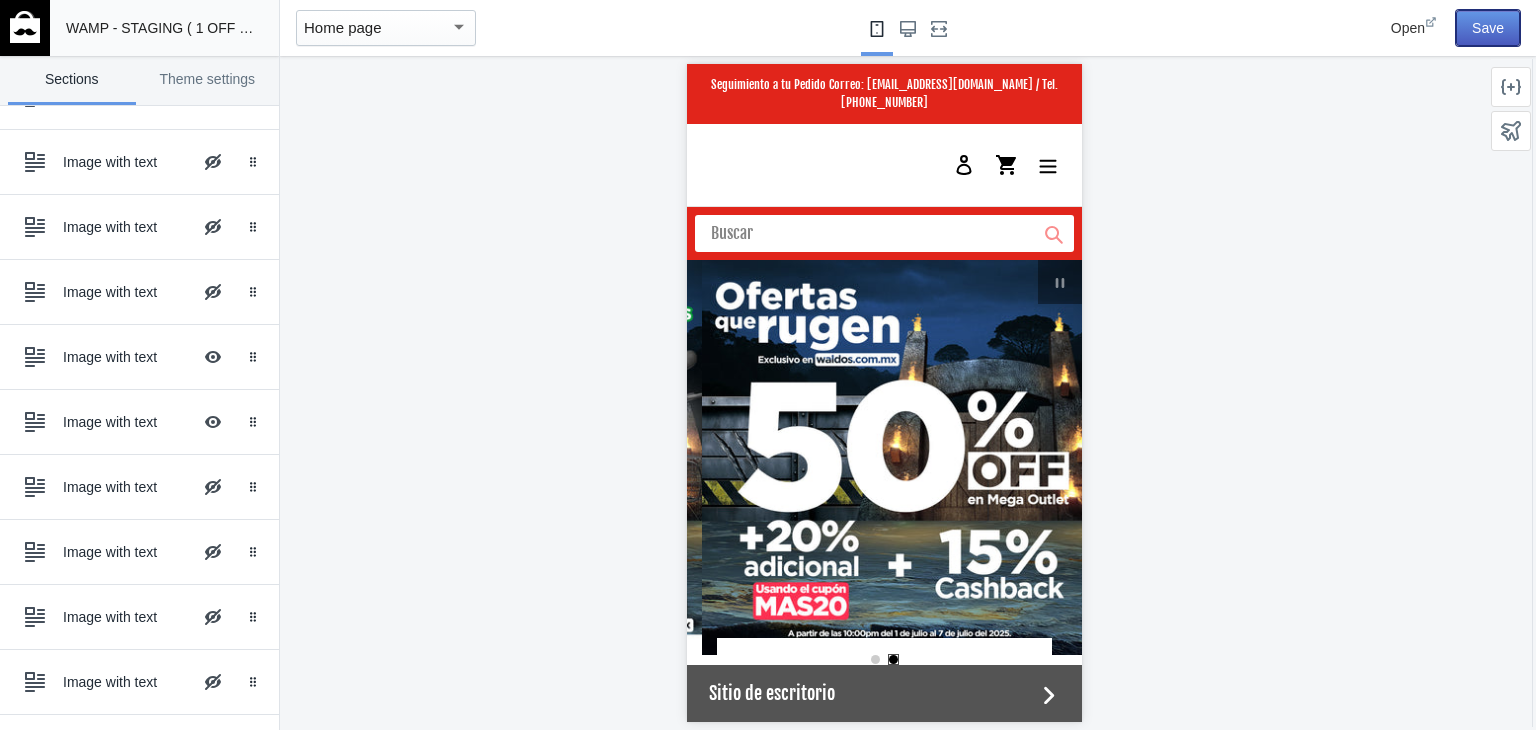 click on "Save" at bounding box center (1488, 28) 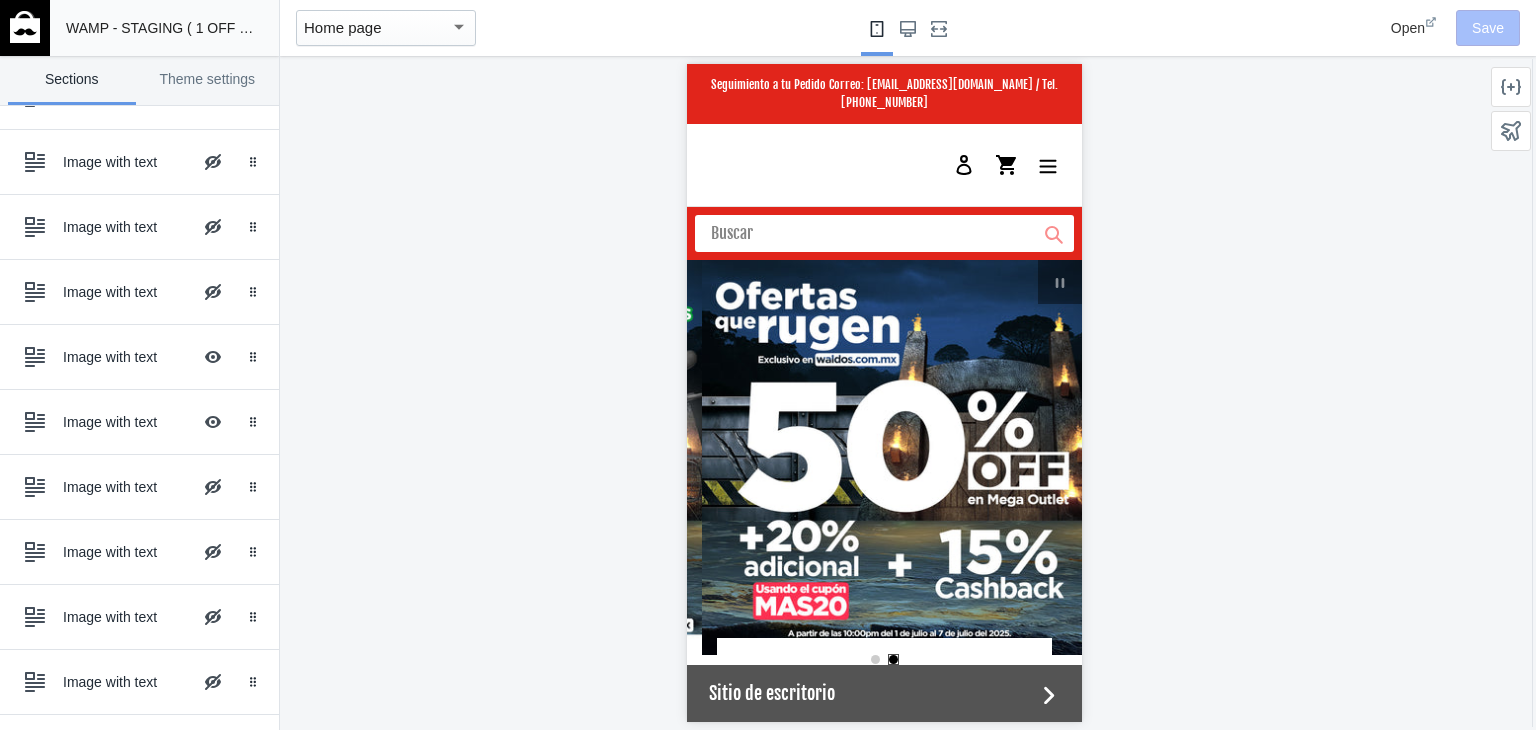 click at bounding box center (25, 27) 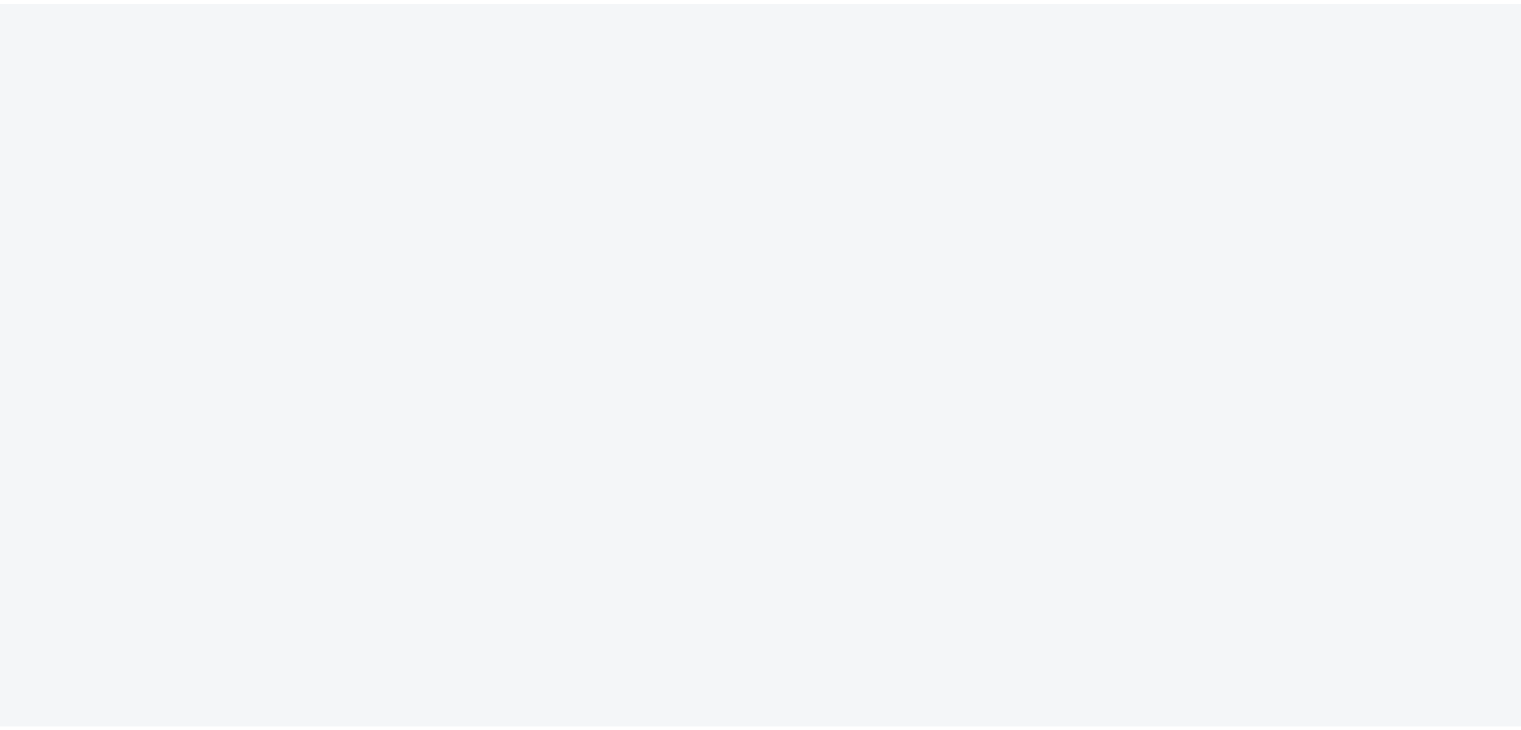scroll, scrollTop: 0, scrollLeft: 0, axis: both 